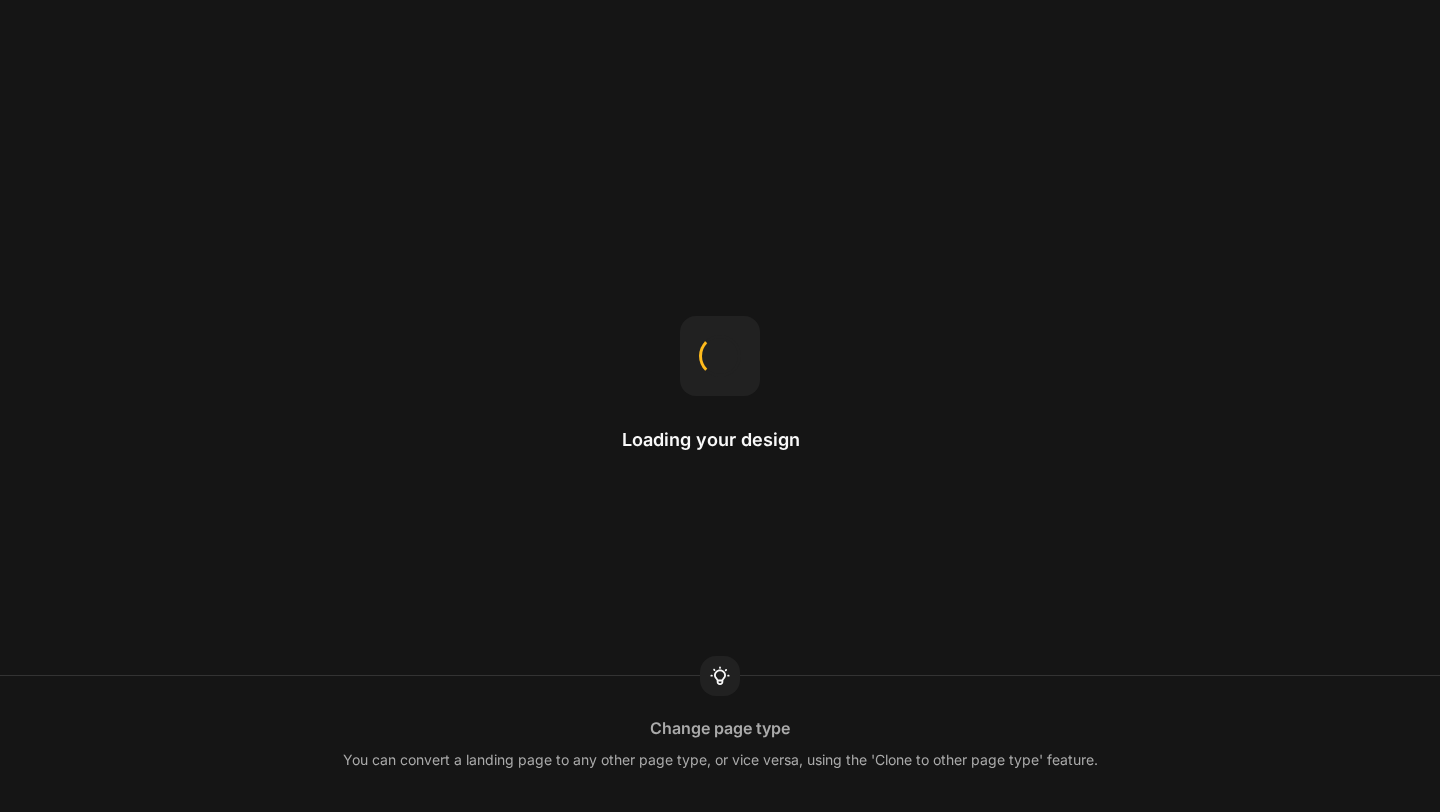 scroll, scrollTop: 0, scrollLeft: 0, axis: both 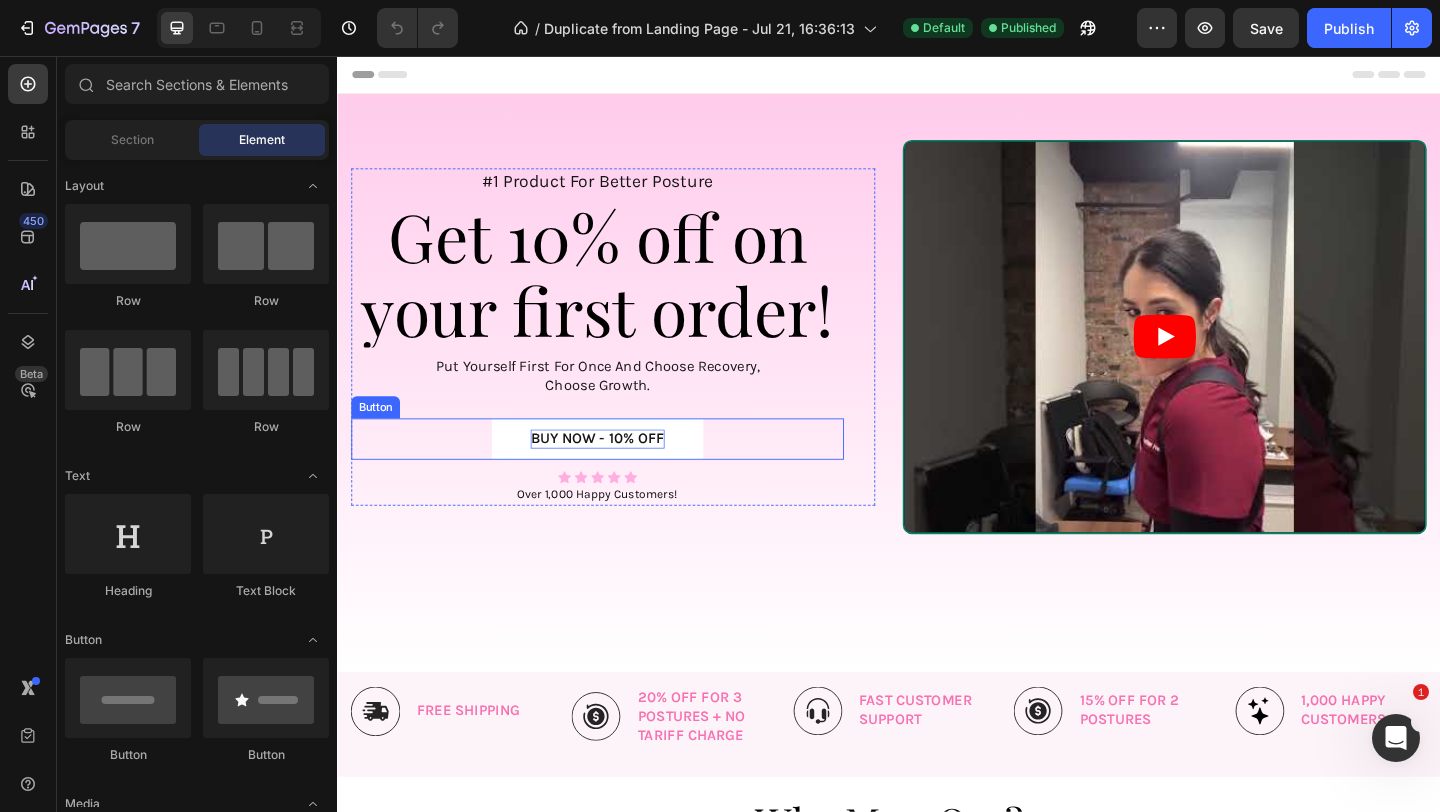 click on "BUY NOW - 10% OFF" at bounding box center (620, 472) 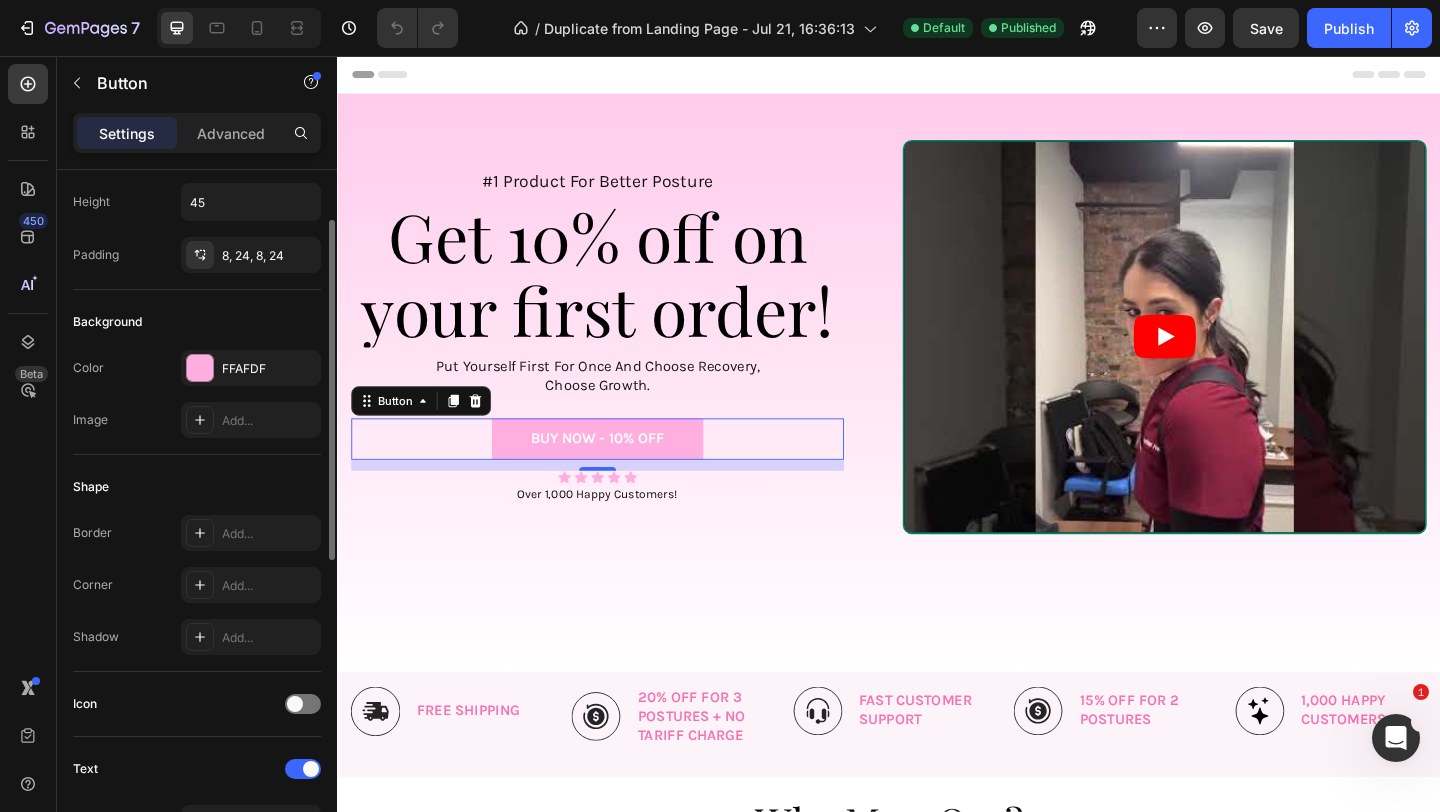 scroll, scrollTop: 102, scrollLeft: 0, axis: vertical 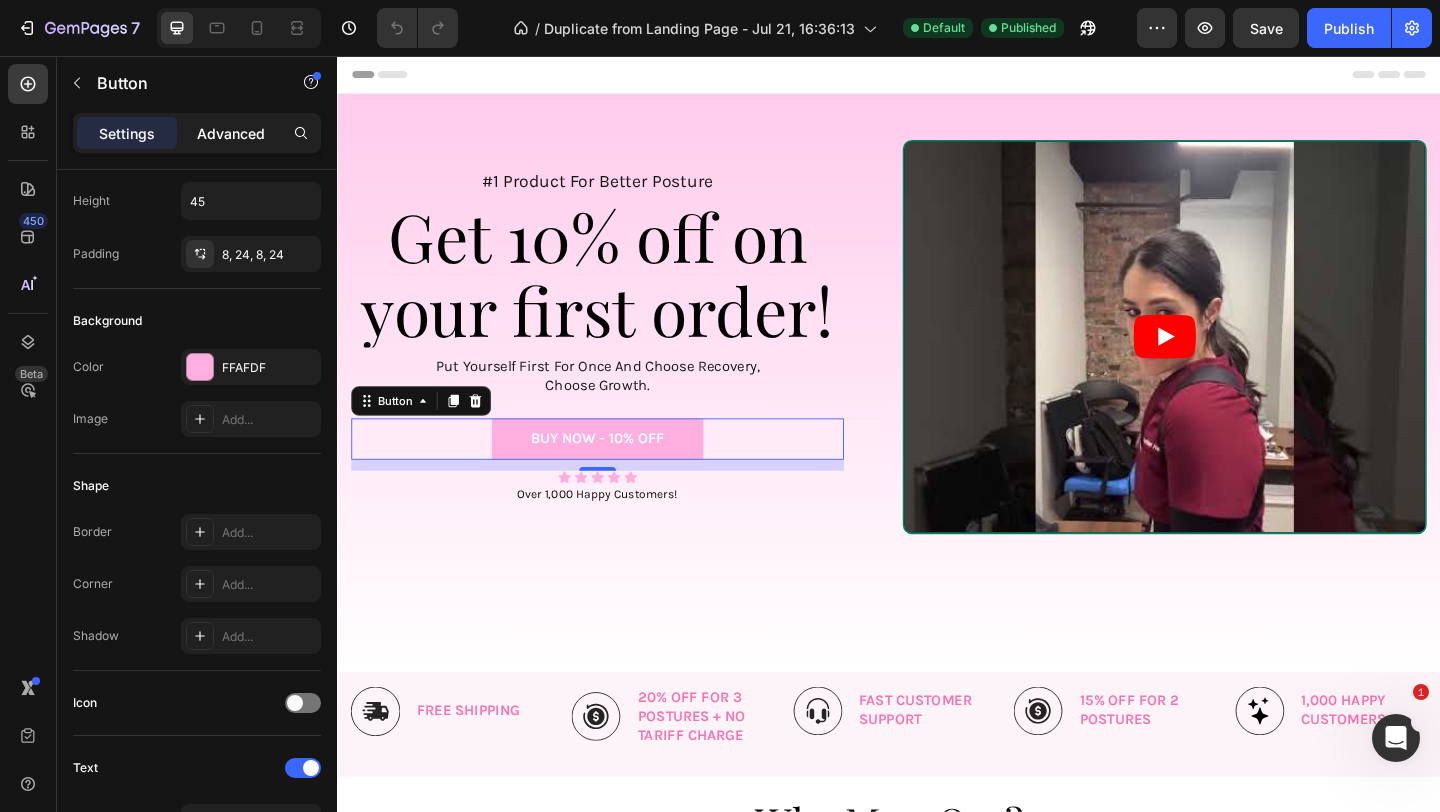 click on "Advanced" at bounding box center (231, 133) 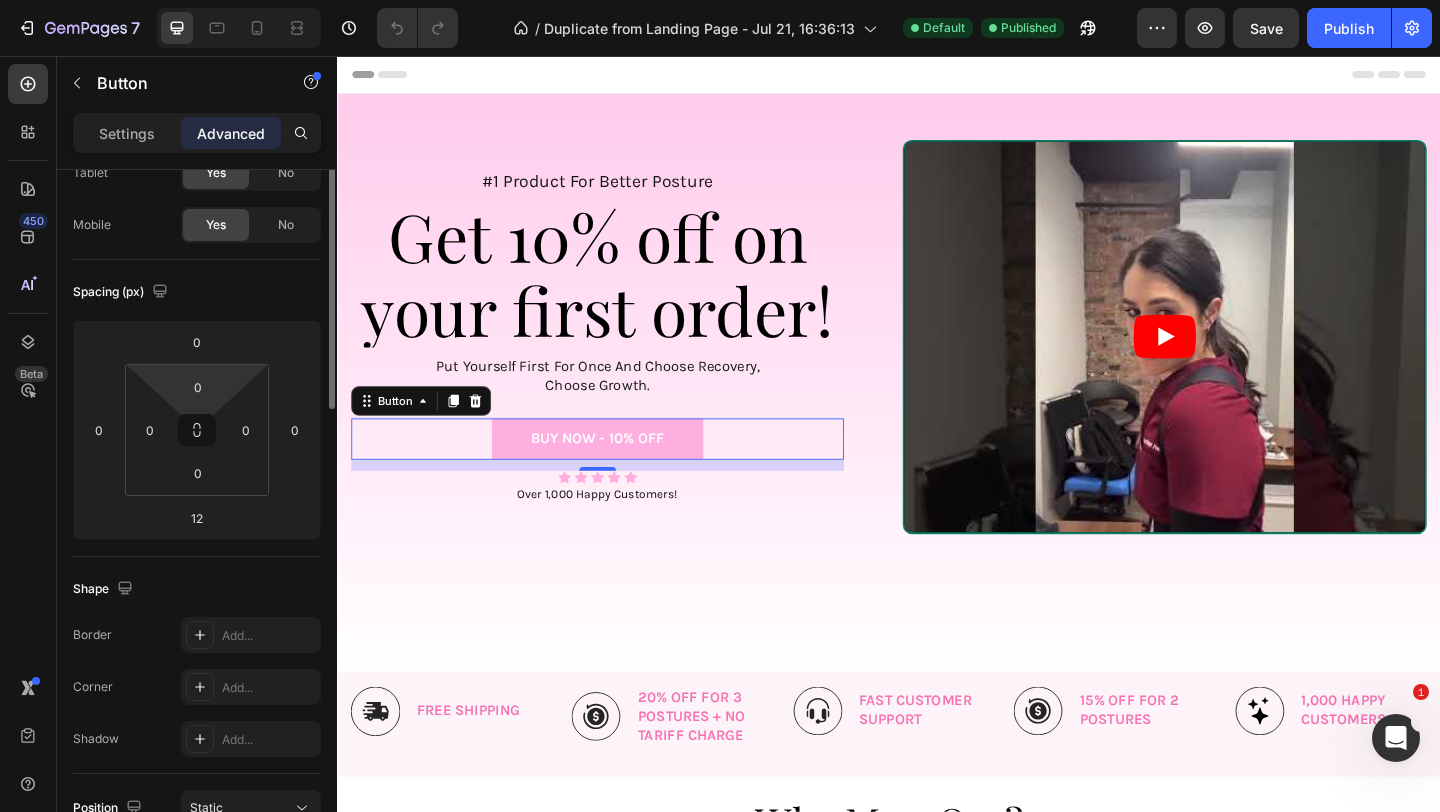 scroll, scrollTop: 0, scrollLeft: 0, axis: both 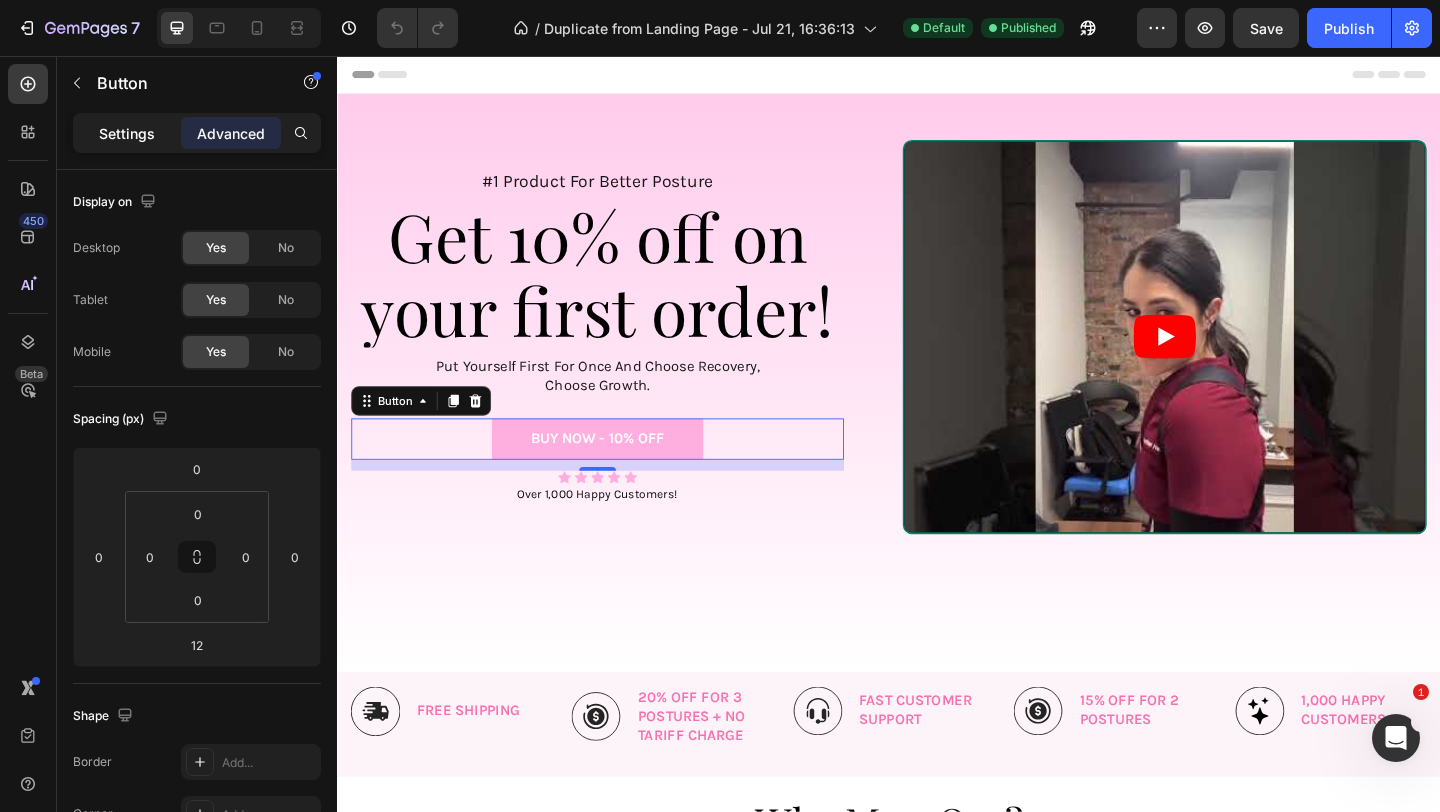 click on "Settings" at bounding box center (127, 133) 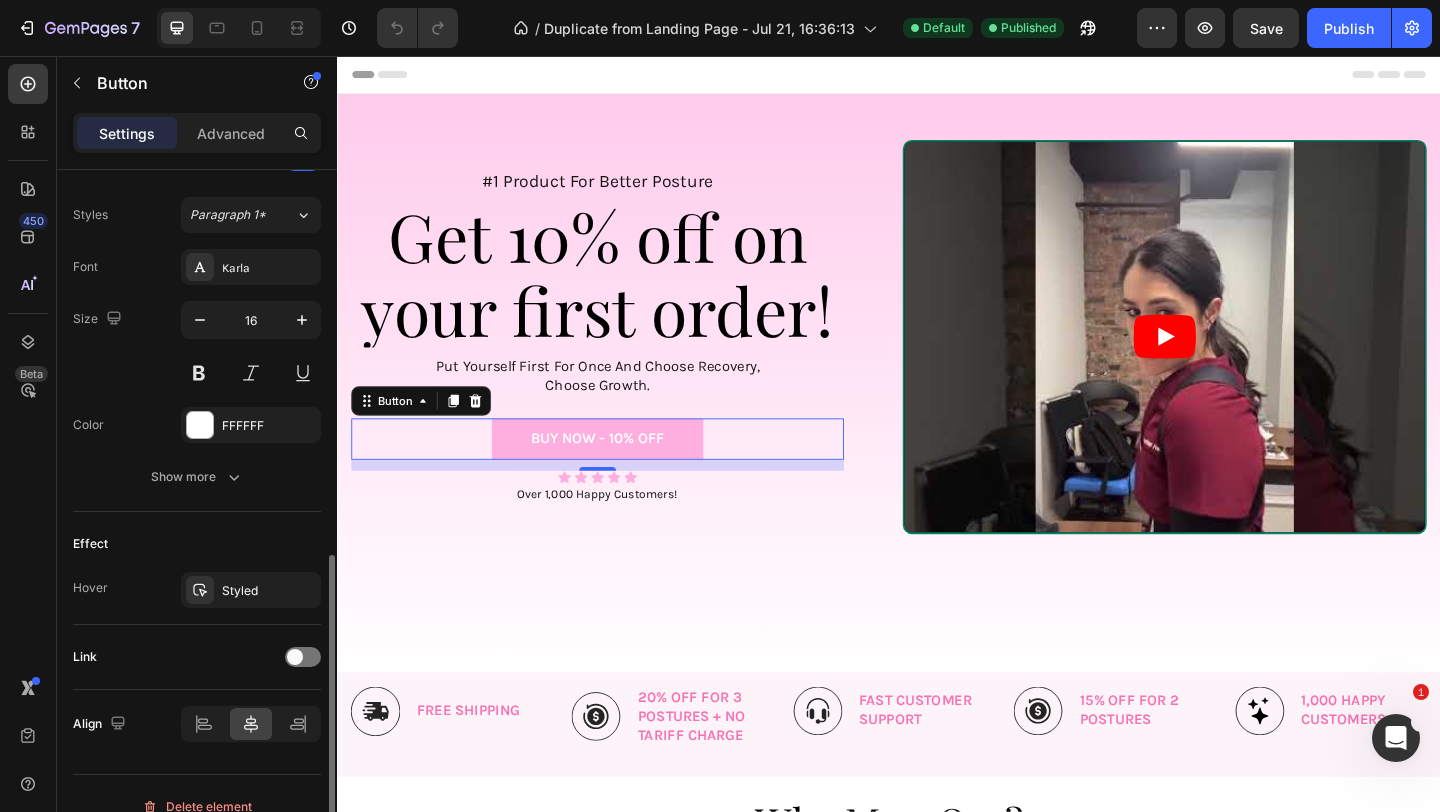 scroll, scrollTop: 735, scrollLeft: 0, axis: vertical 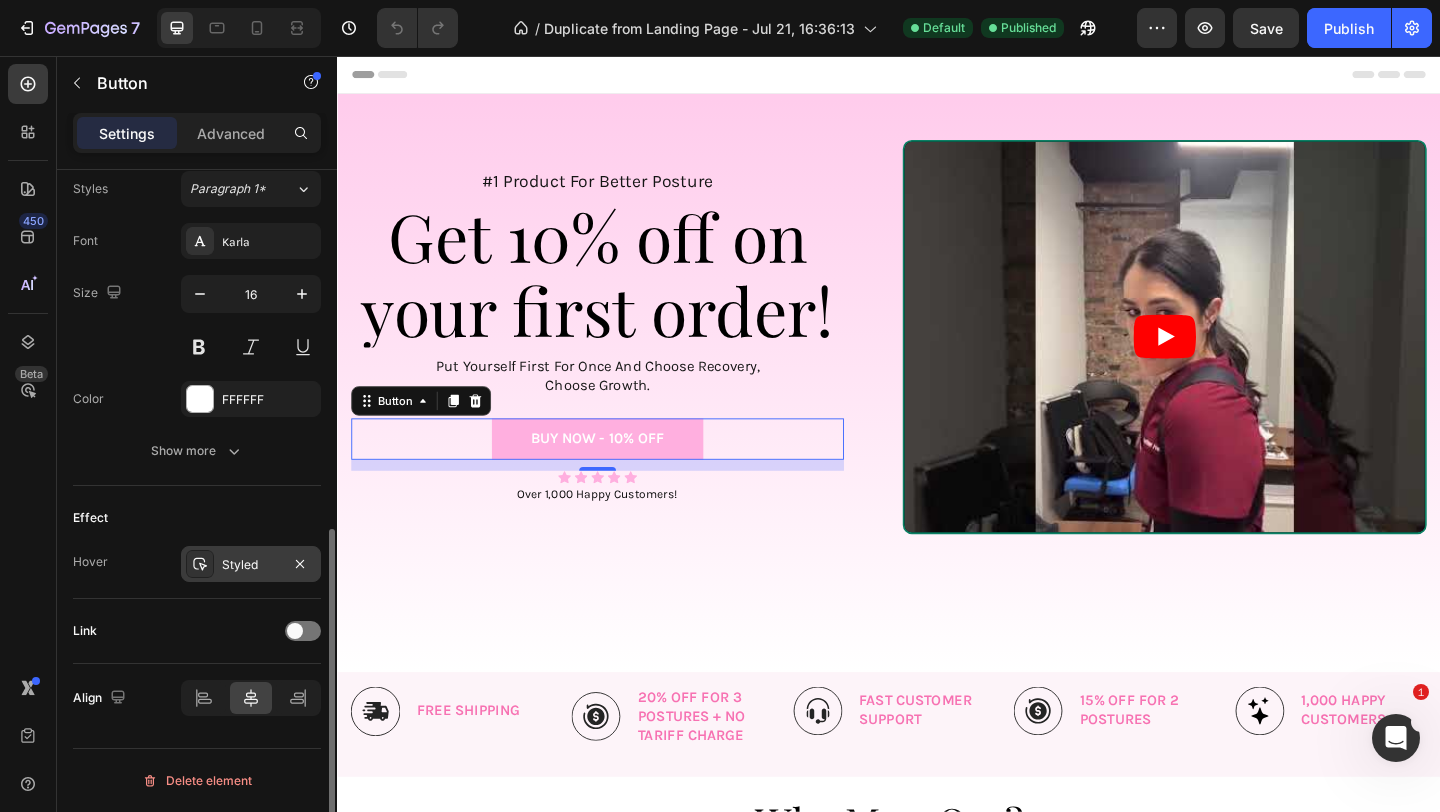 click on "Styled" at bounding box center [251, 564] 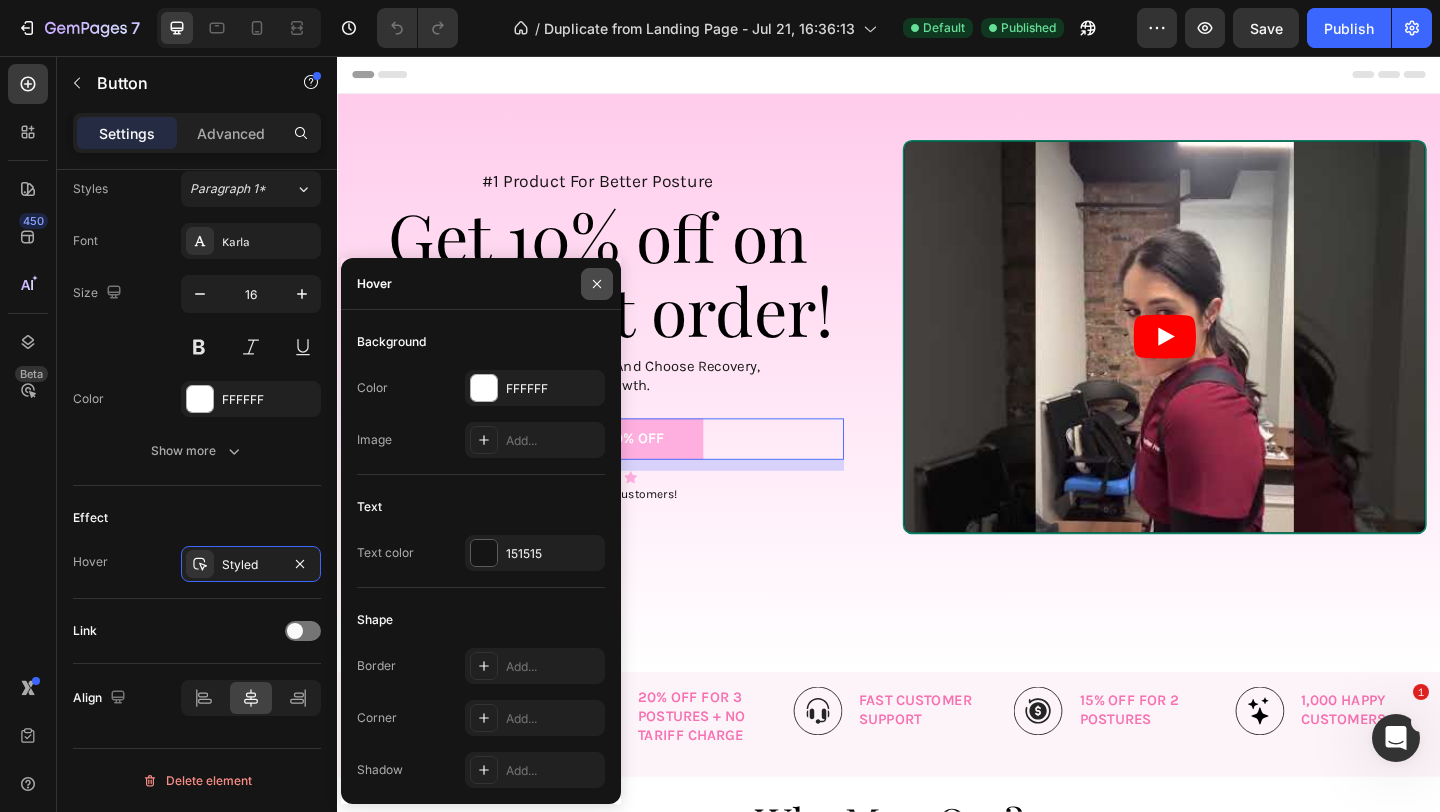 click 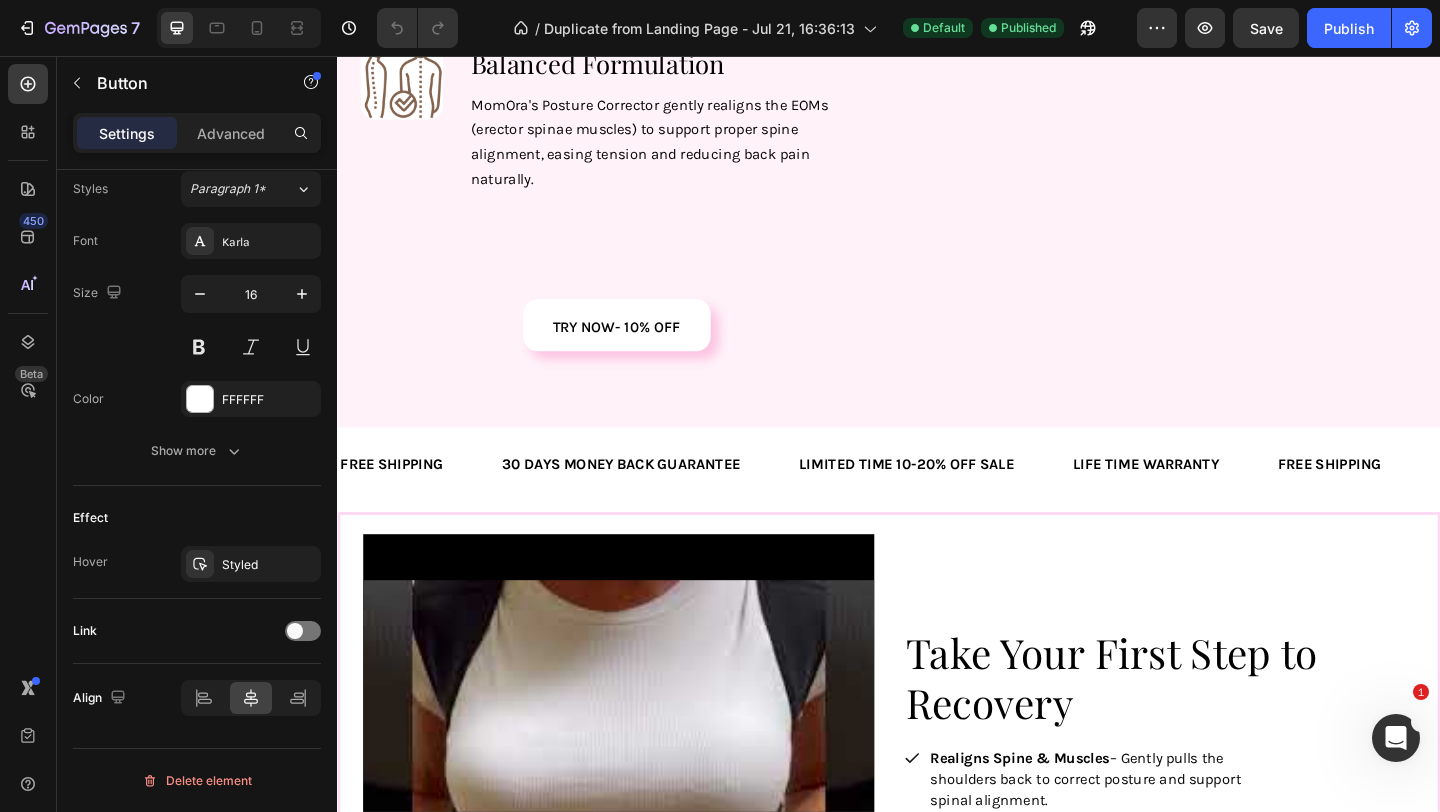 scroll, scrollTop: 1554, scrollLeft: 0, axis: vertical 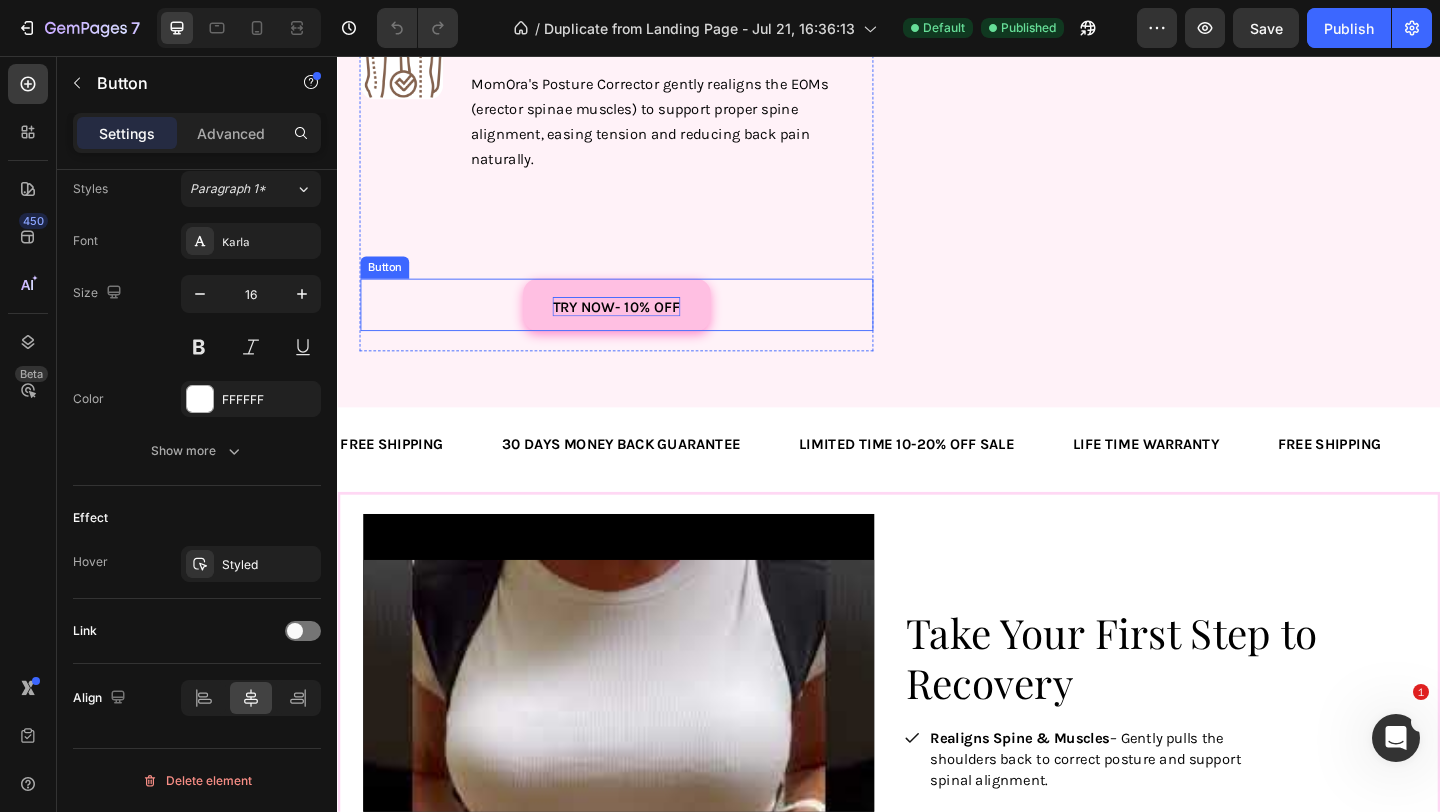 click on "Try now- 10% OFF" at bounding box center [640, 328] 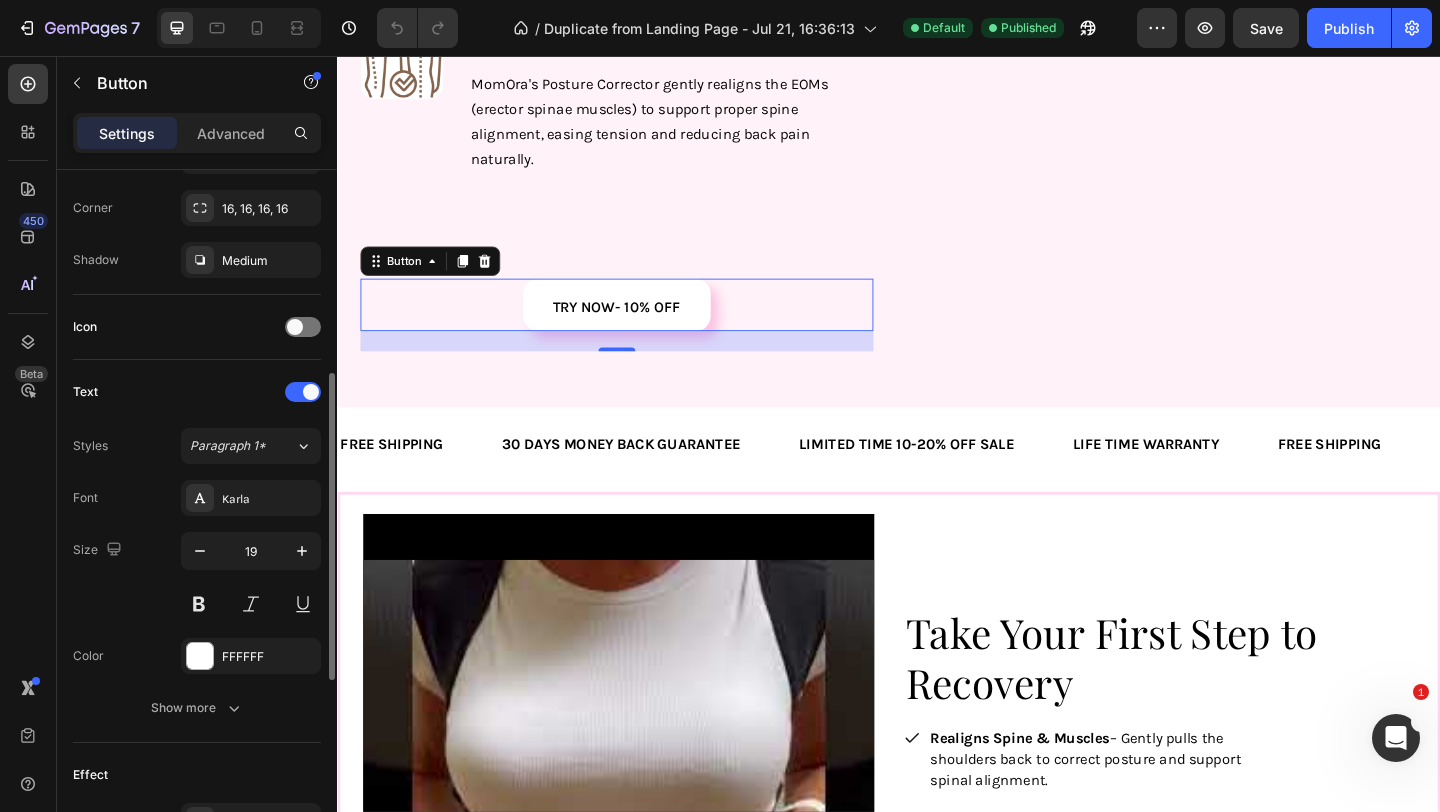 scroll, scrollTop: 469, scrollLeft: 0, axis: vertical 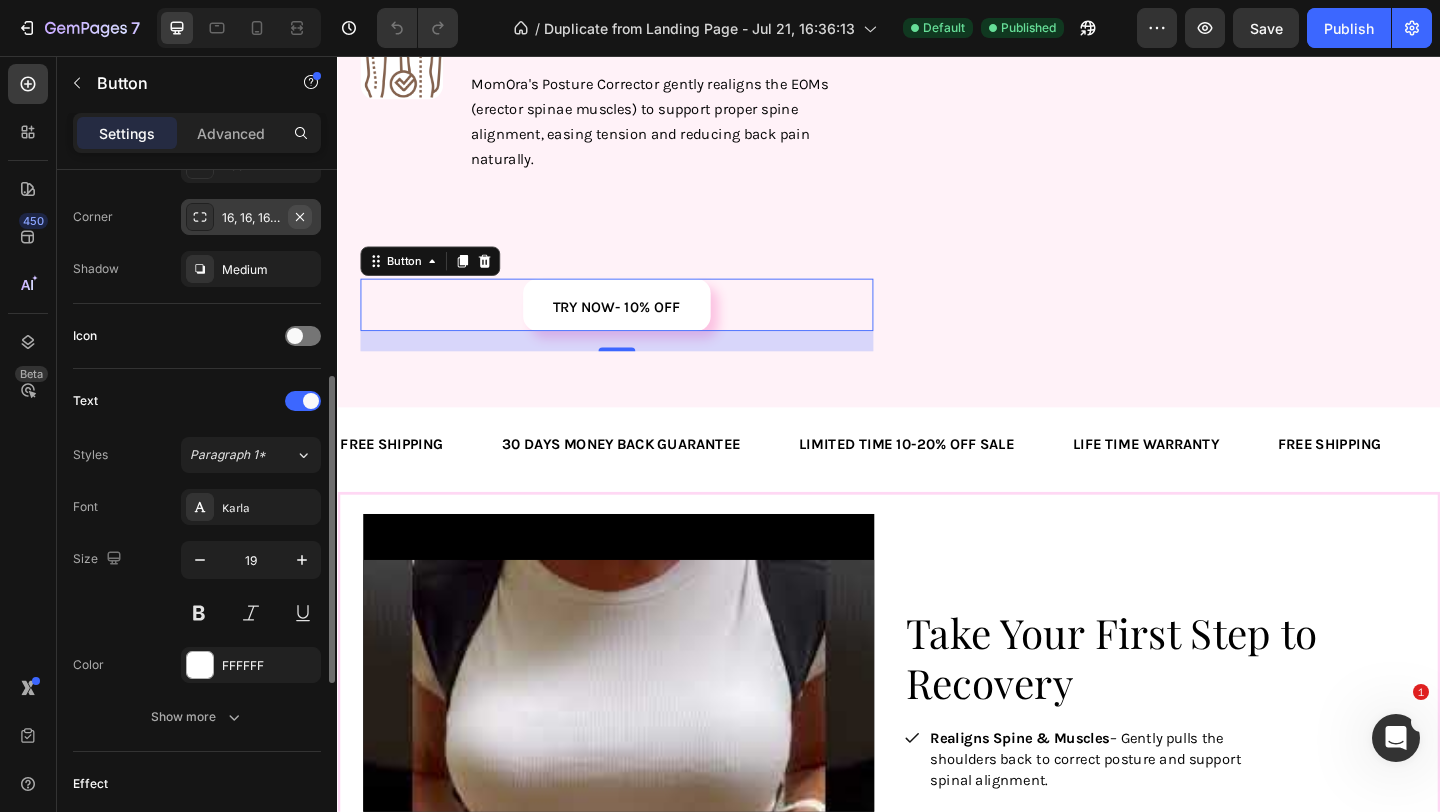 click 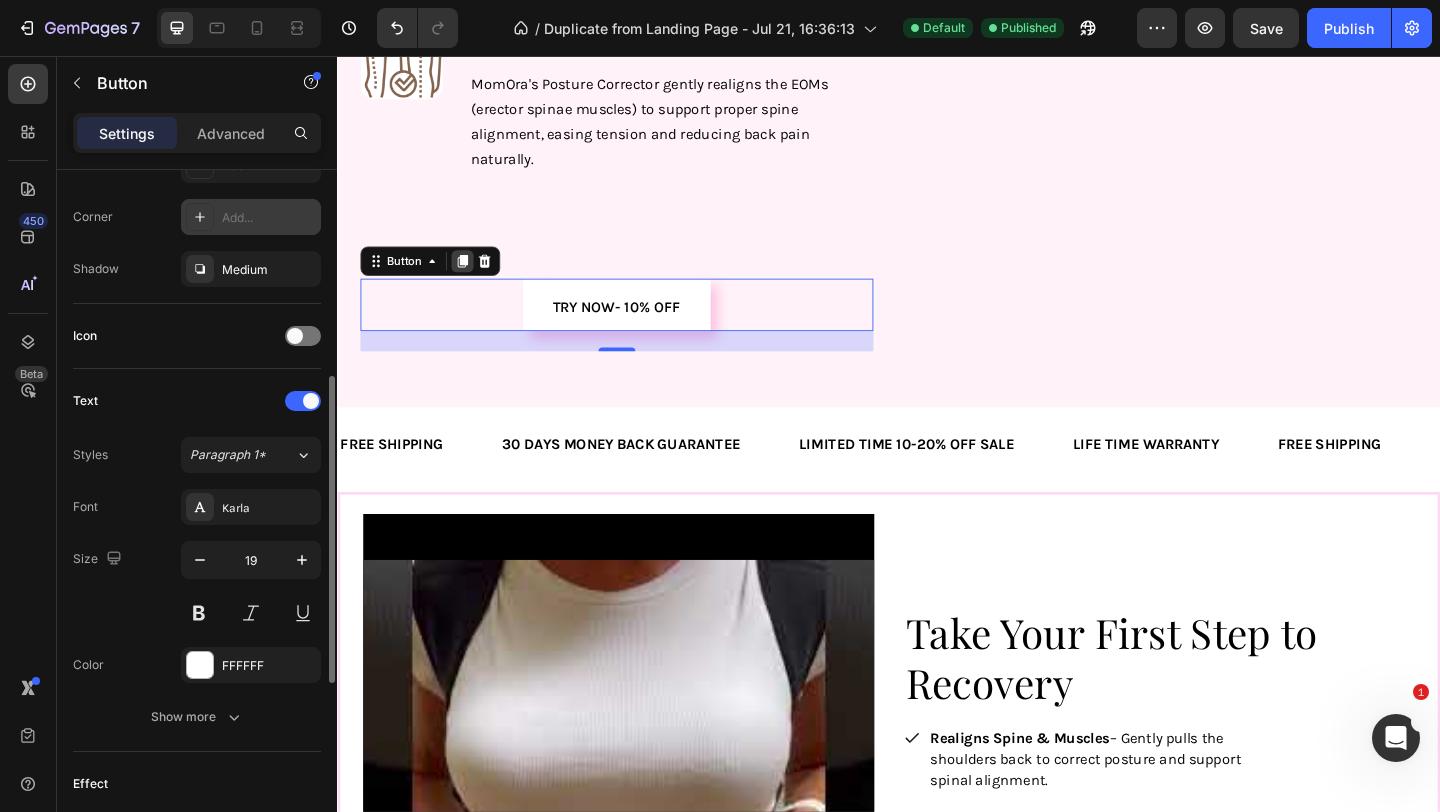 click 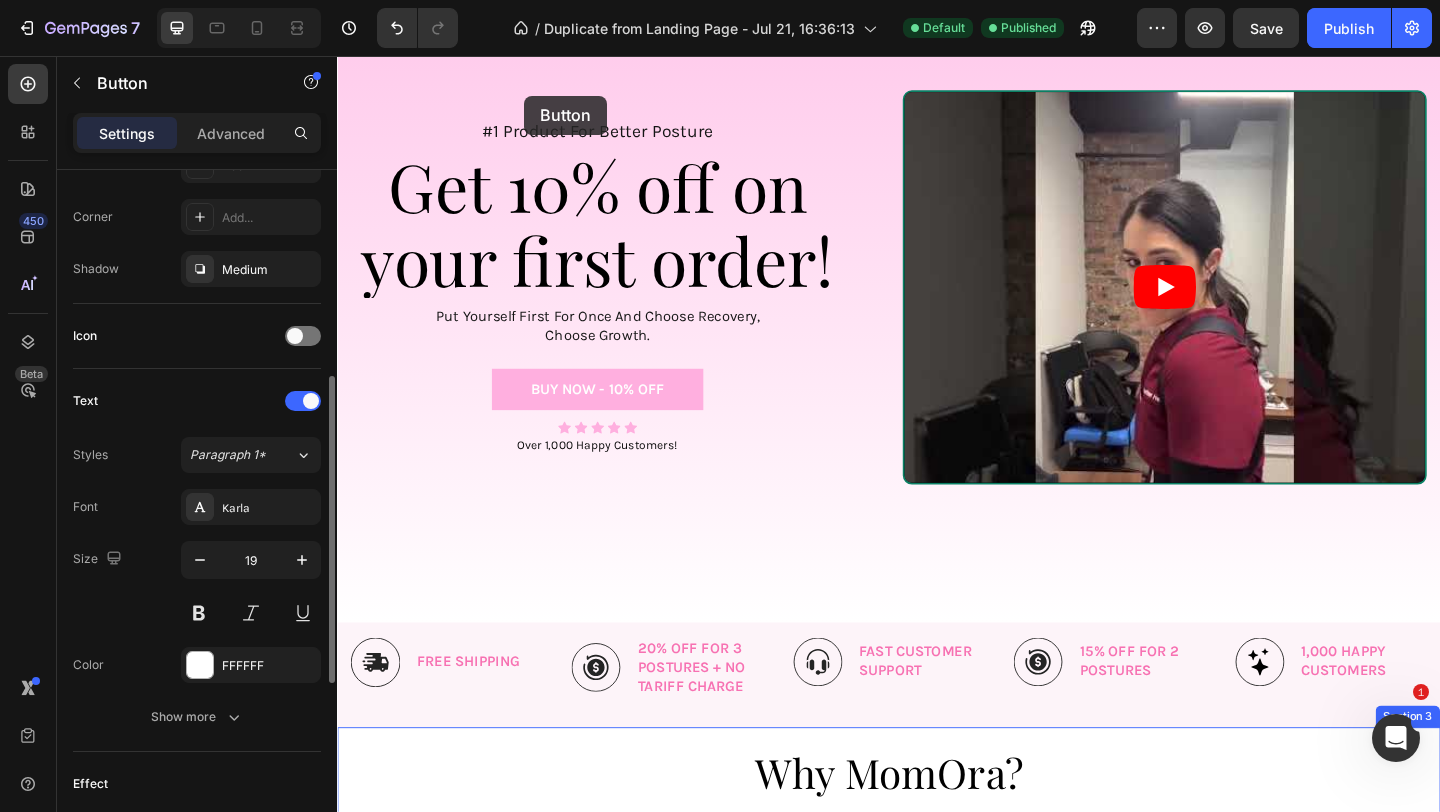 scroll, scrollTop: 9, scrollLeft: 0, axis: vertical 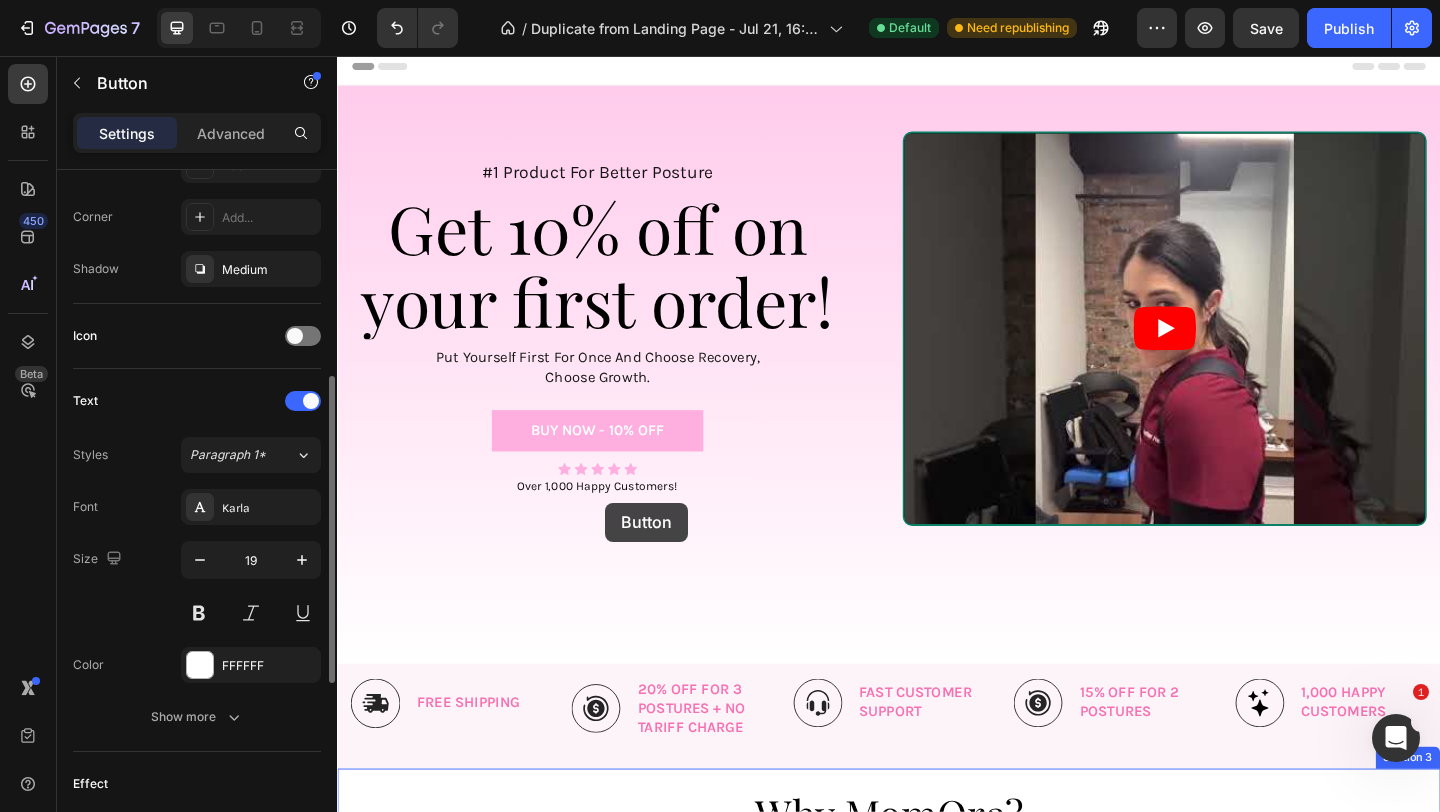 drag, startPoint x: 424, startPoint y: 361, endPoint x: 629, endPoint y: 542, distance: 273.47028 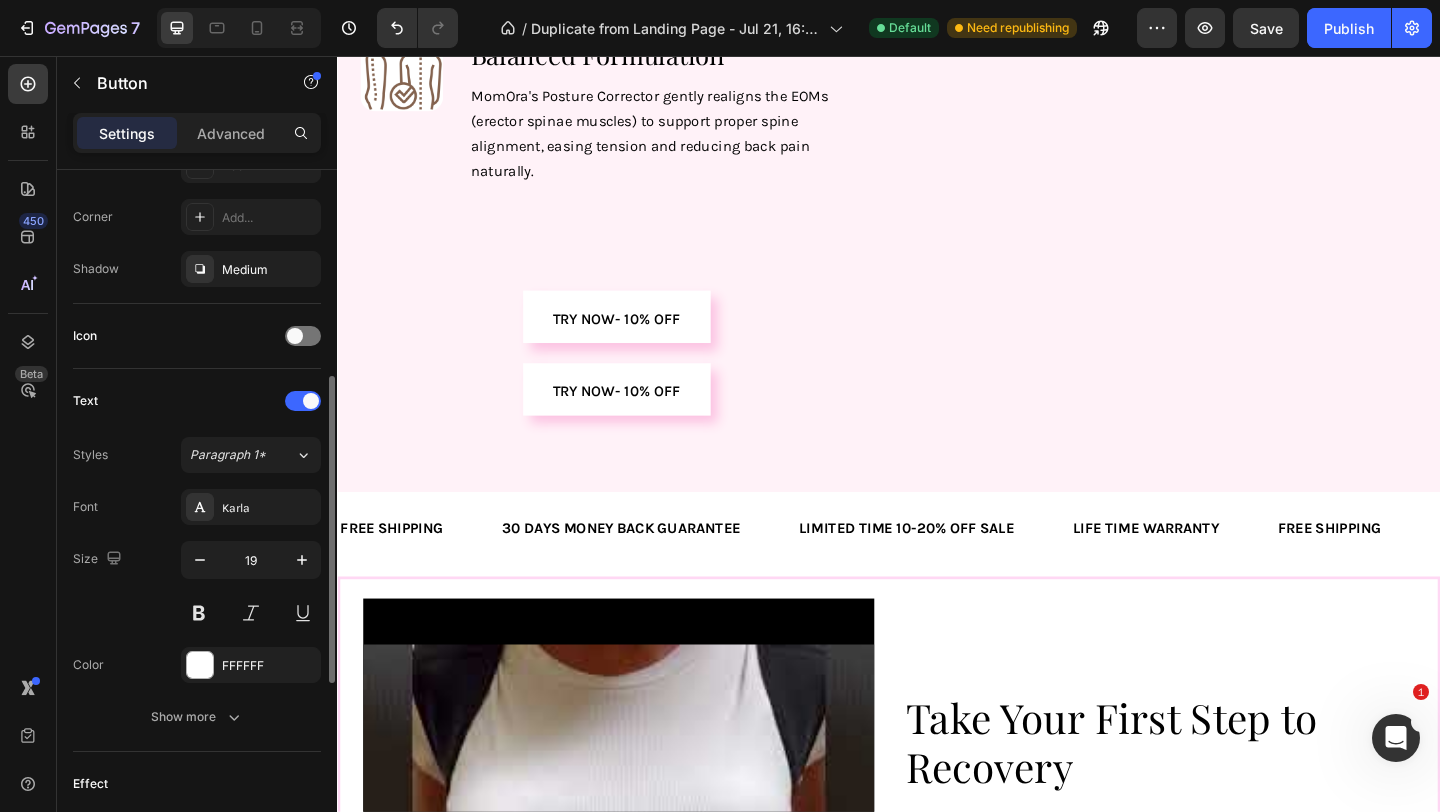 scroll, scrollTop: 1542, scrollLeft: 0, axis: vertical 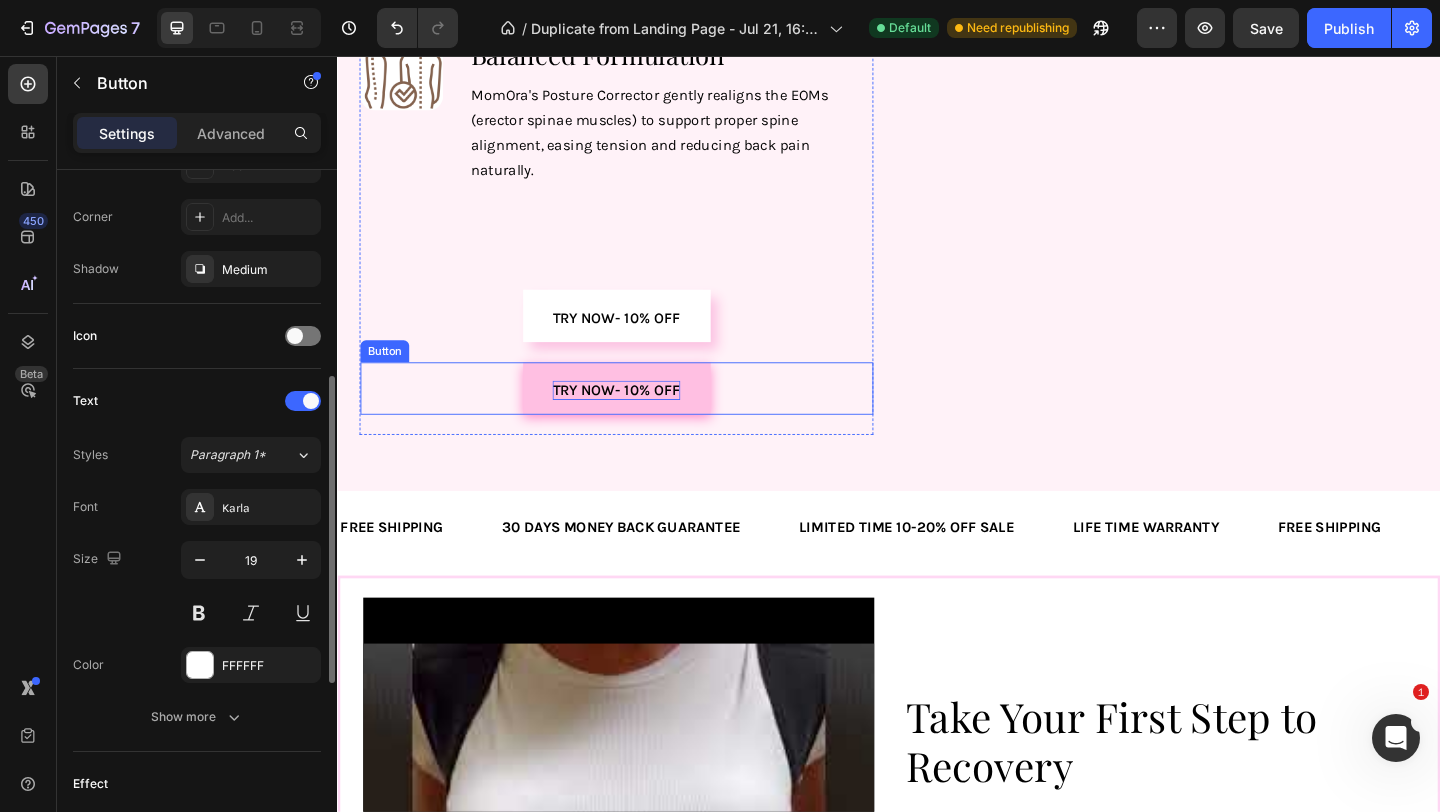 click on "Try now- 10% OFF" at bounding box center (640, 419) 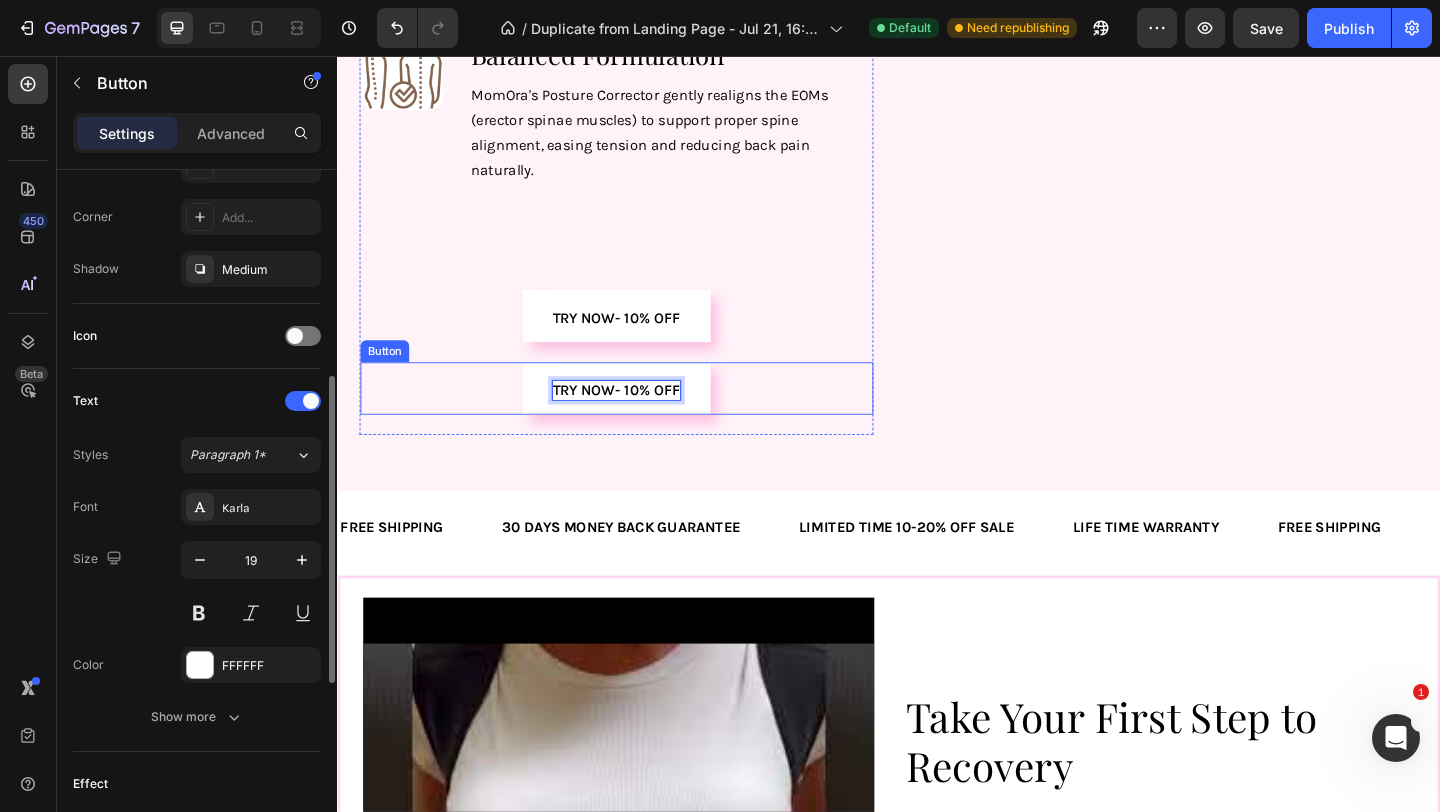 click on "Try now- 10% OFF Button" at bounding box center (641, 417) 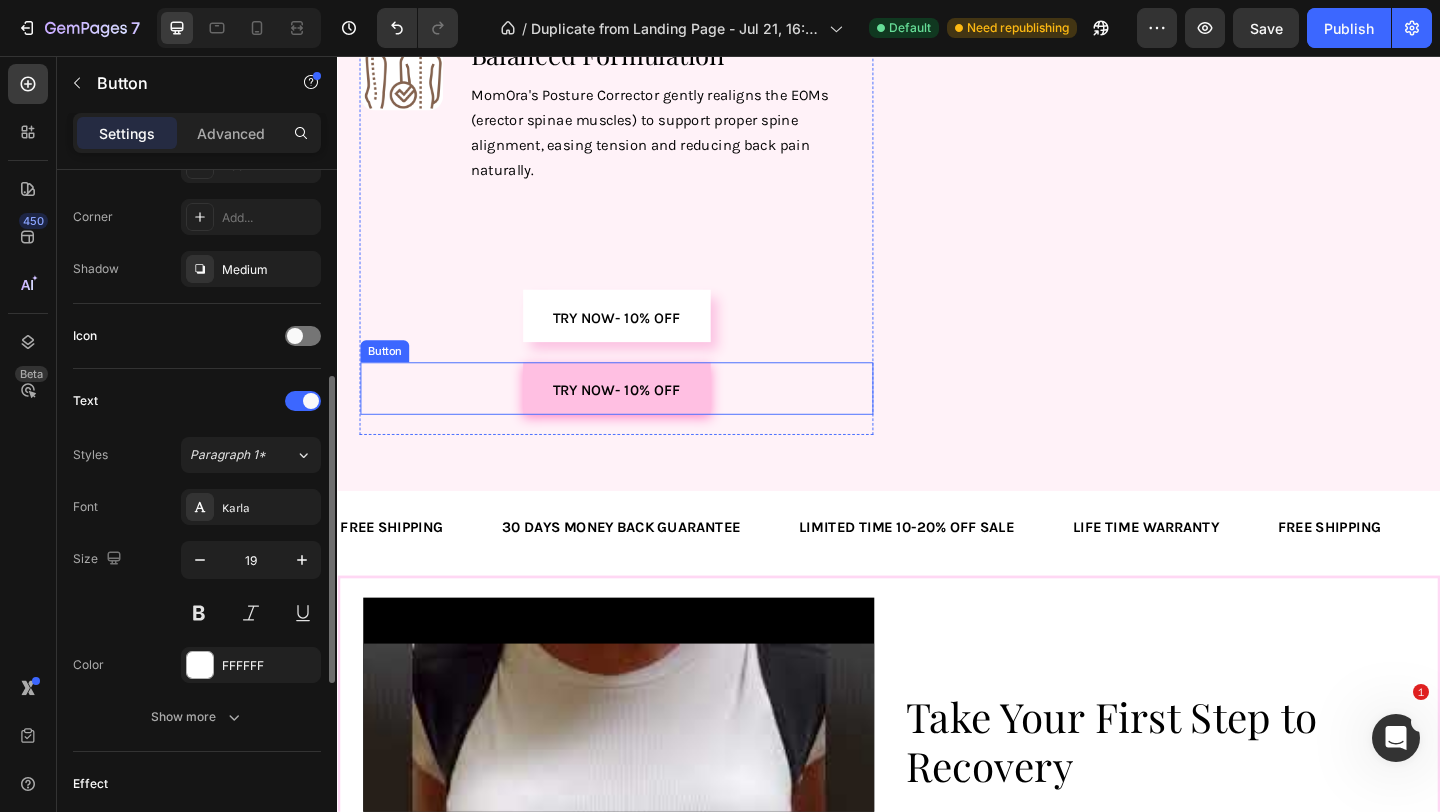 click on "Try now- 10% OFF" at bounding box center (641, 417) 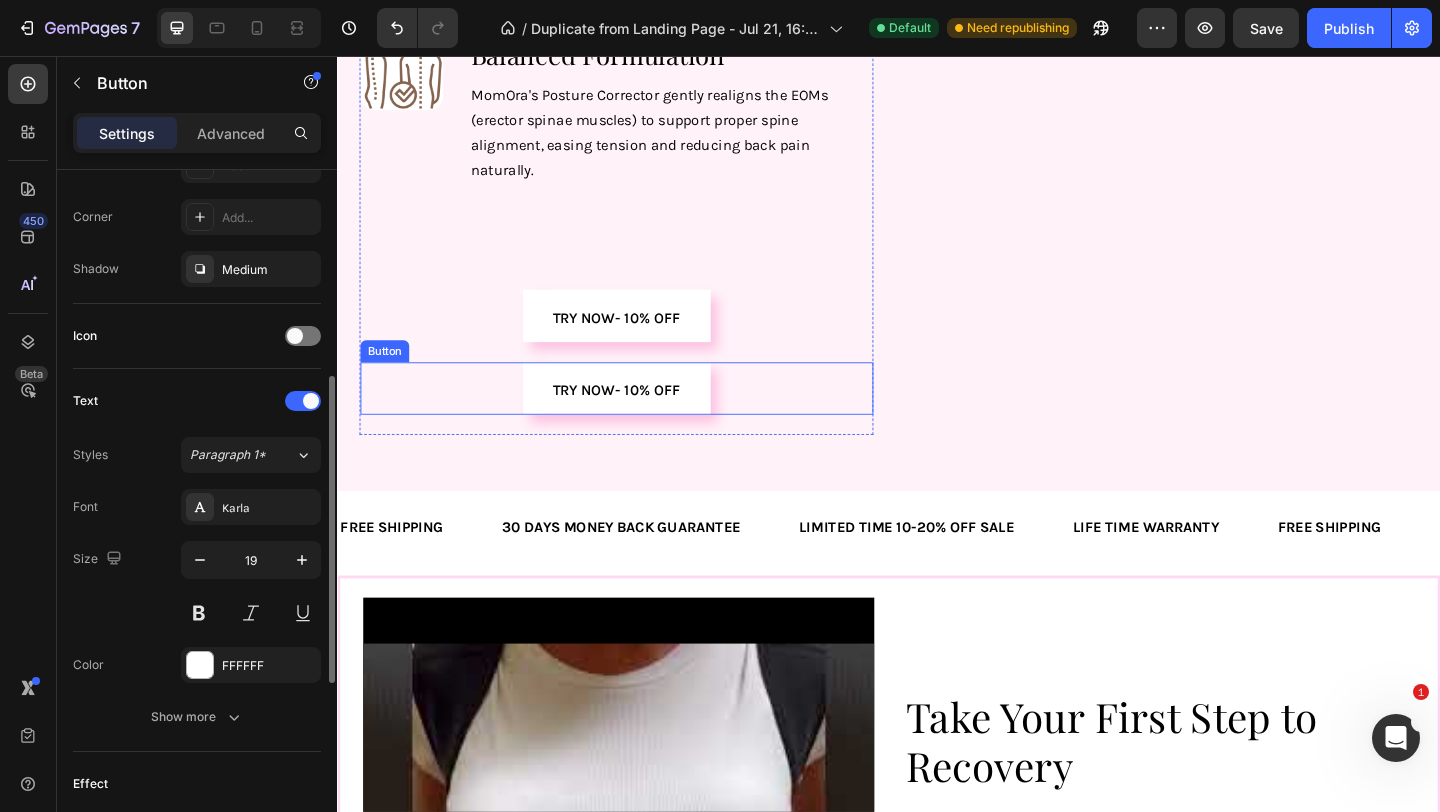 click on "Try now- 10% OFF Button" at bounding box center (641, 417) 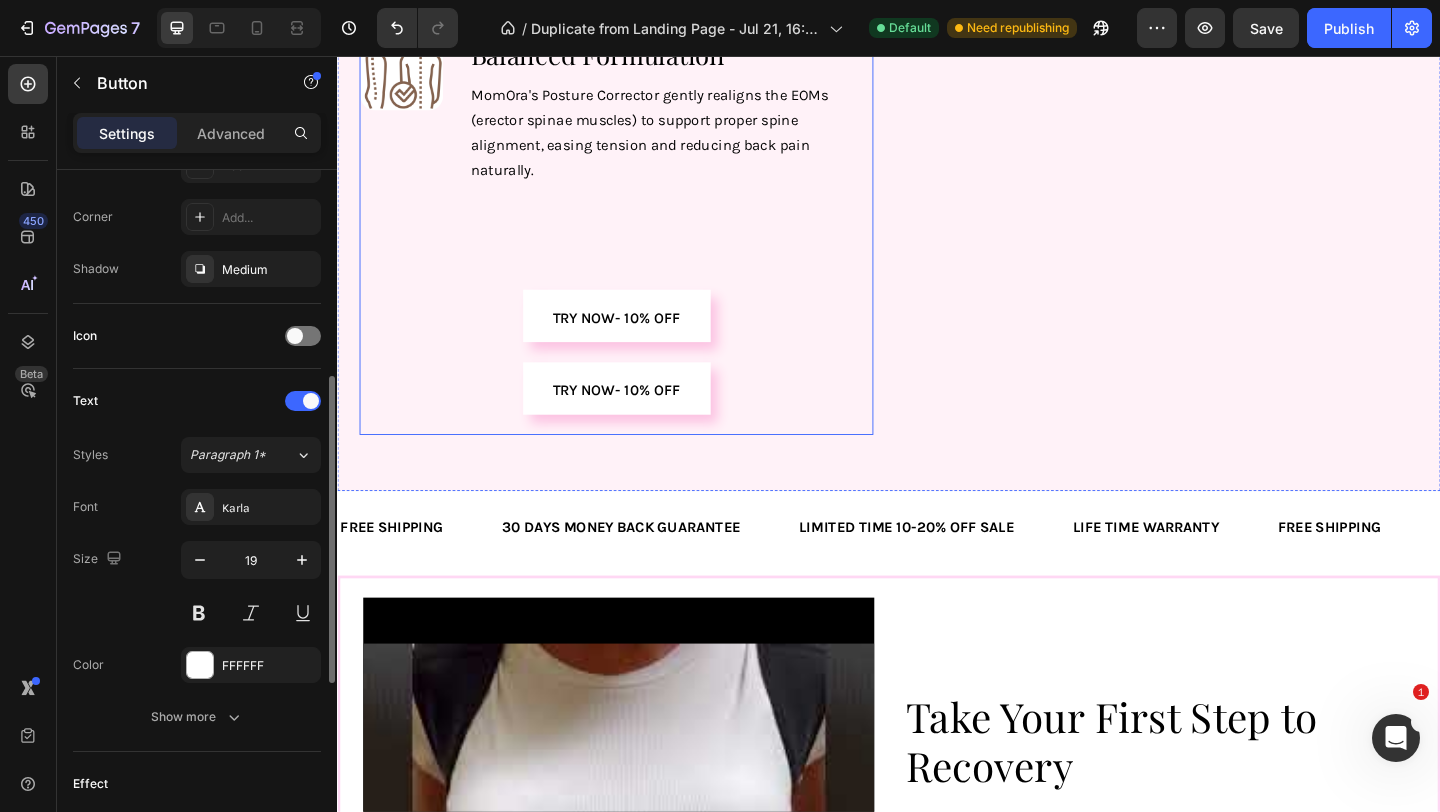 click on "Try now- 10% OFF Button" at bounding box center [641, 349] 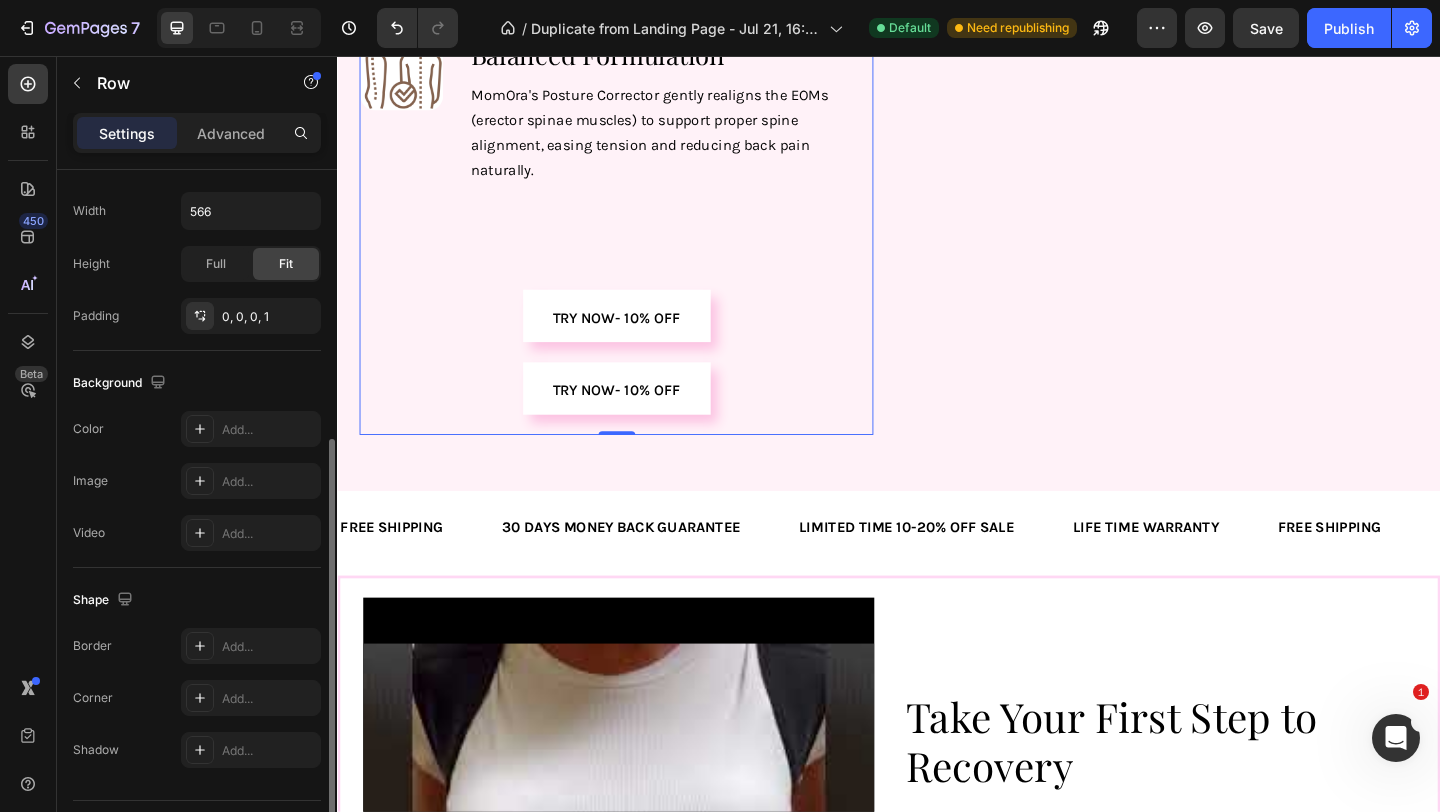 scroll, scrollTop: 0, scrollLeft: 0, axis: both 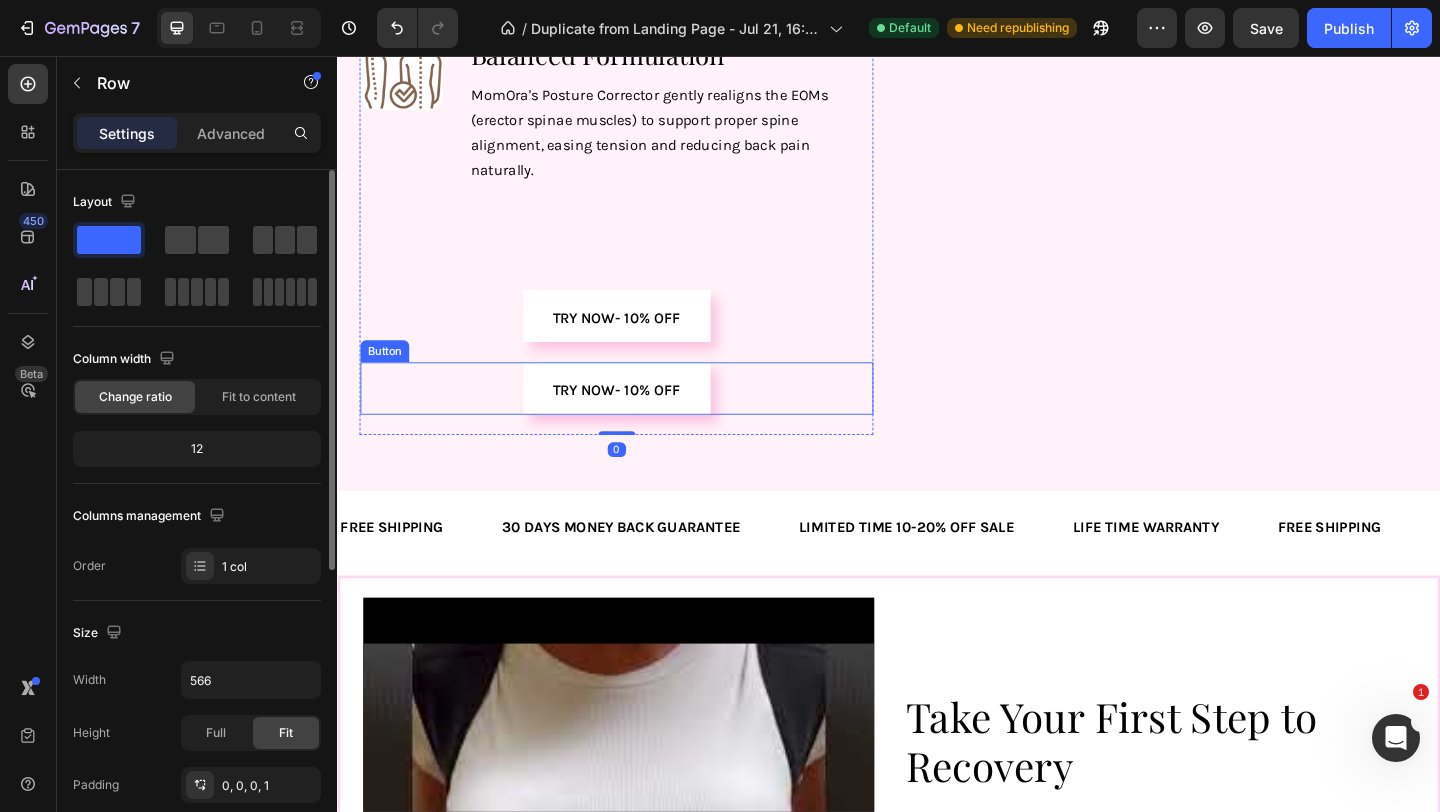 click on "Try now- 10% OFF Button" at bounding box center [641, 417] 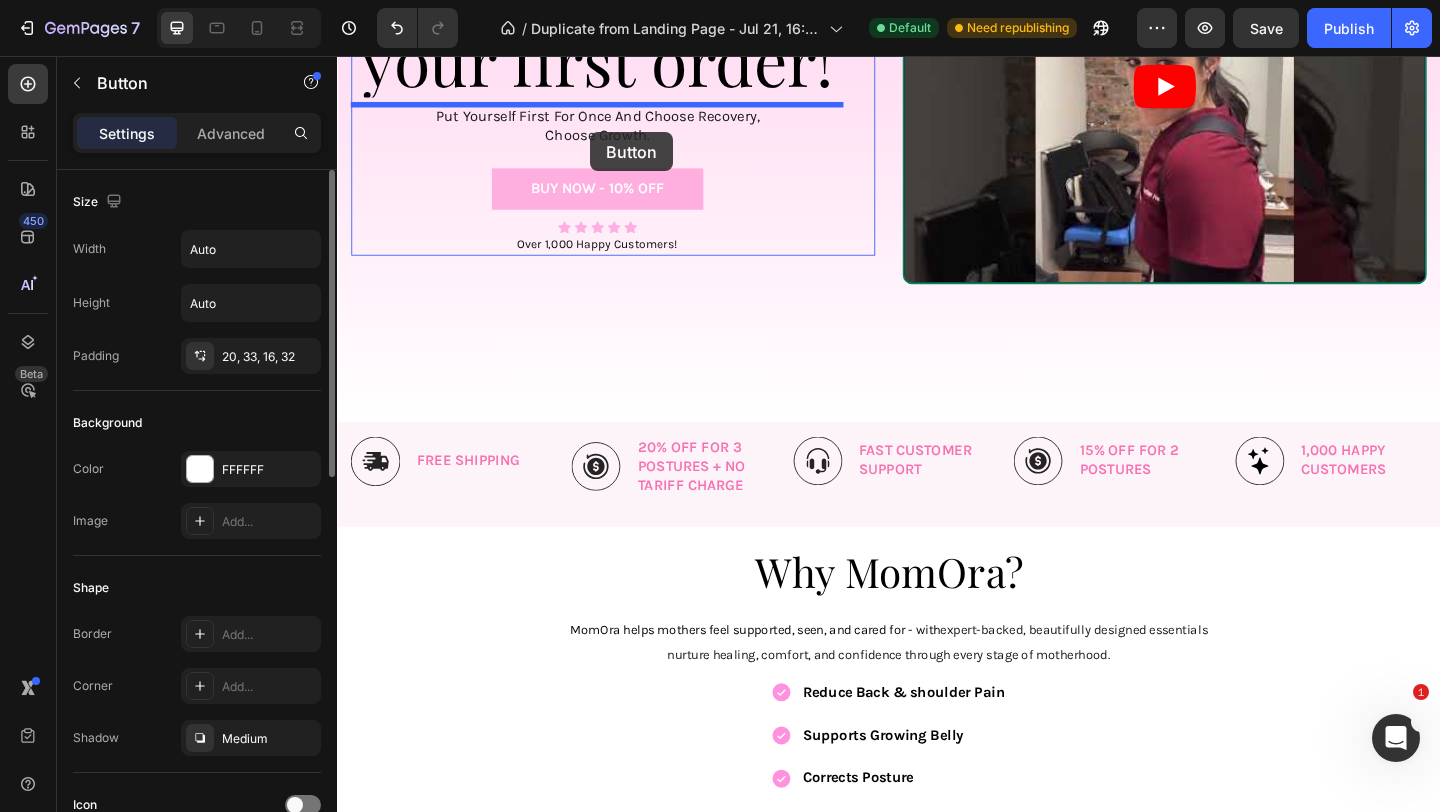 scroll, scrollTop: 265, scrollLeft: 0, axis: vertical 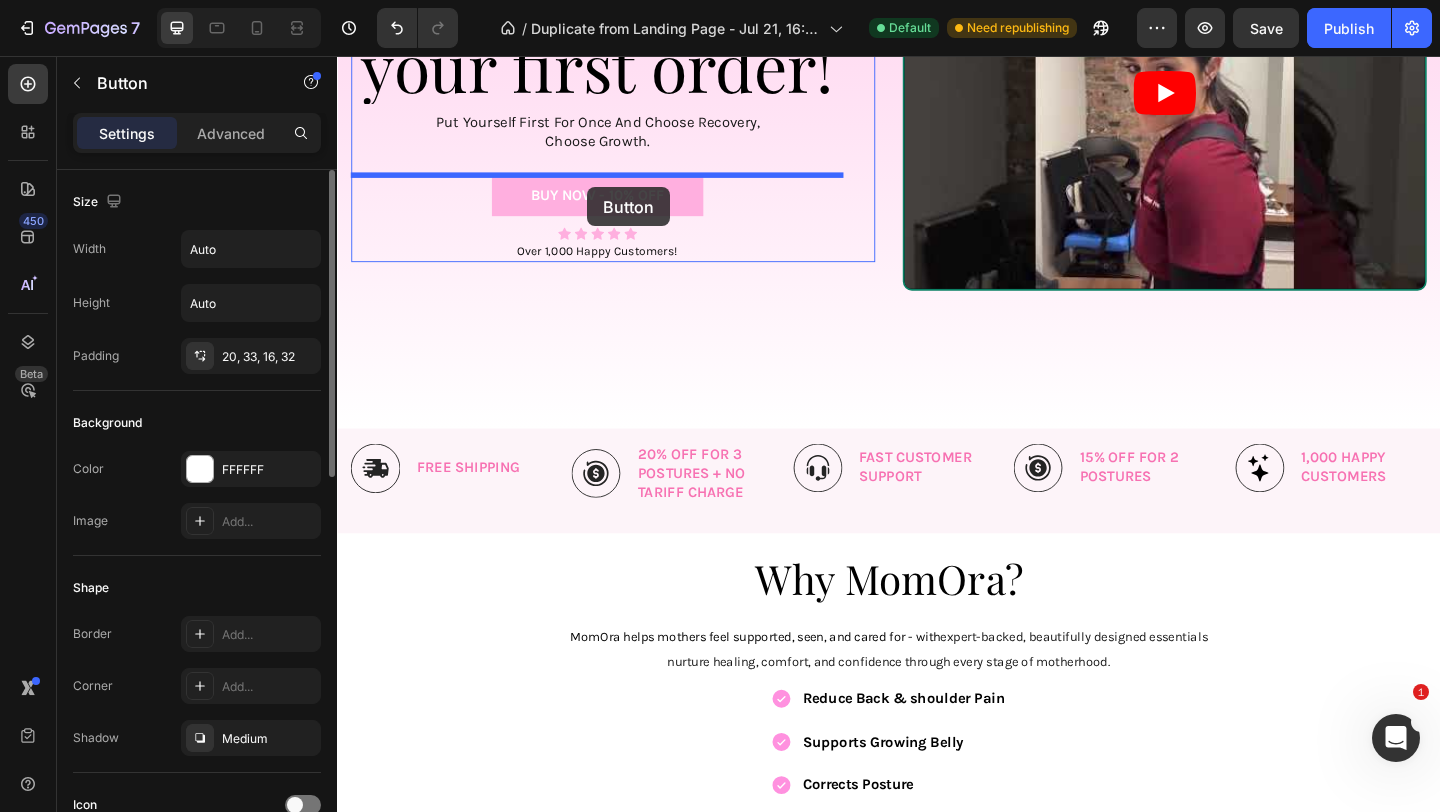drag, startPoint x: 418, startPoint y: 377, endPoint x: 609, endPoint y: 199, distance: 261.0843 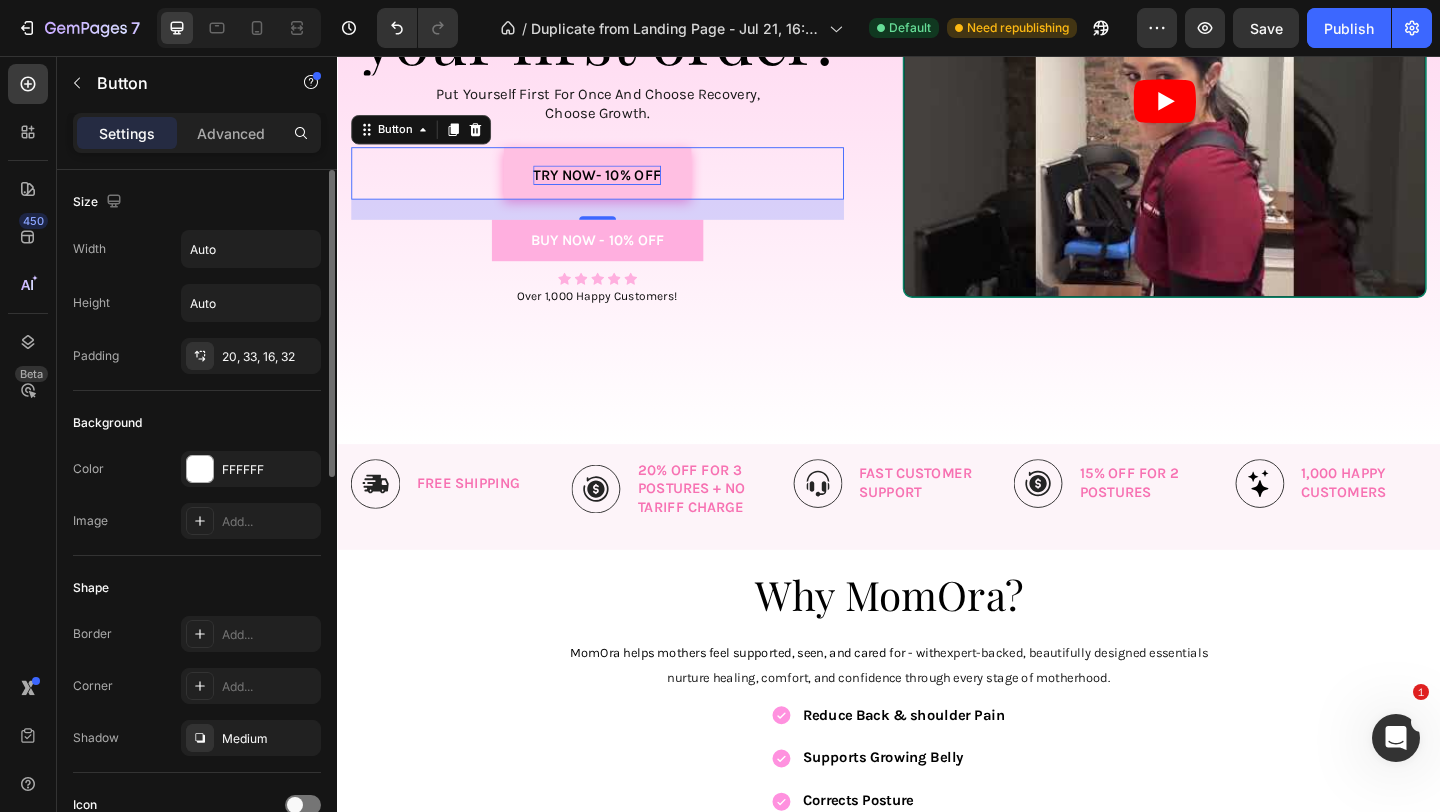 scroll, scrollTop: 234, scrollLeft: 0, axis: vertical 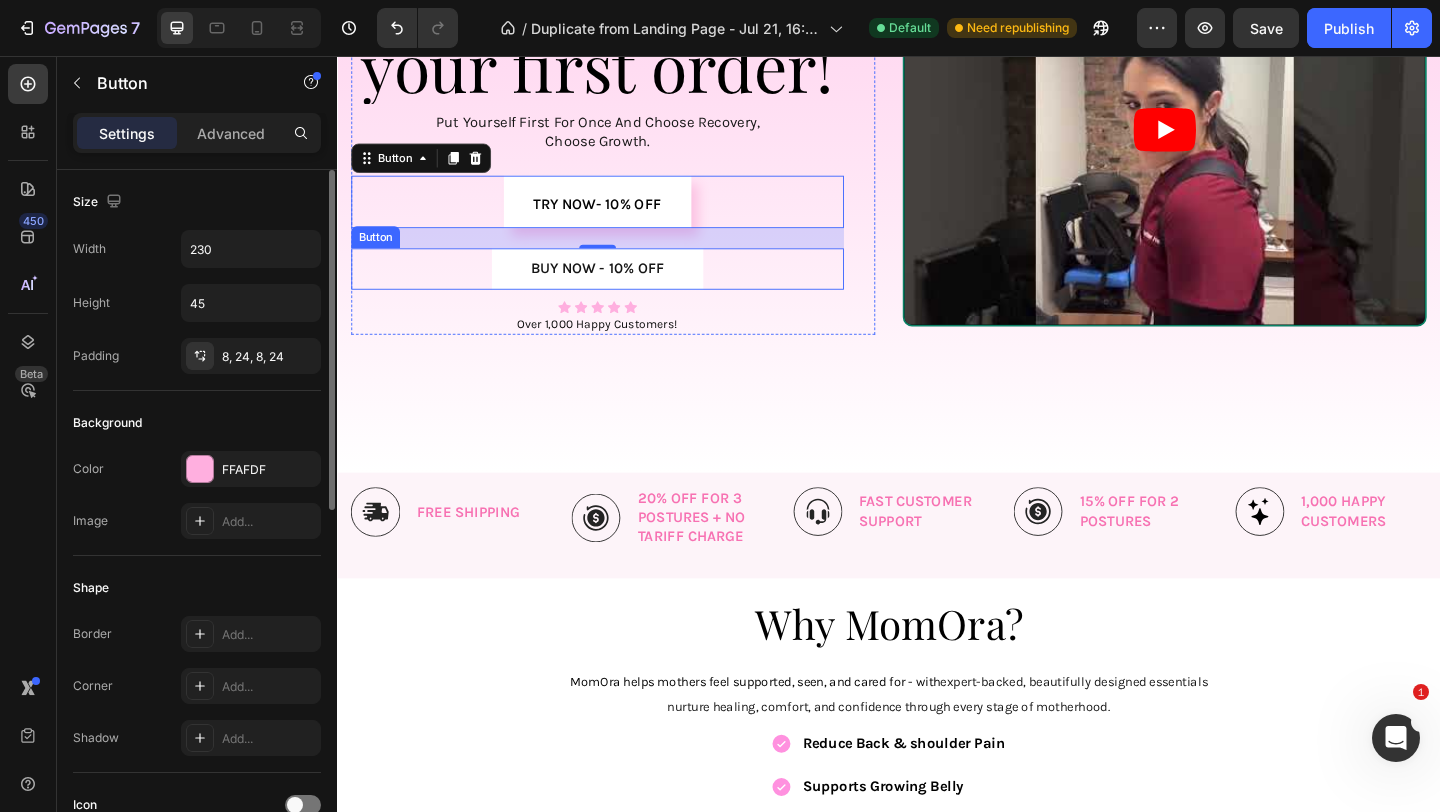 click on "BUY NOW - 10% OFF" at bounding box center (620, 287) 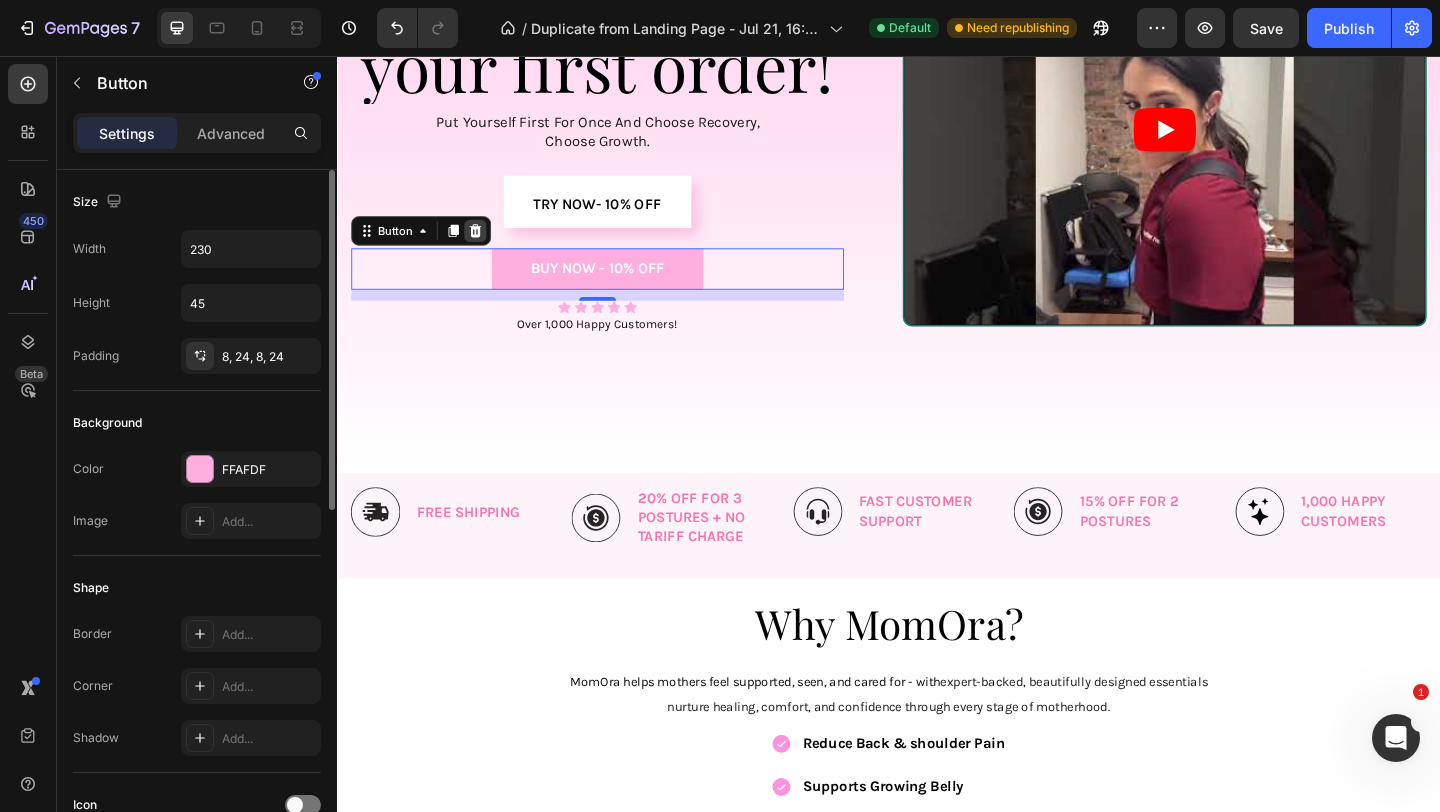 click 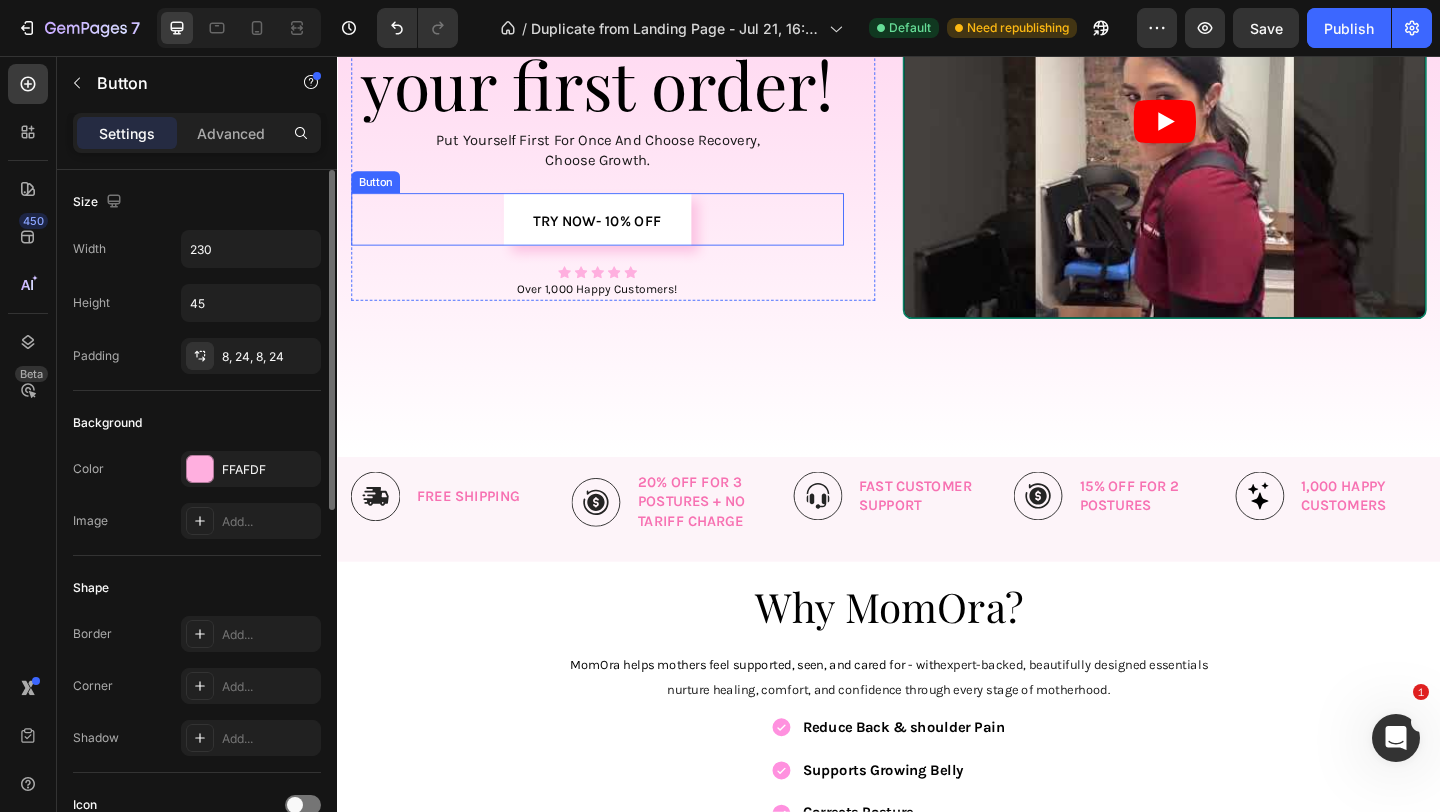 scroll, scrollTop: 254, scrollLeft: 0, axis: vertical 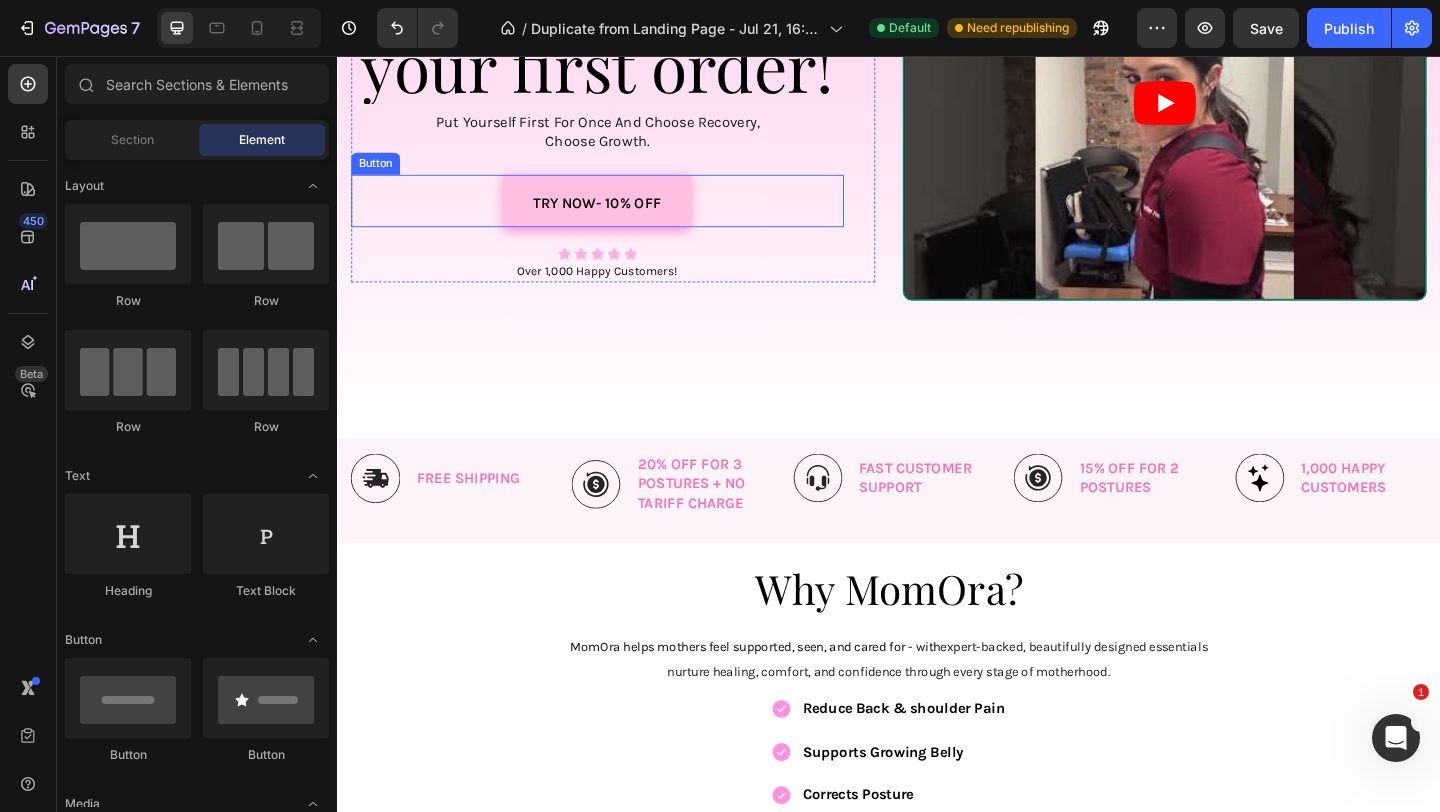 click on "Try now- 10% OFF" at bounding box center [620, 213] 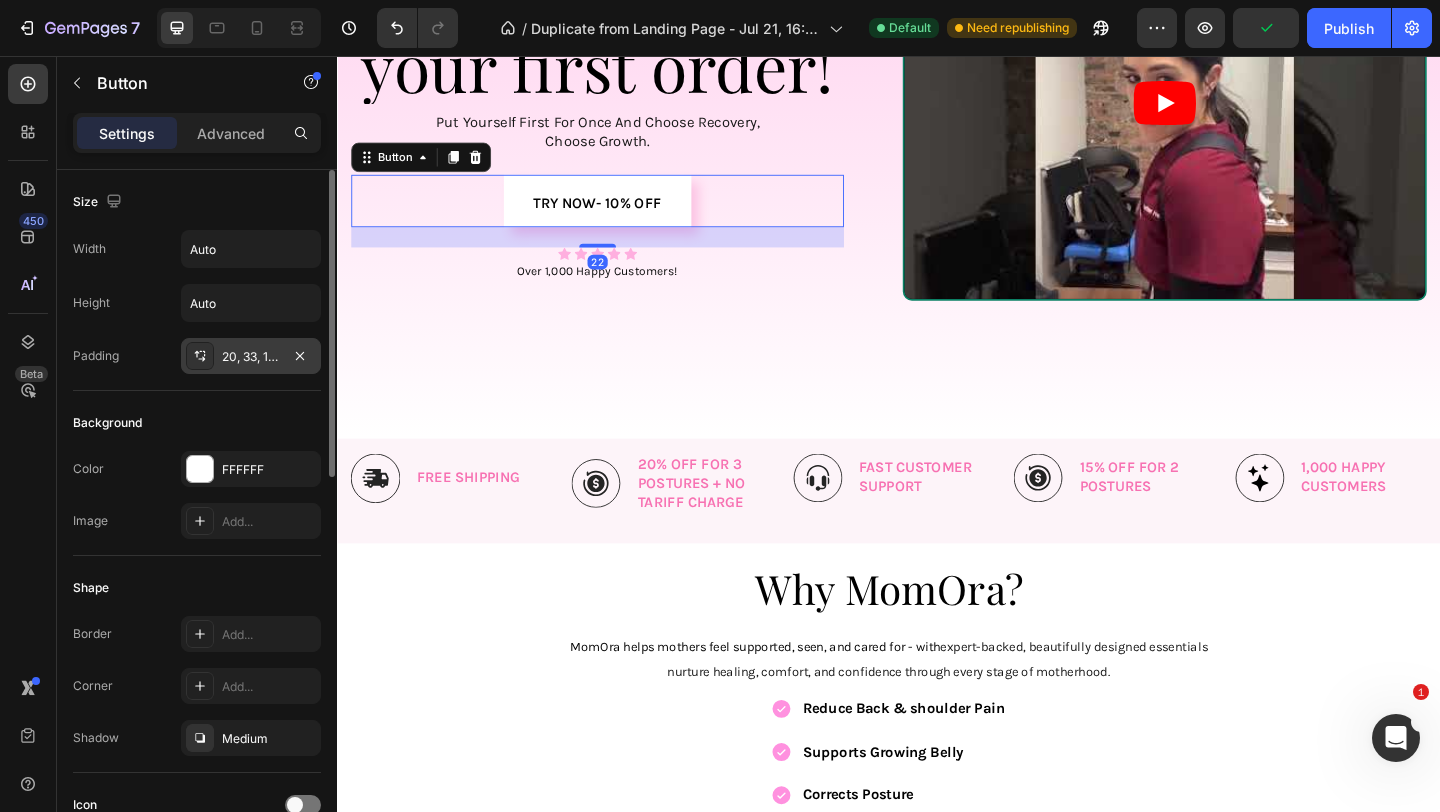 click on "20, 33, 16, 32" at bounding box center (251, 357) 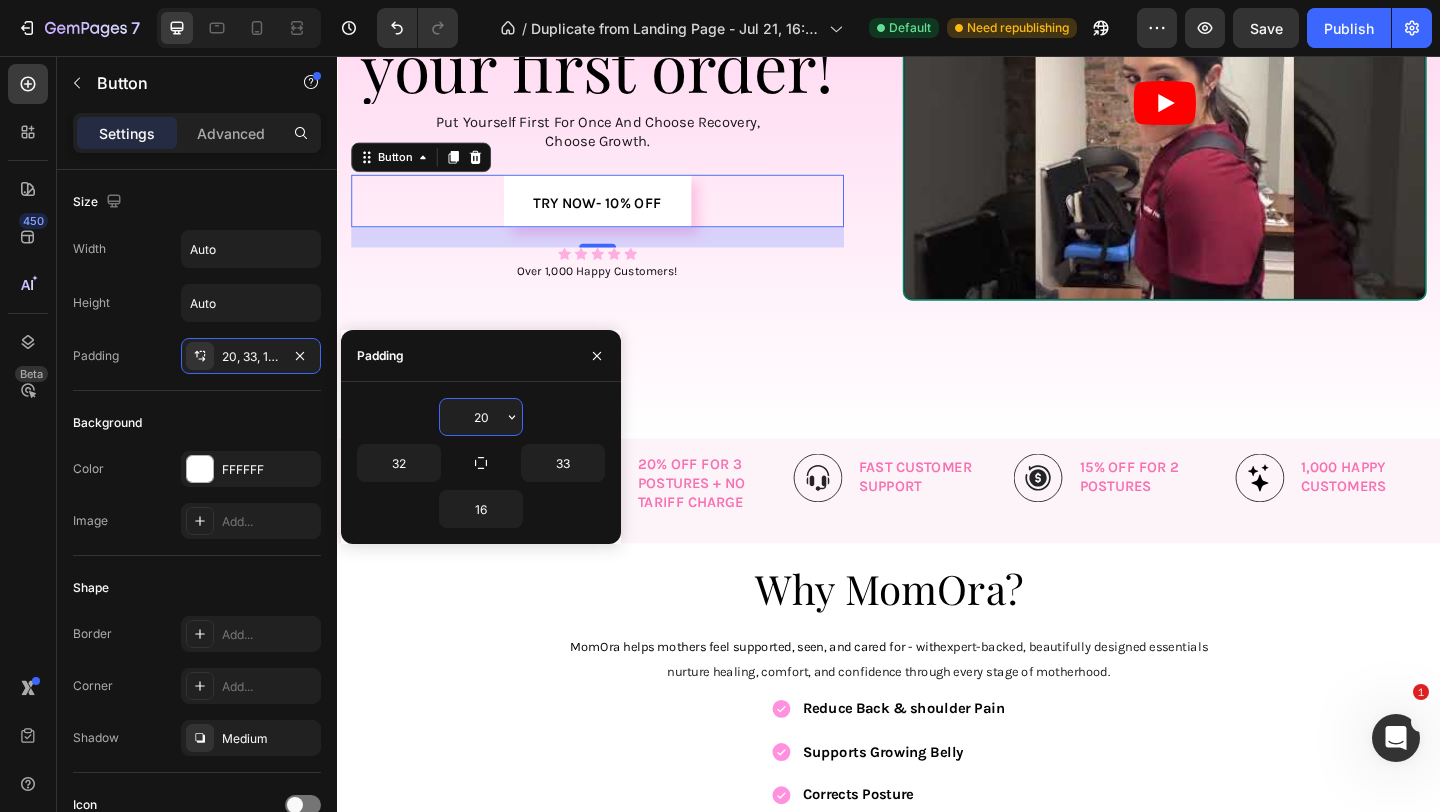 click on "20" at bounding box center [481, 417] 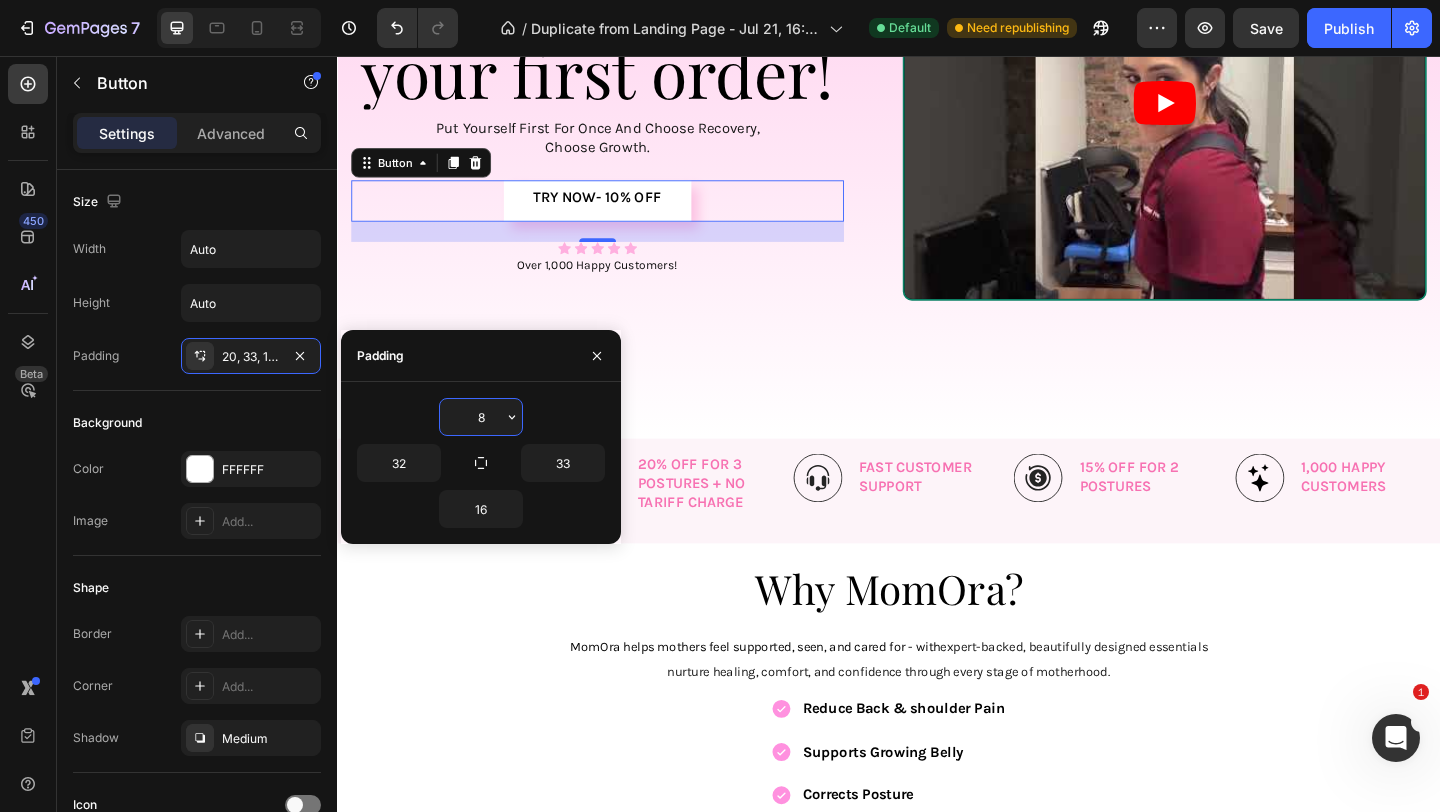 scroll, scrollTop: 260, scrollLeft: 0, axis: vertical 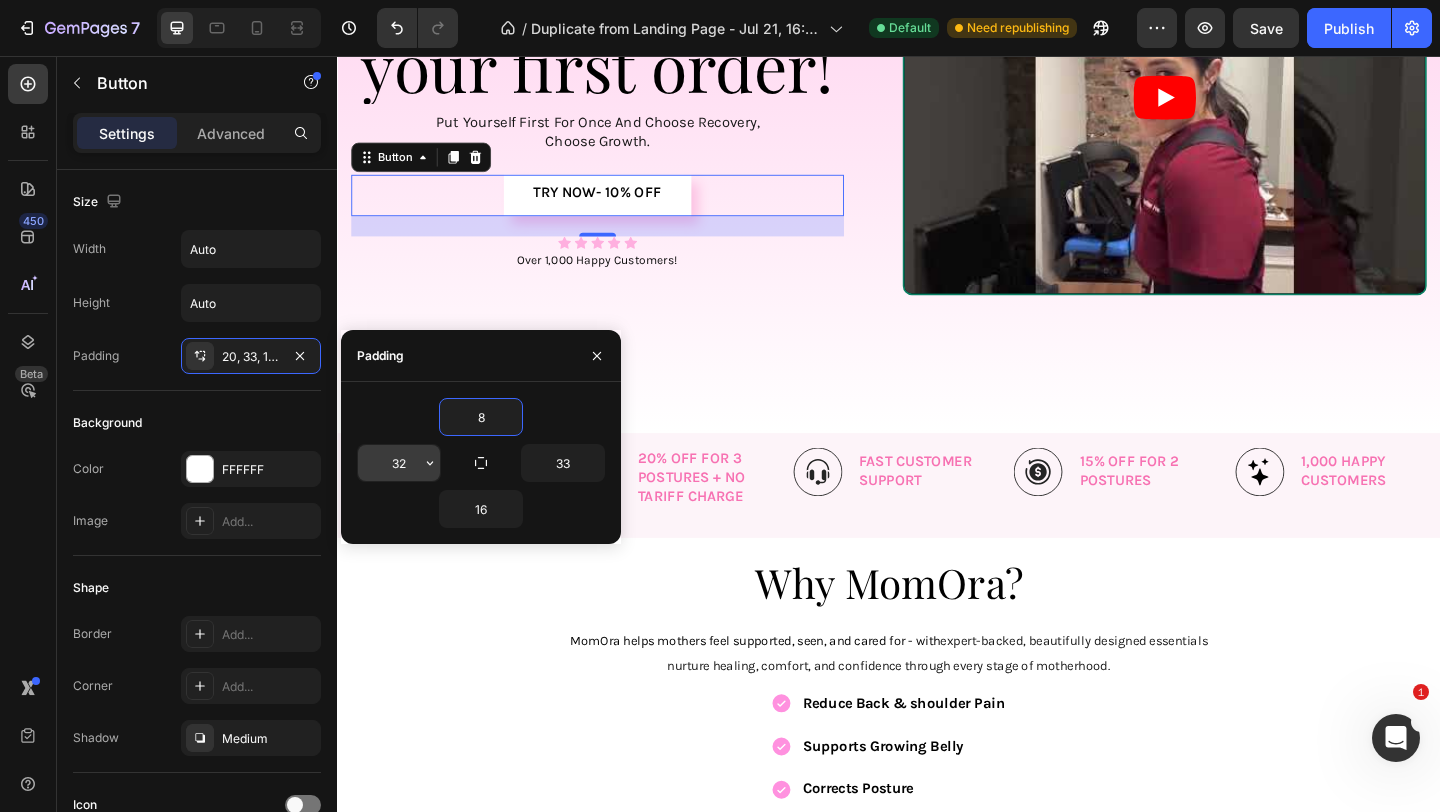 type on "8" 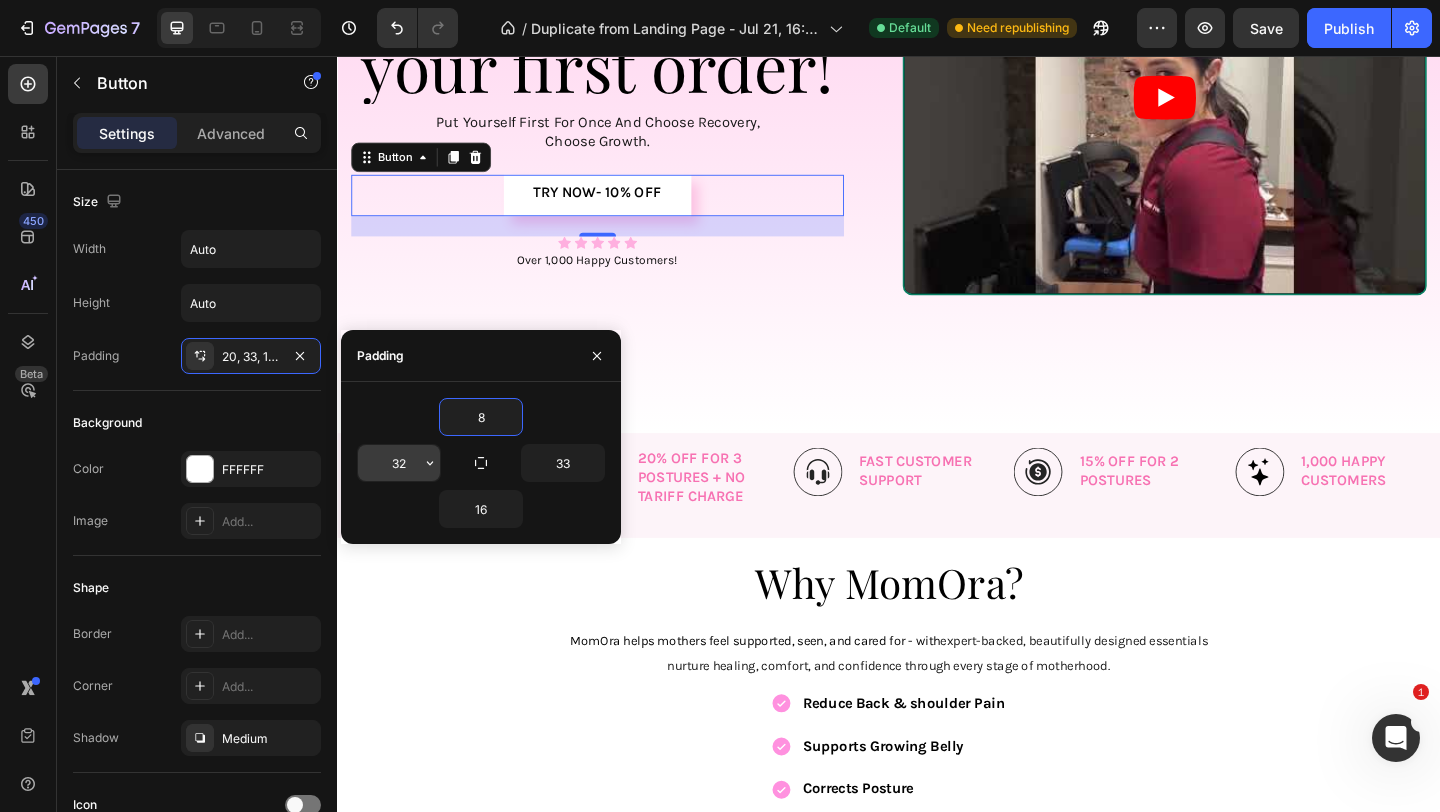 click on "32" at bounding box center [399, 463] 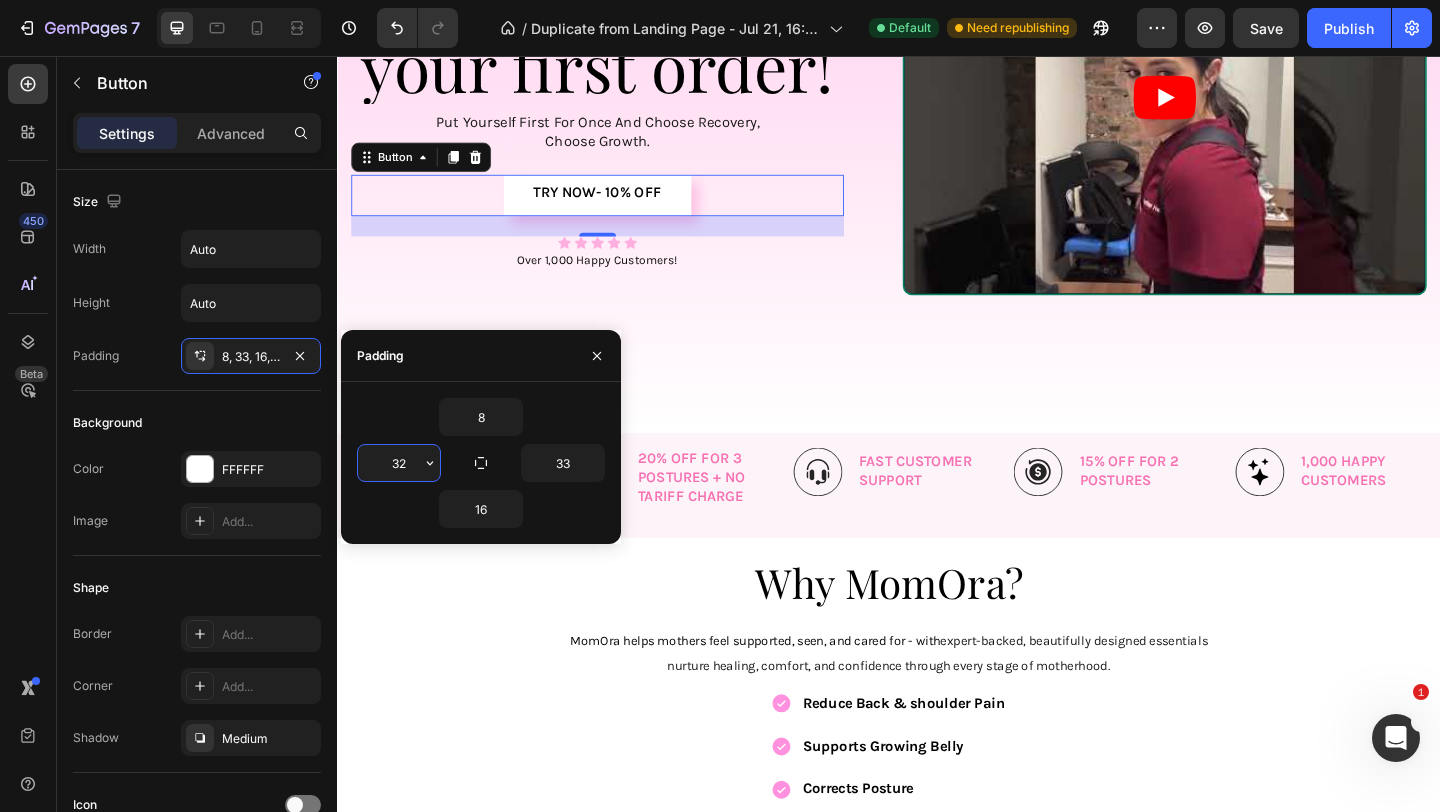 click on "32" at bounding box center [399, 463] 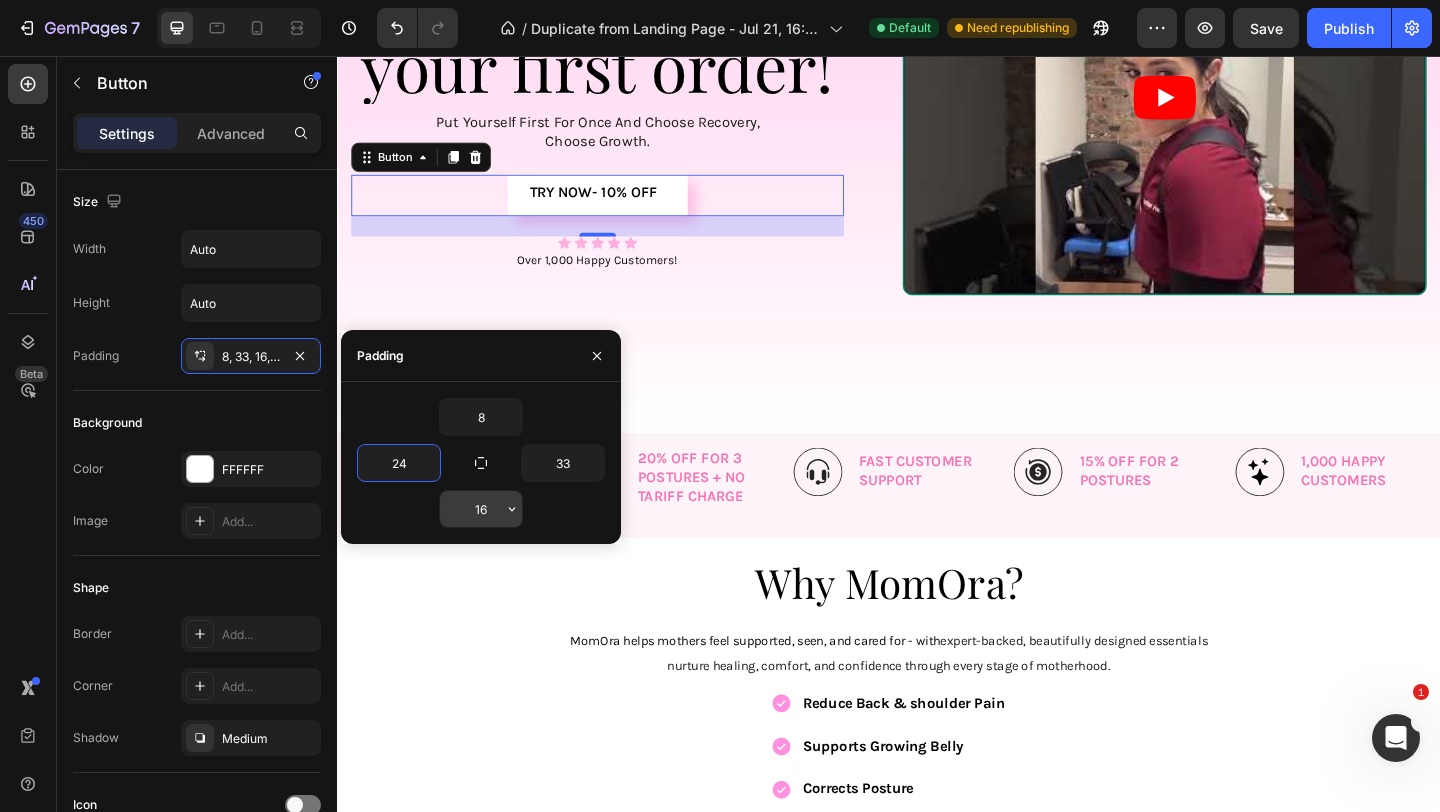 type on "24" 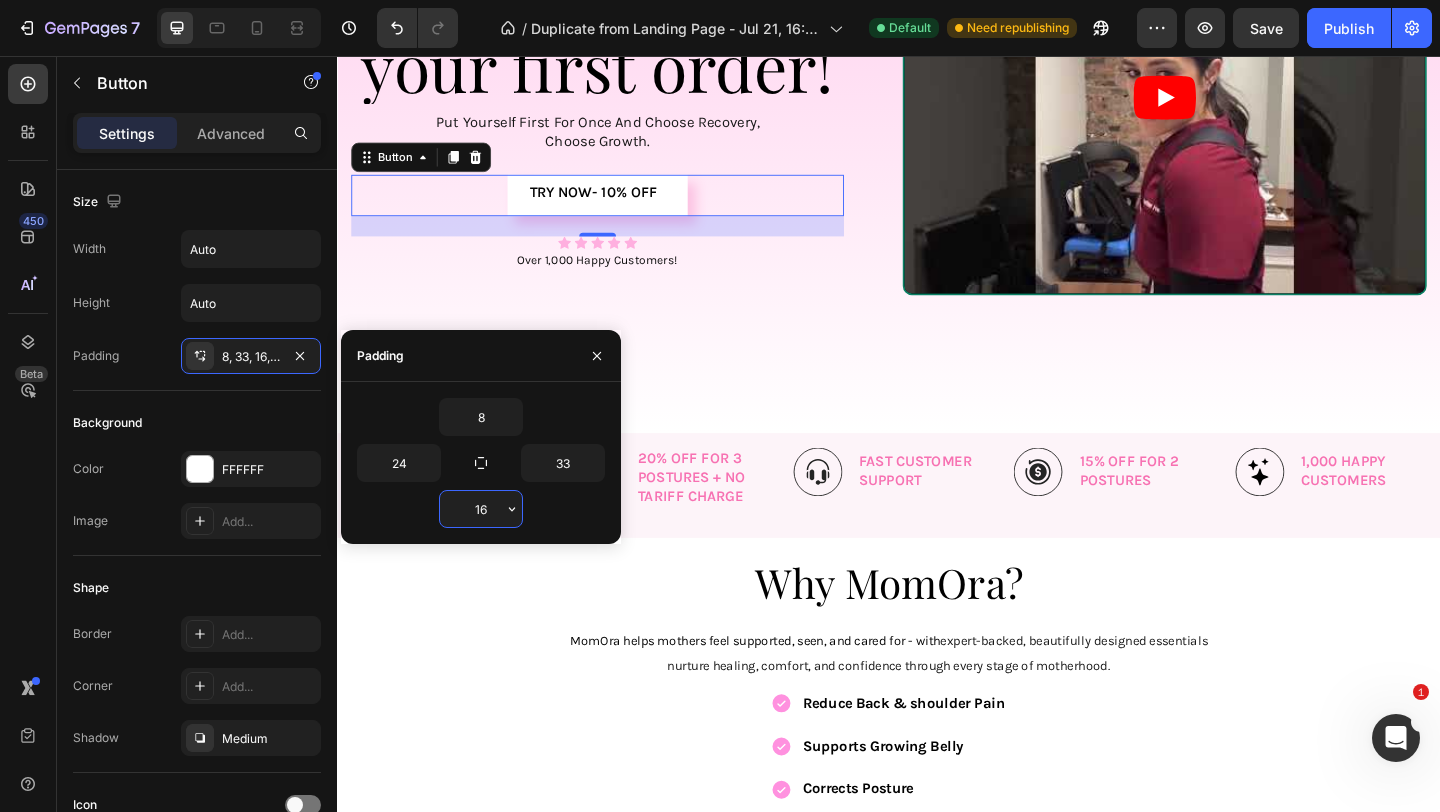 click on "16" at bounding box center [481, 509] 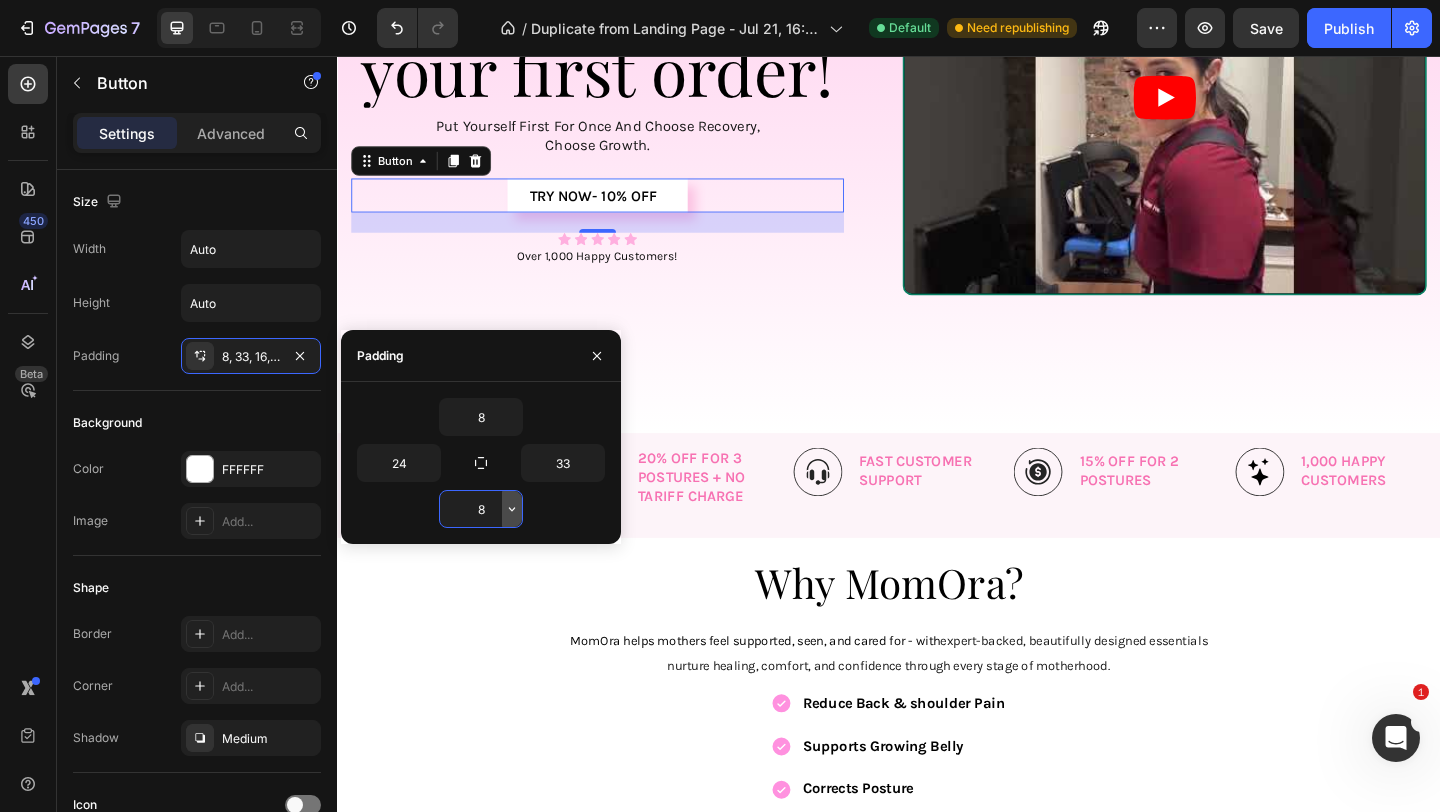 scroll, scrollTop: 264, scrollLeft: 0, axis: vertical 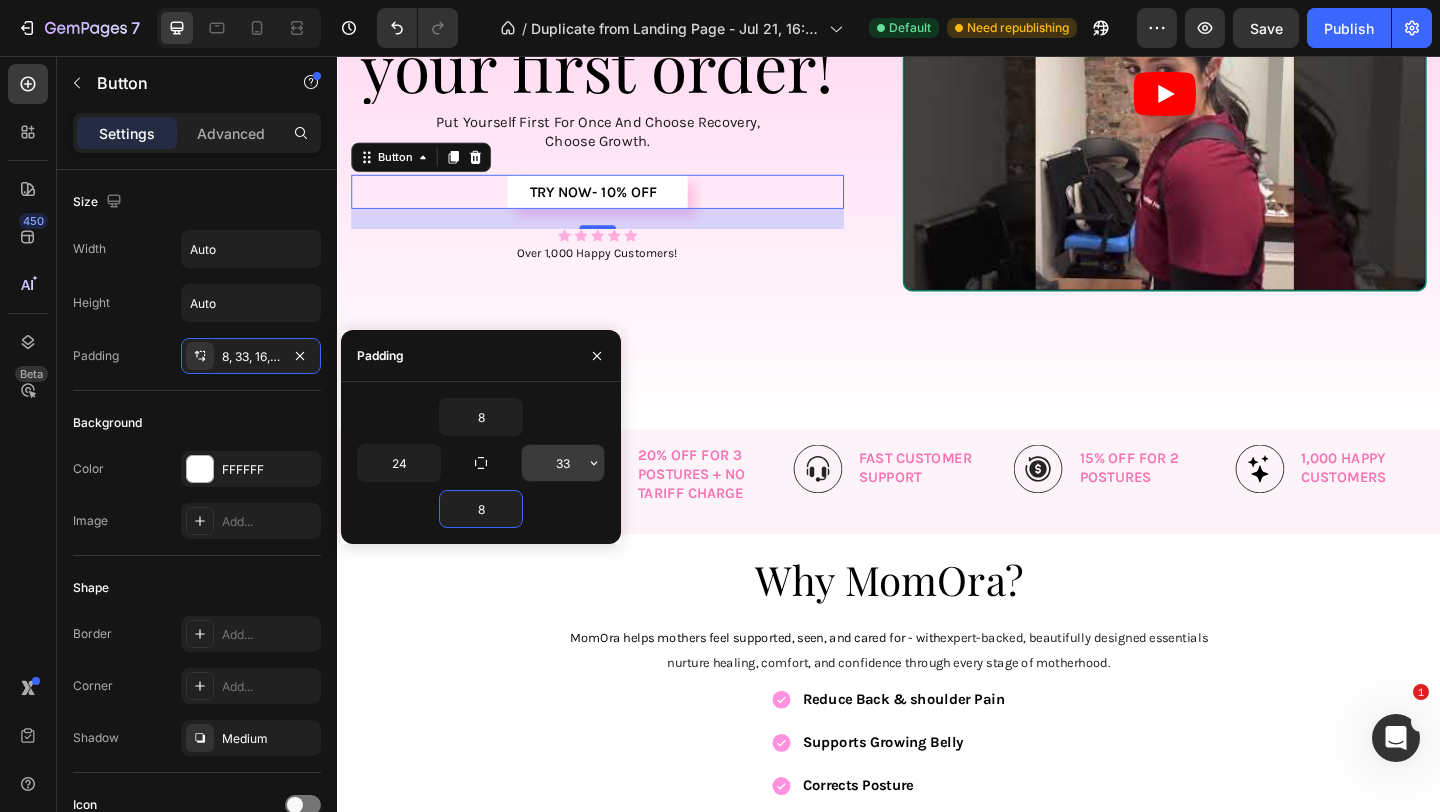type on "8" 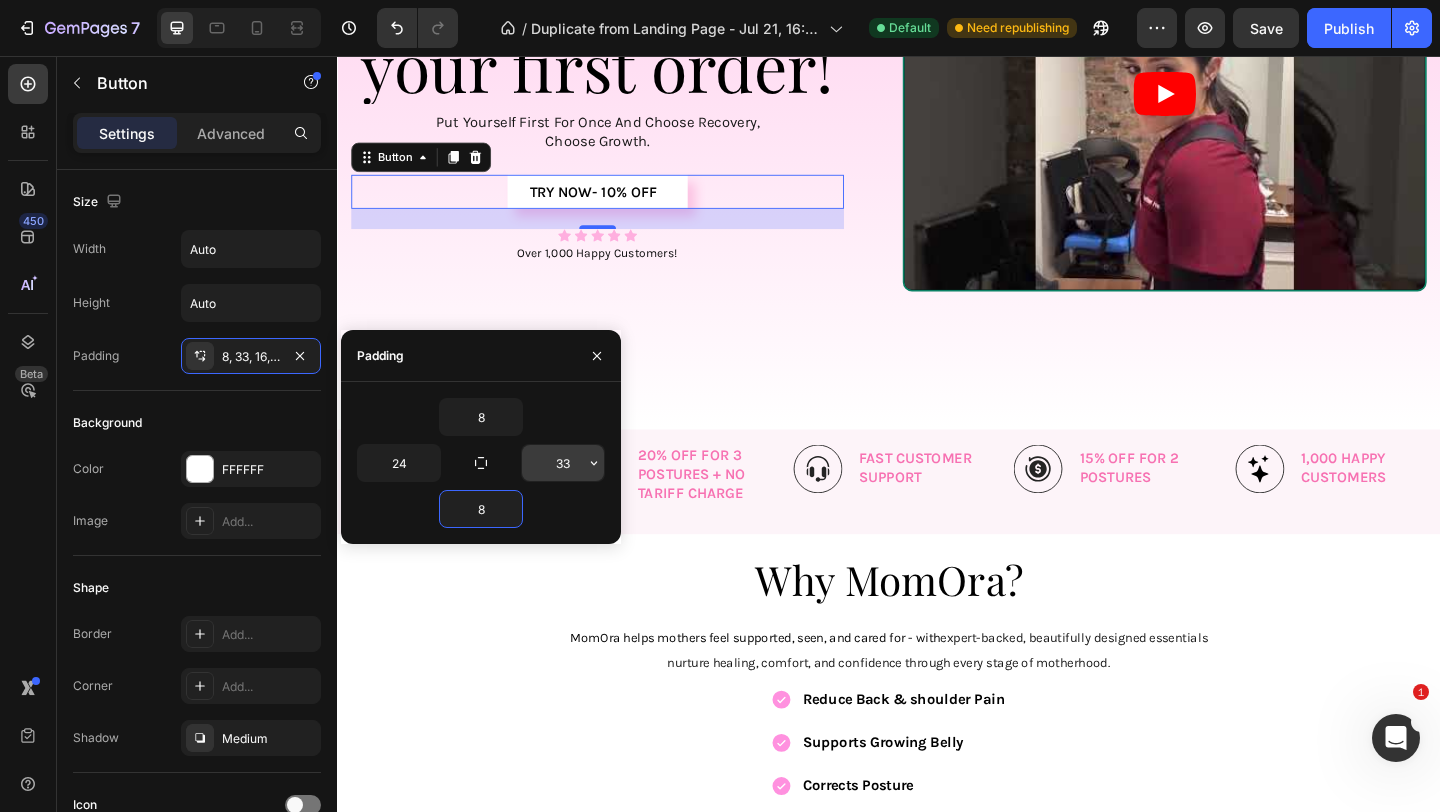 click on "33" at bounding box center (563, 463) 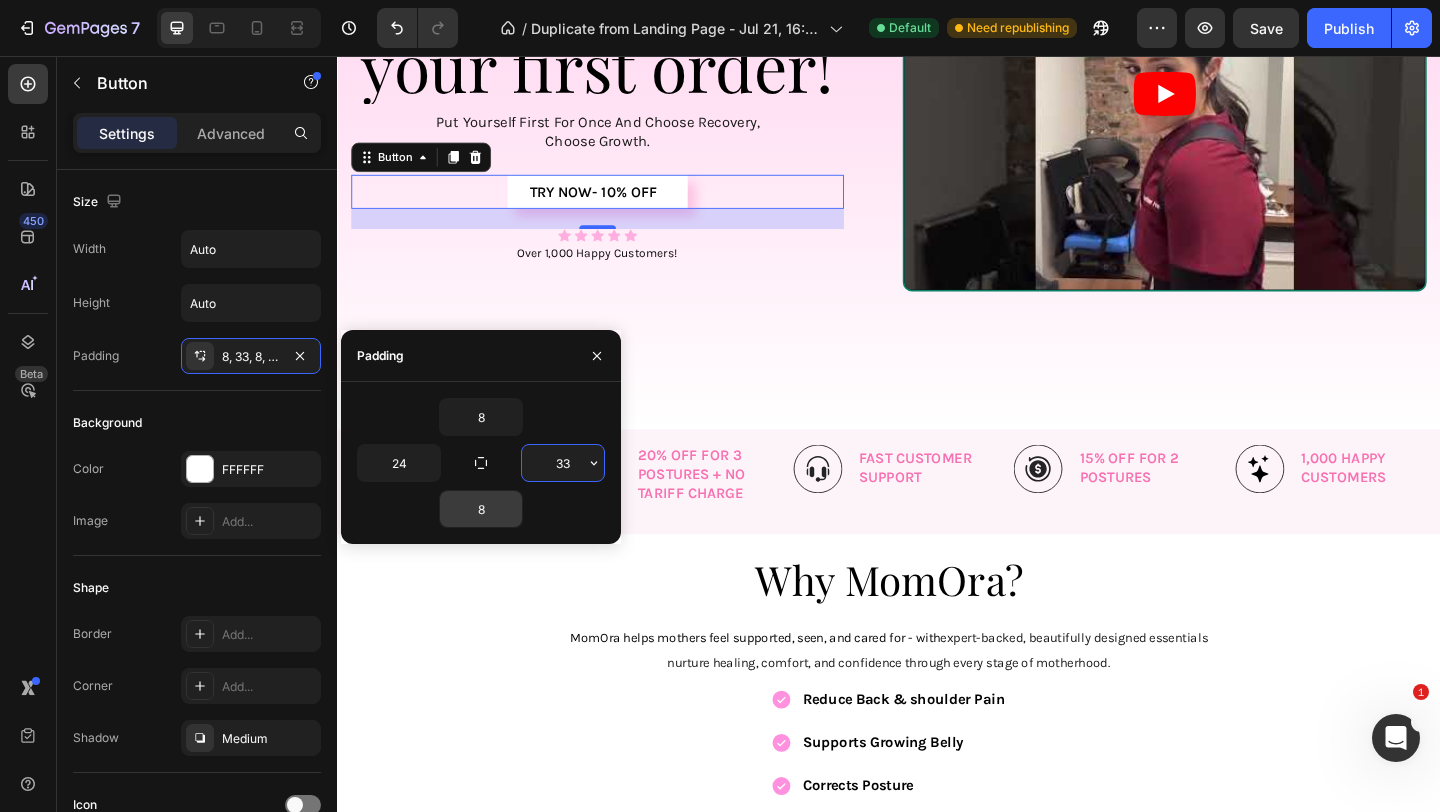 click on "33" at bounding box center [563, 463] 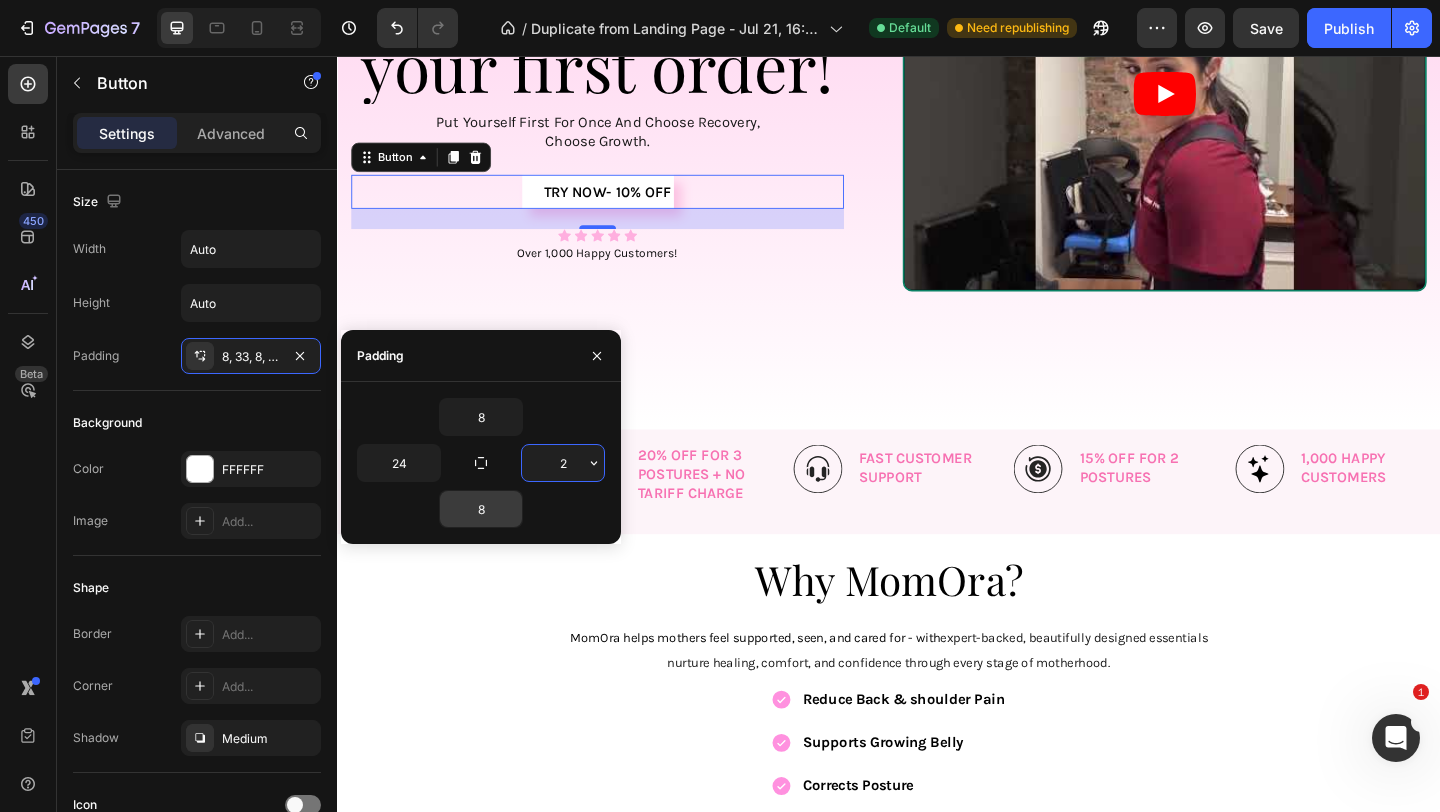type on "24" 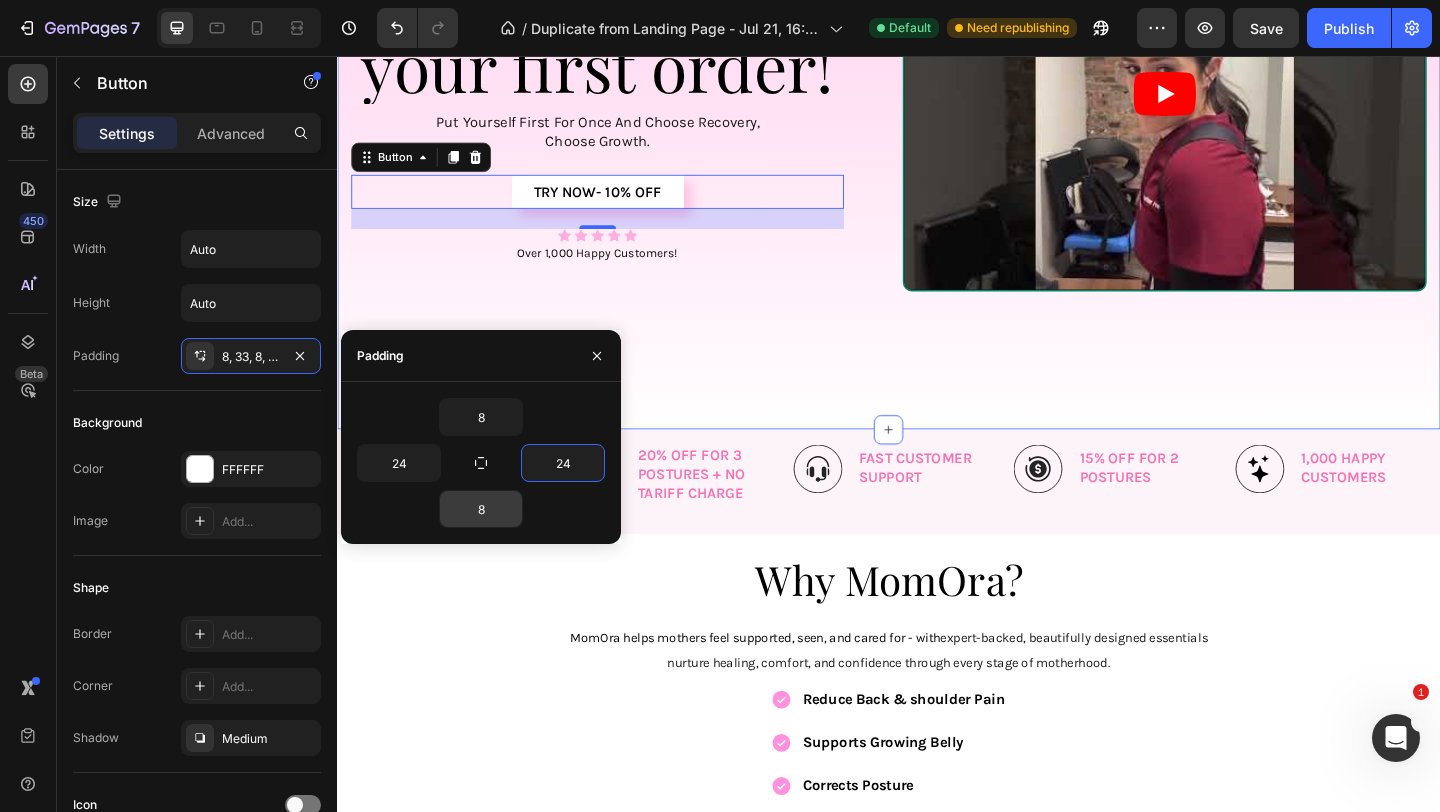 click on "#1 Product For Better Posture  Text Block Get 10% off on your first order! Heading put yourself first for once and choose recovery, choose growth. Text Block Try now- 10% OFF Button   22 Icon Icon Icon Icon Icon Icon List Over 1,000 Happy Customers! Text Block Row Video Row Section 1" at bounding box center (937, 147) 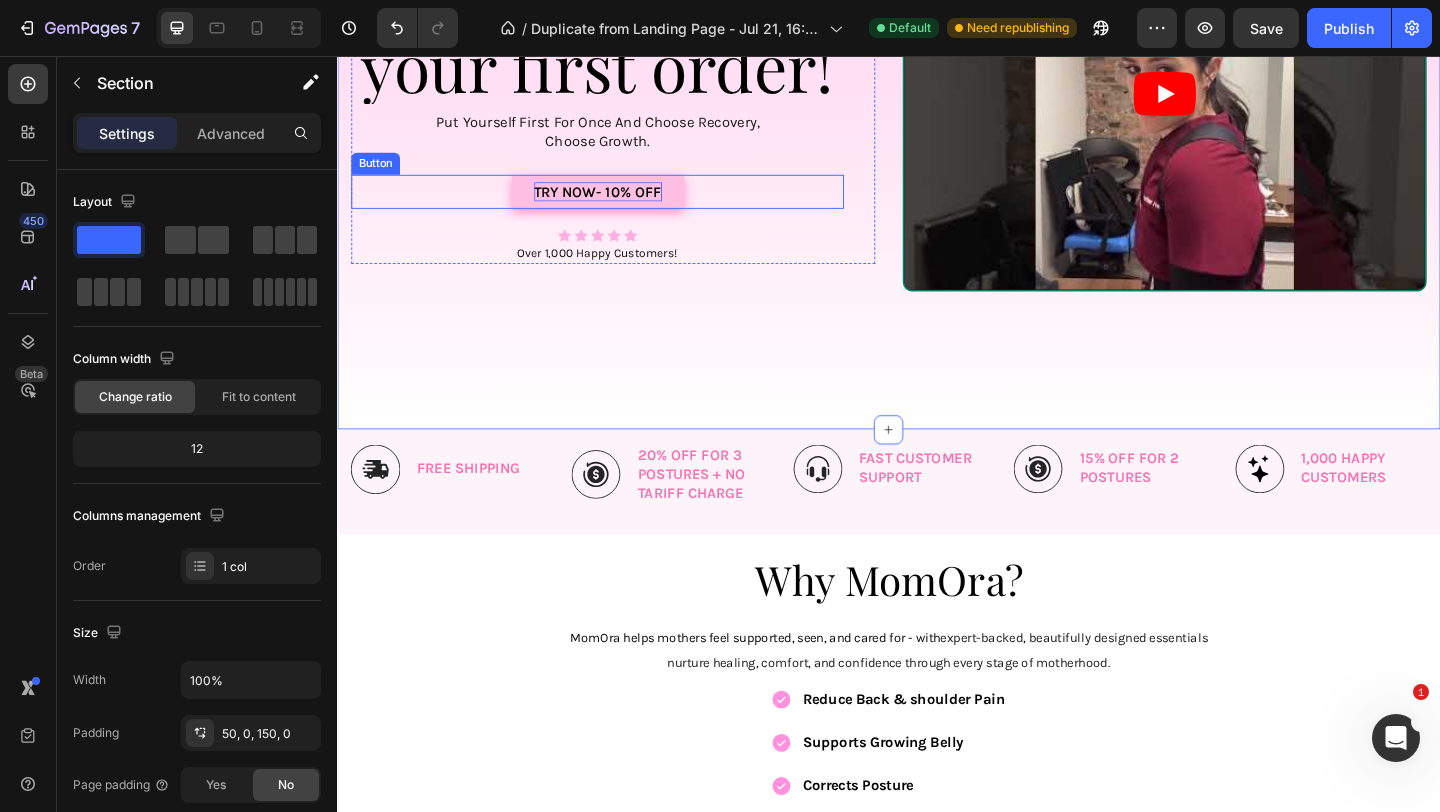 click on "Try now- 10% OFF" at bounding box center (620, 203) 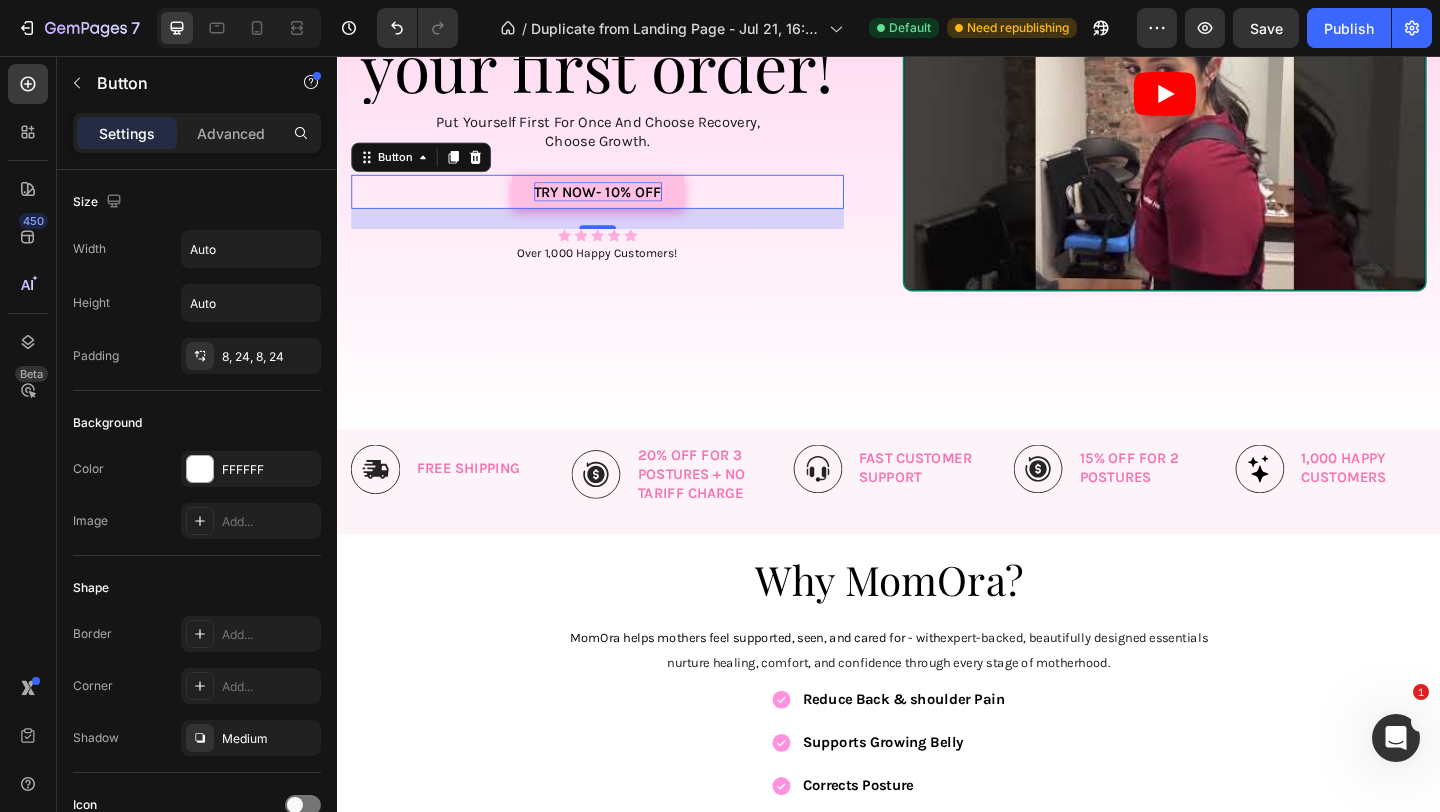 click on "Try now- 10% OFF" at bounding box center [620, 203] 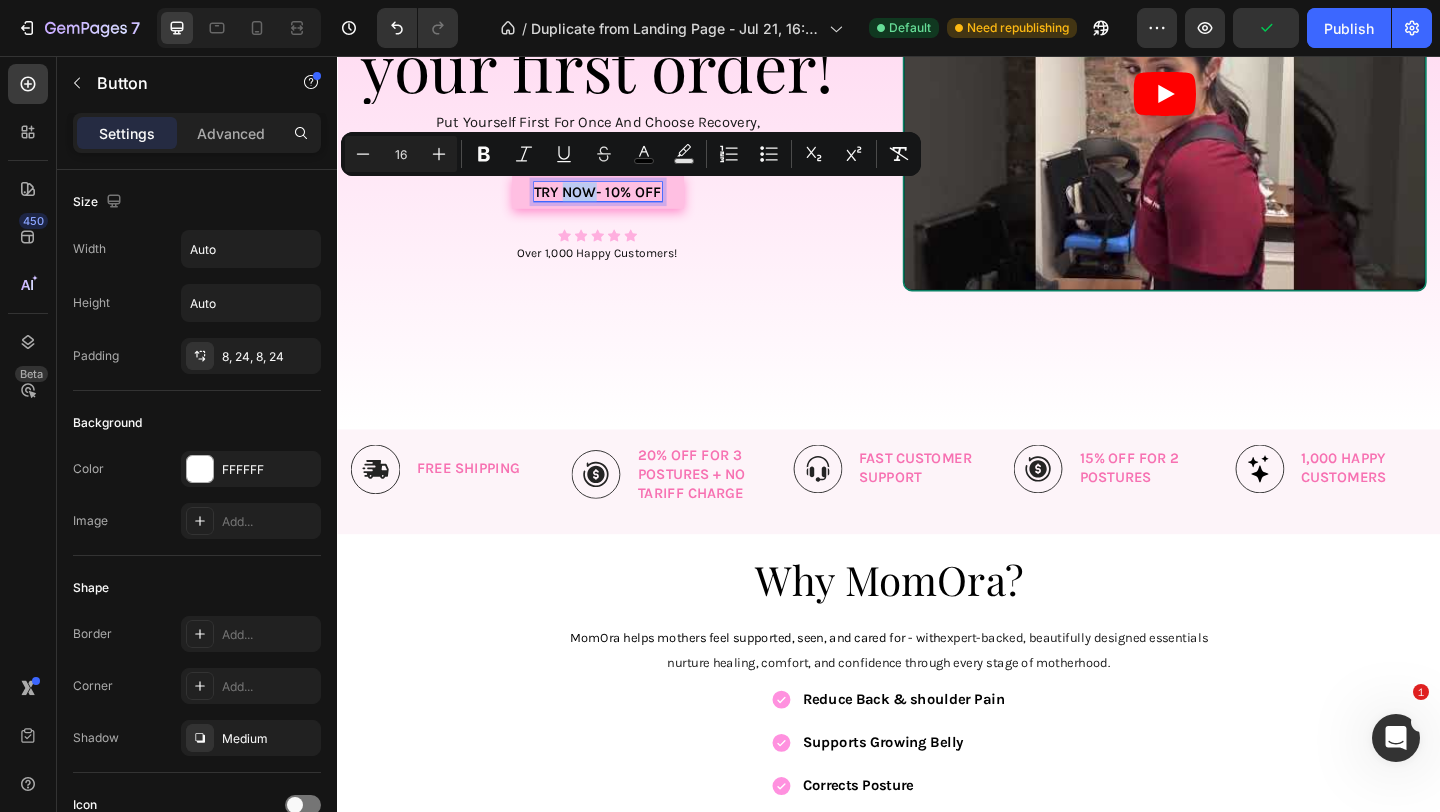 click on "Try now- 10% OFF" at bounding box center [620, 203] 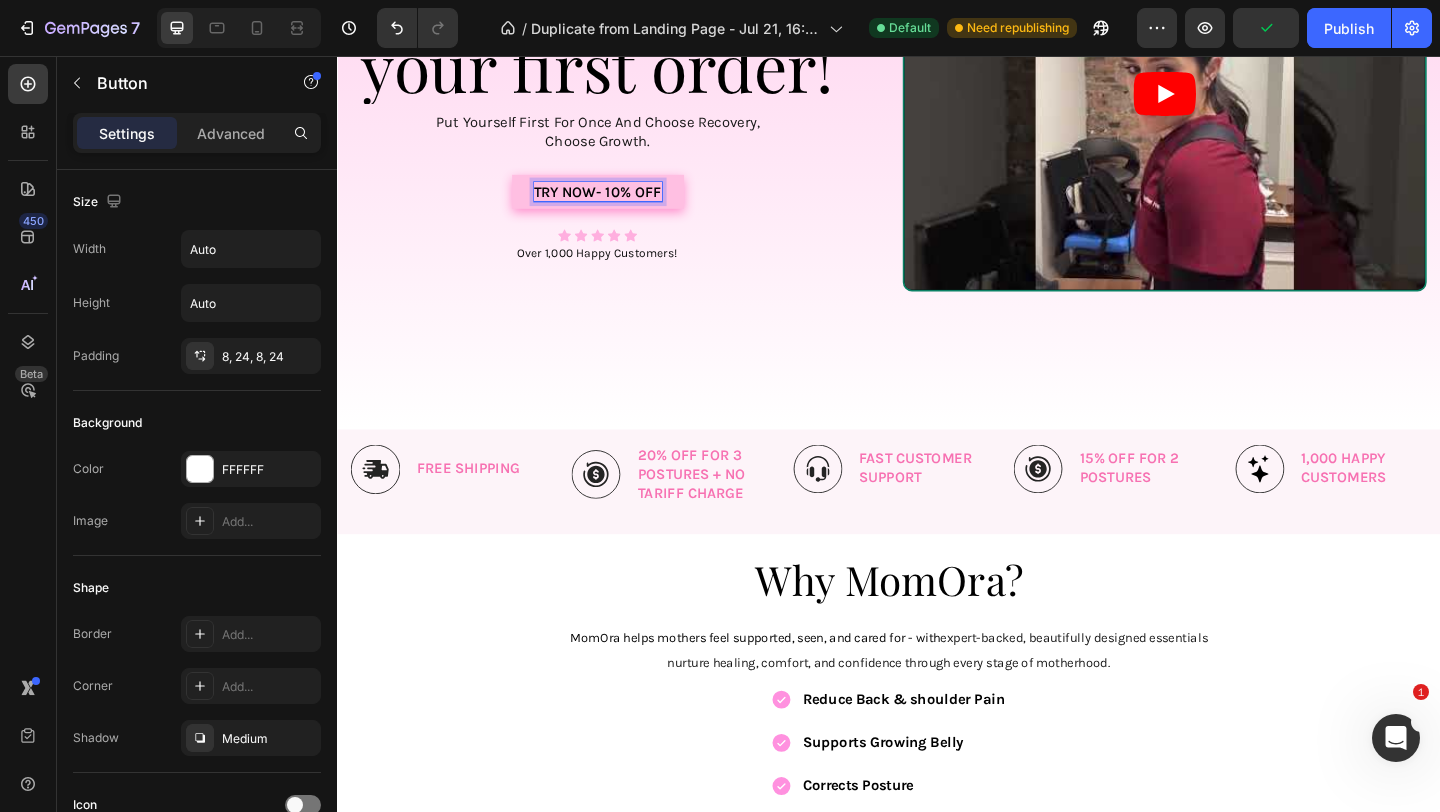 click on "Try now- 10% OFF" at bounding box center (620, 203) 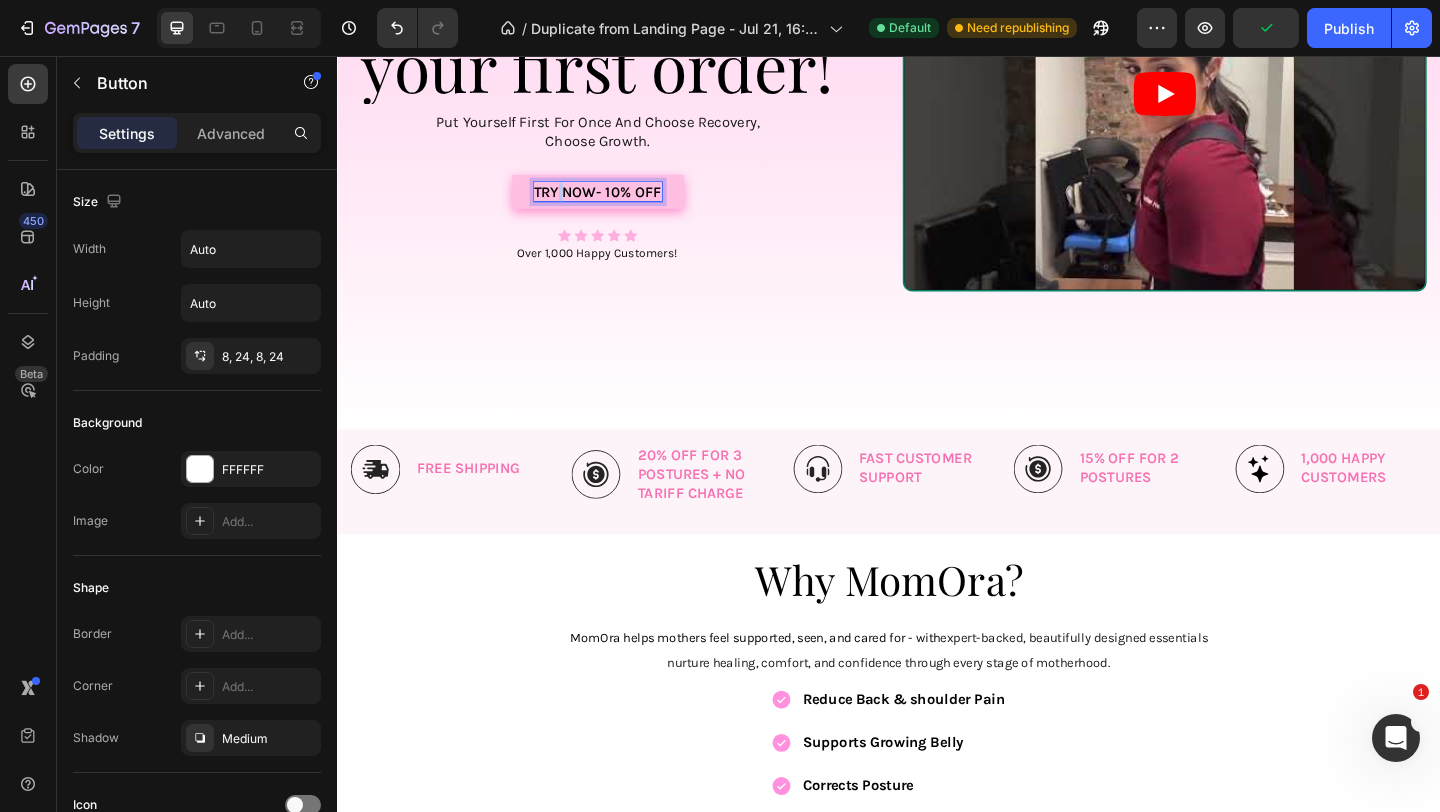 click on "Try now- 10% OFF" at bounding box center (620, 203) 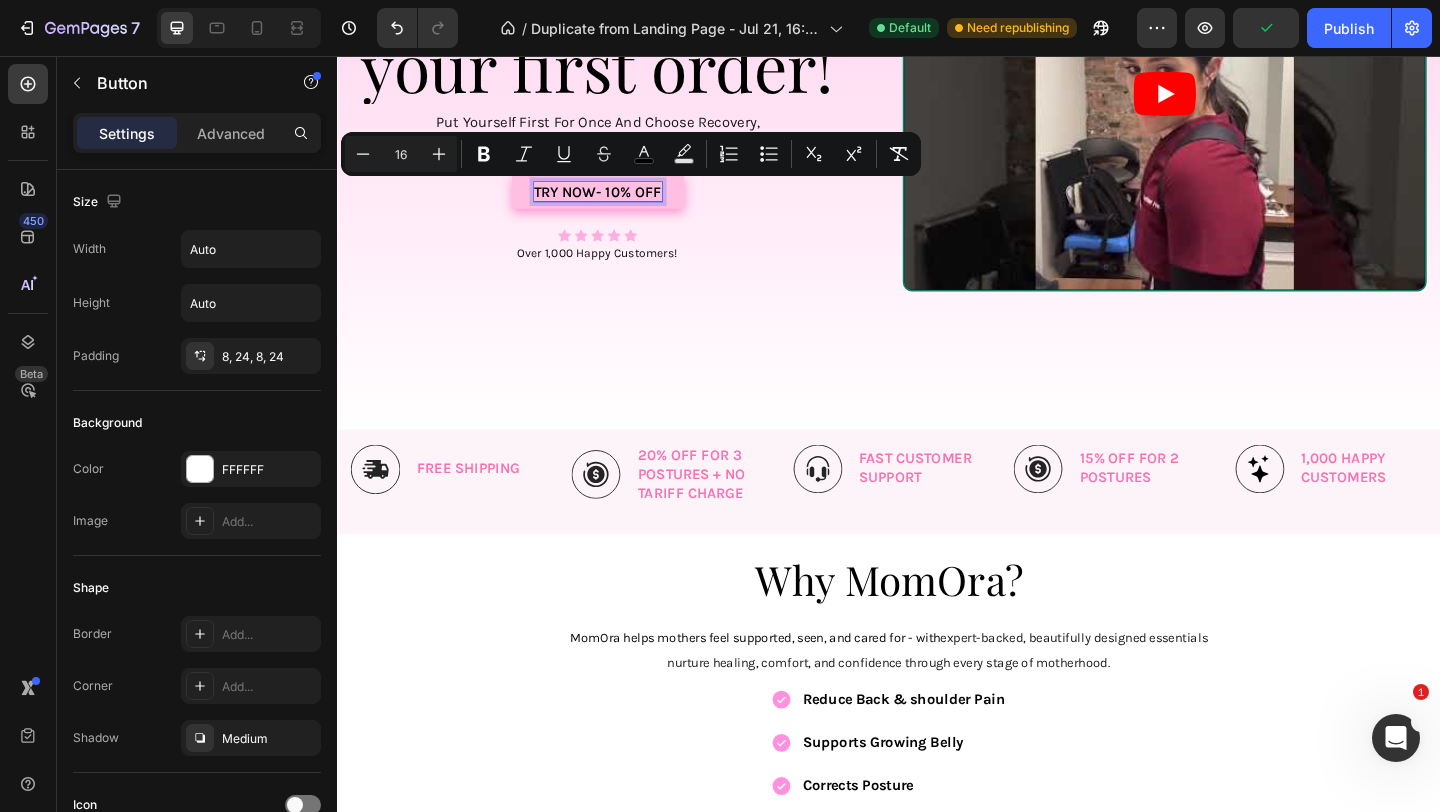click on "Try now- 10% OFF" at bounding box center (620, 203) 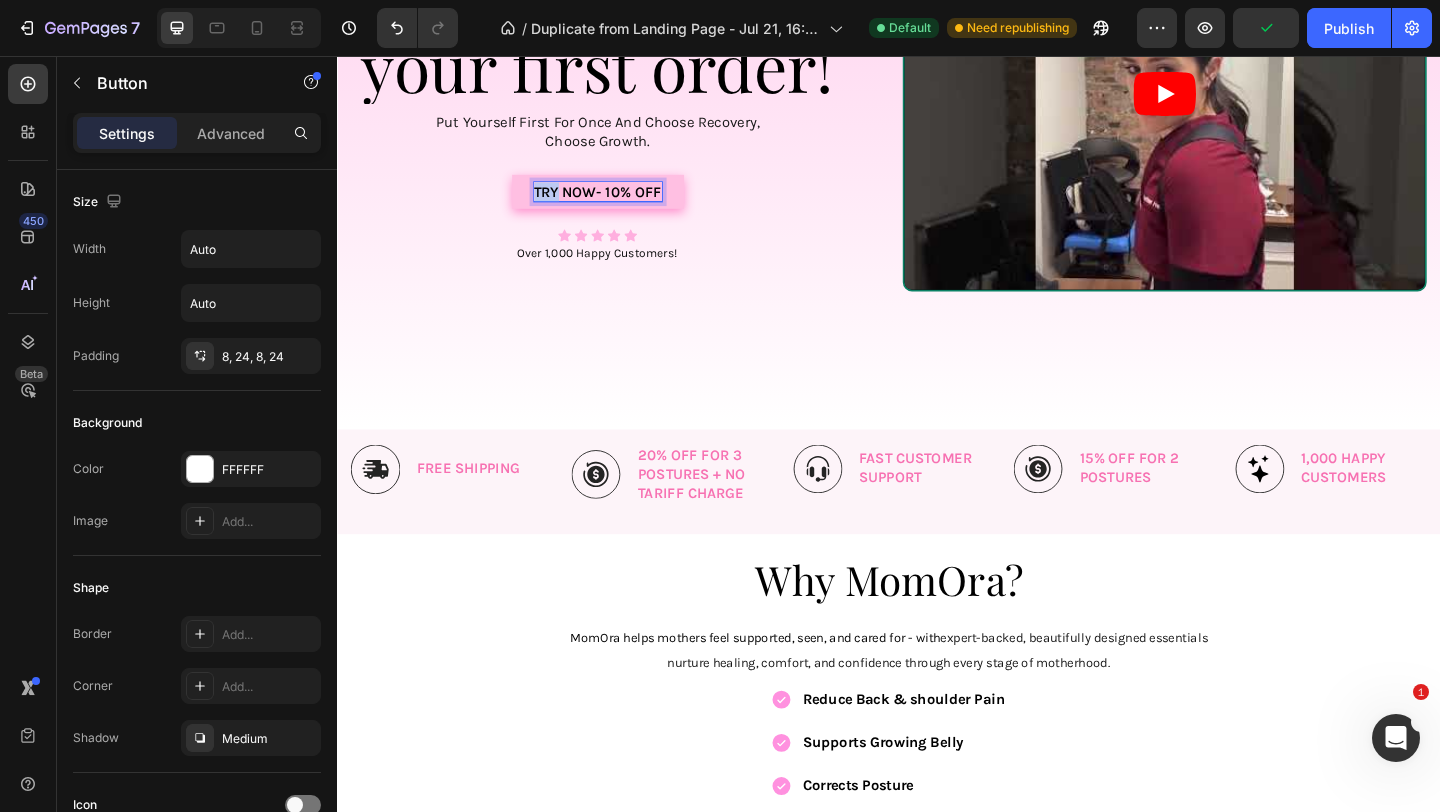 click on "Try now- 10% OFF" at bounding box center (620, 203) 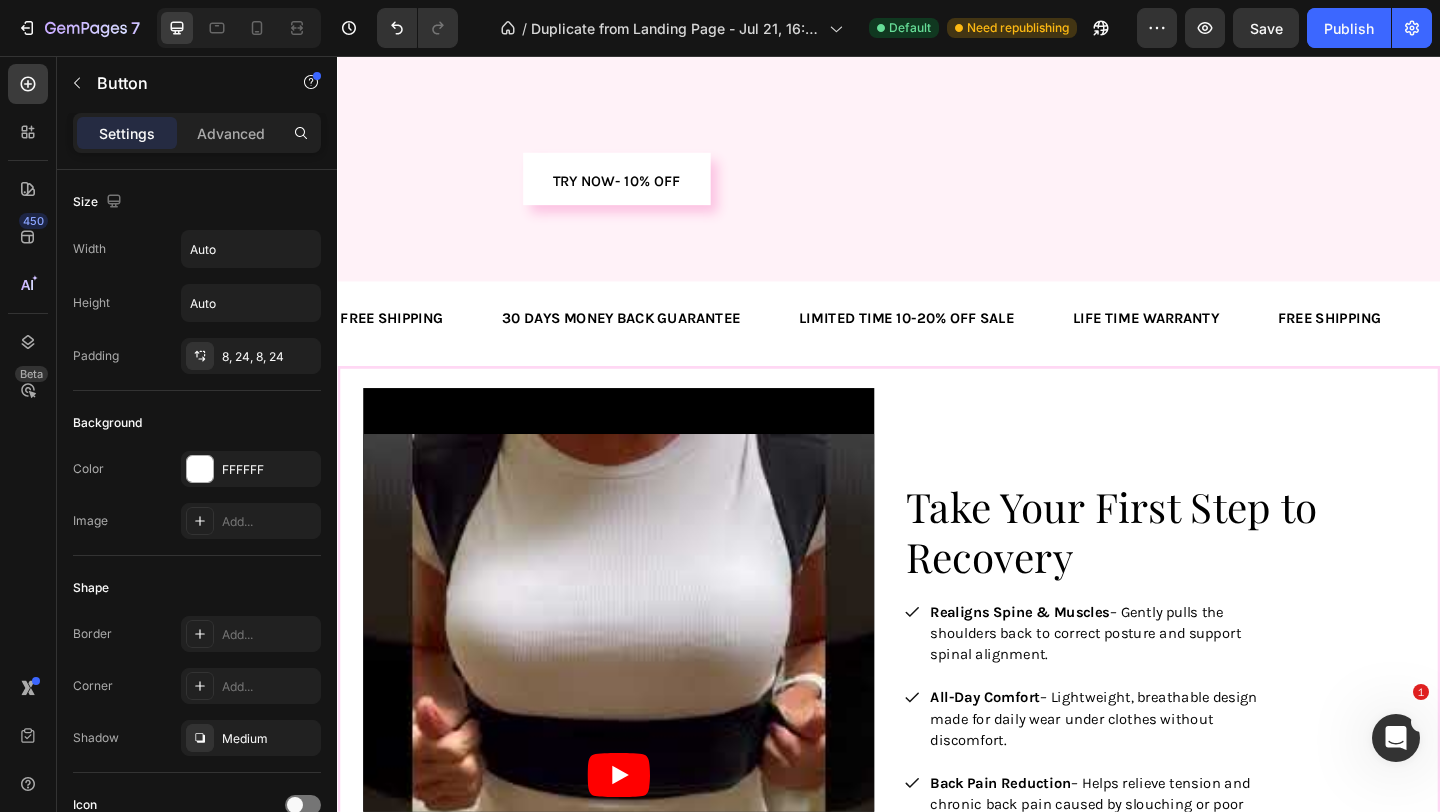 scroll, scrollTop: 1703, scrollLeft: 0, axis: vertical 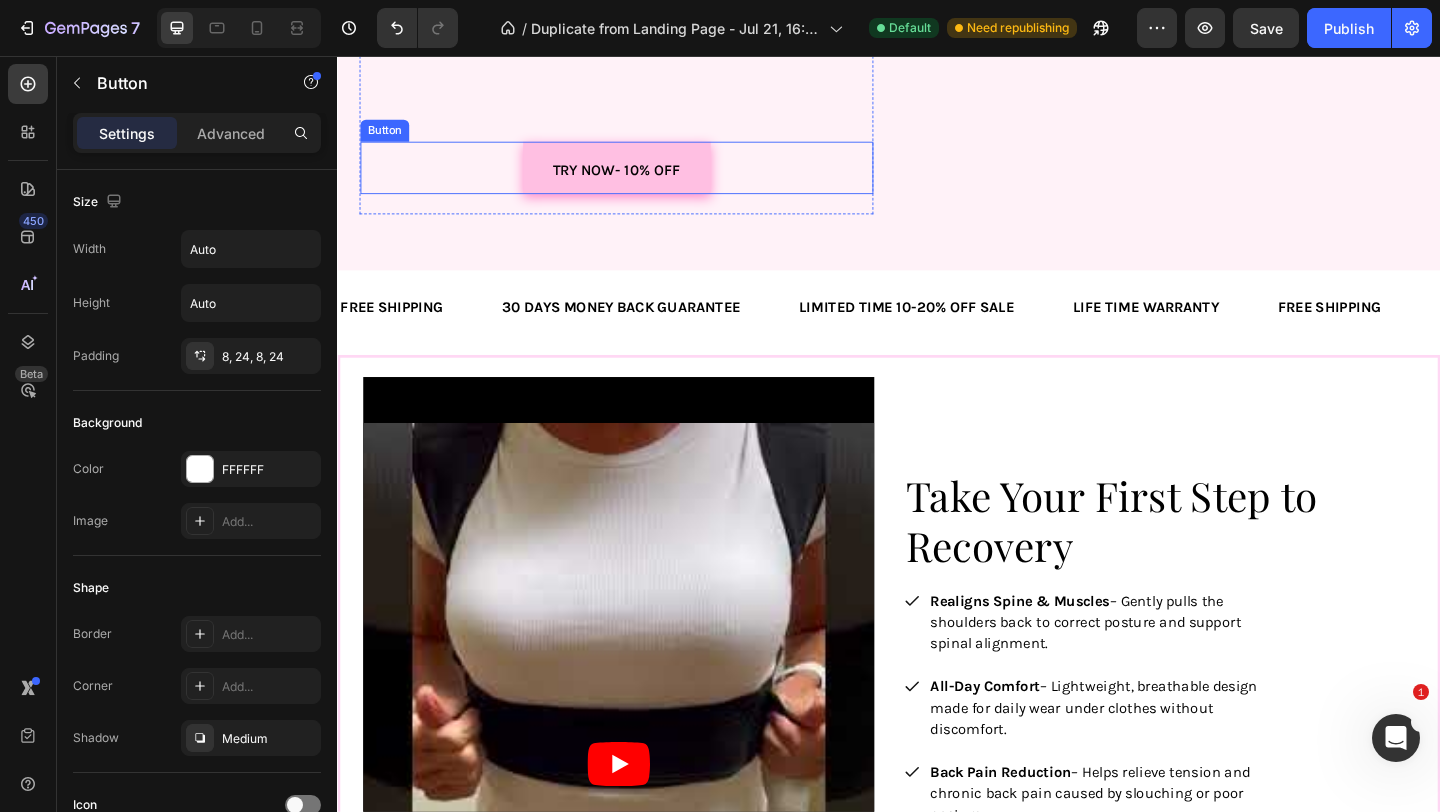click on "Try now- 10% OFF" at bounding box center [641, 177] 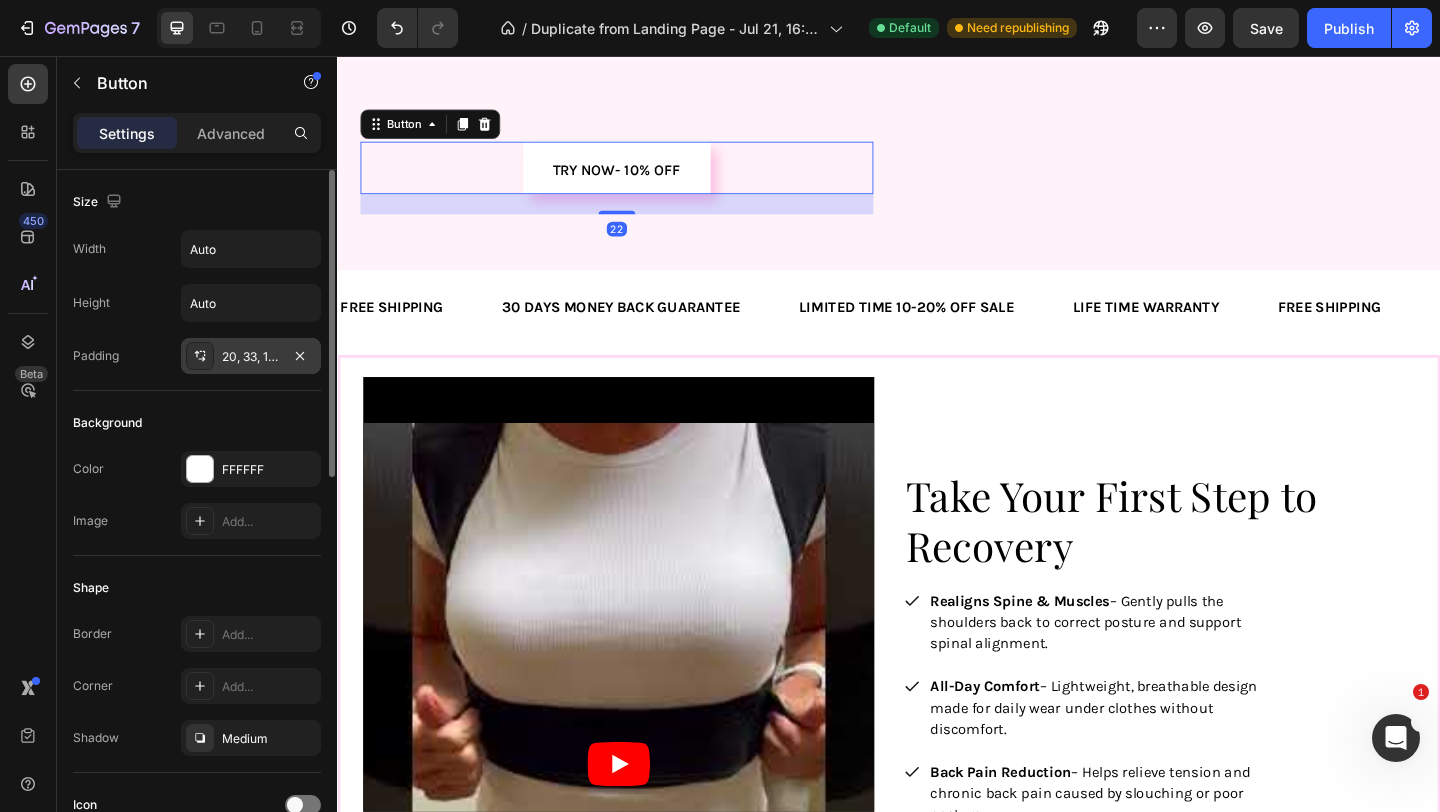 click on "20, 33, 16, 32" at bounding box center (251, 357) 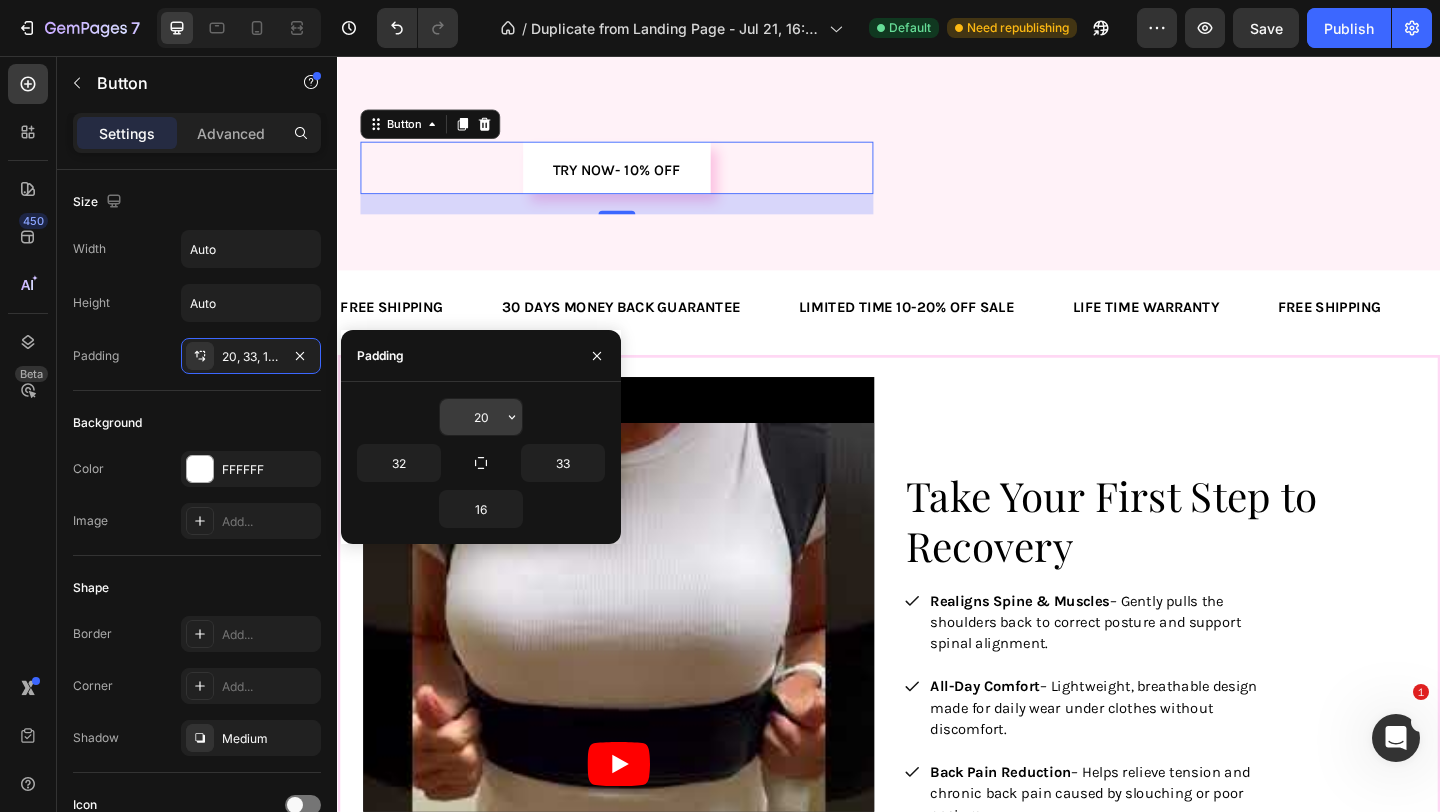click on "20" at bounding box center (481, 417) 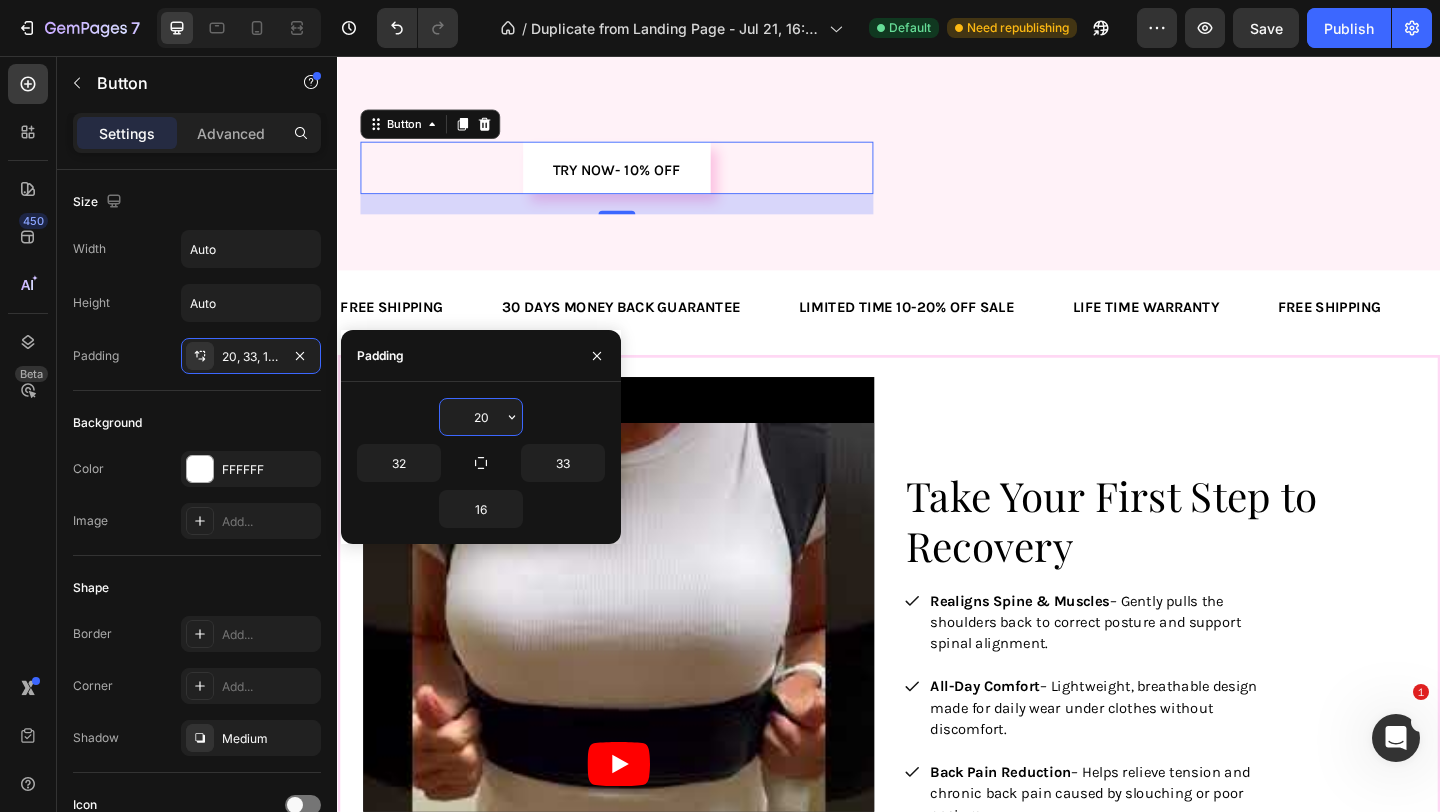 click on "20" at bounding box center [481, 417] 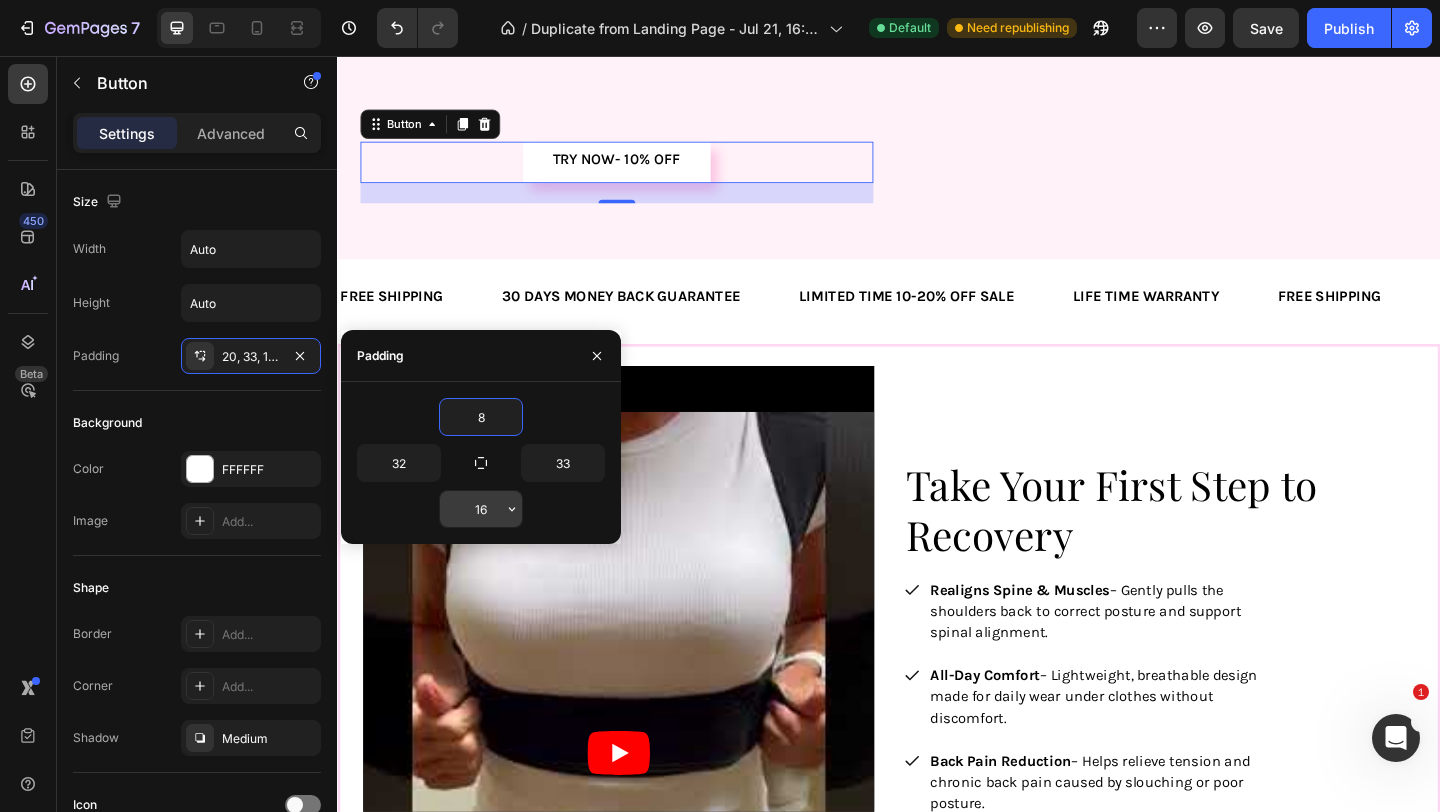 type on "8" 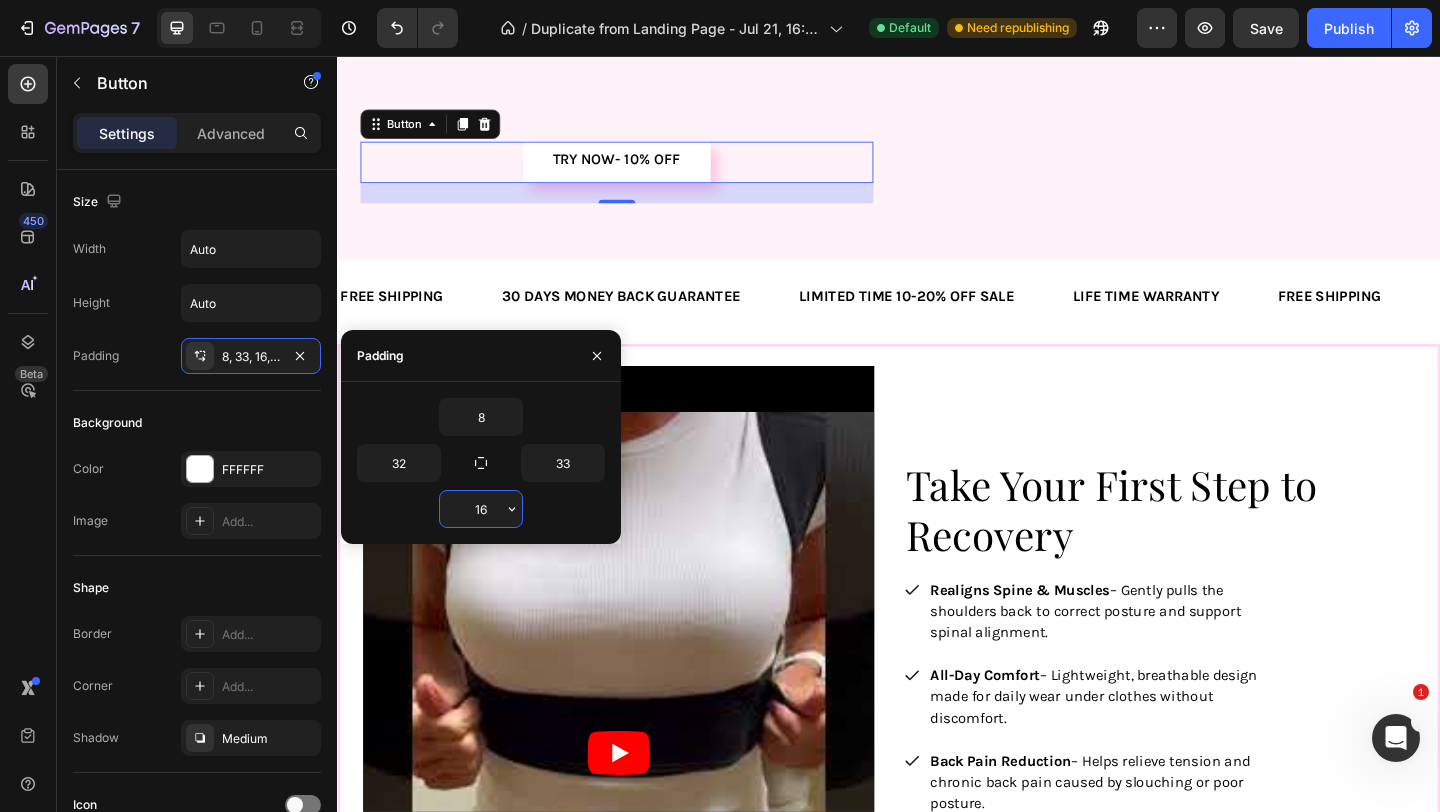 click on "16" at bounding box center [481, 509] 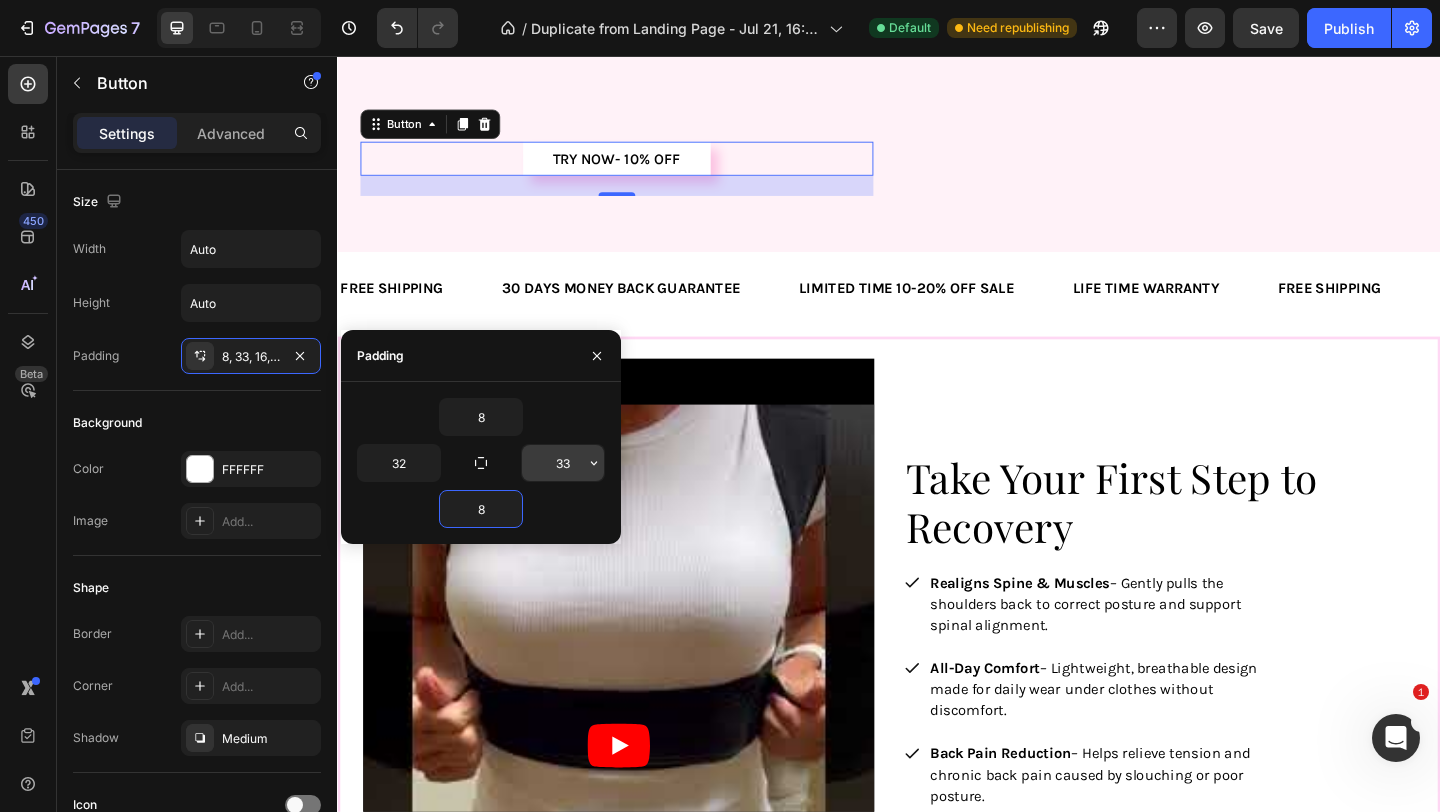 type on "8" 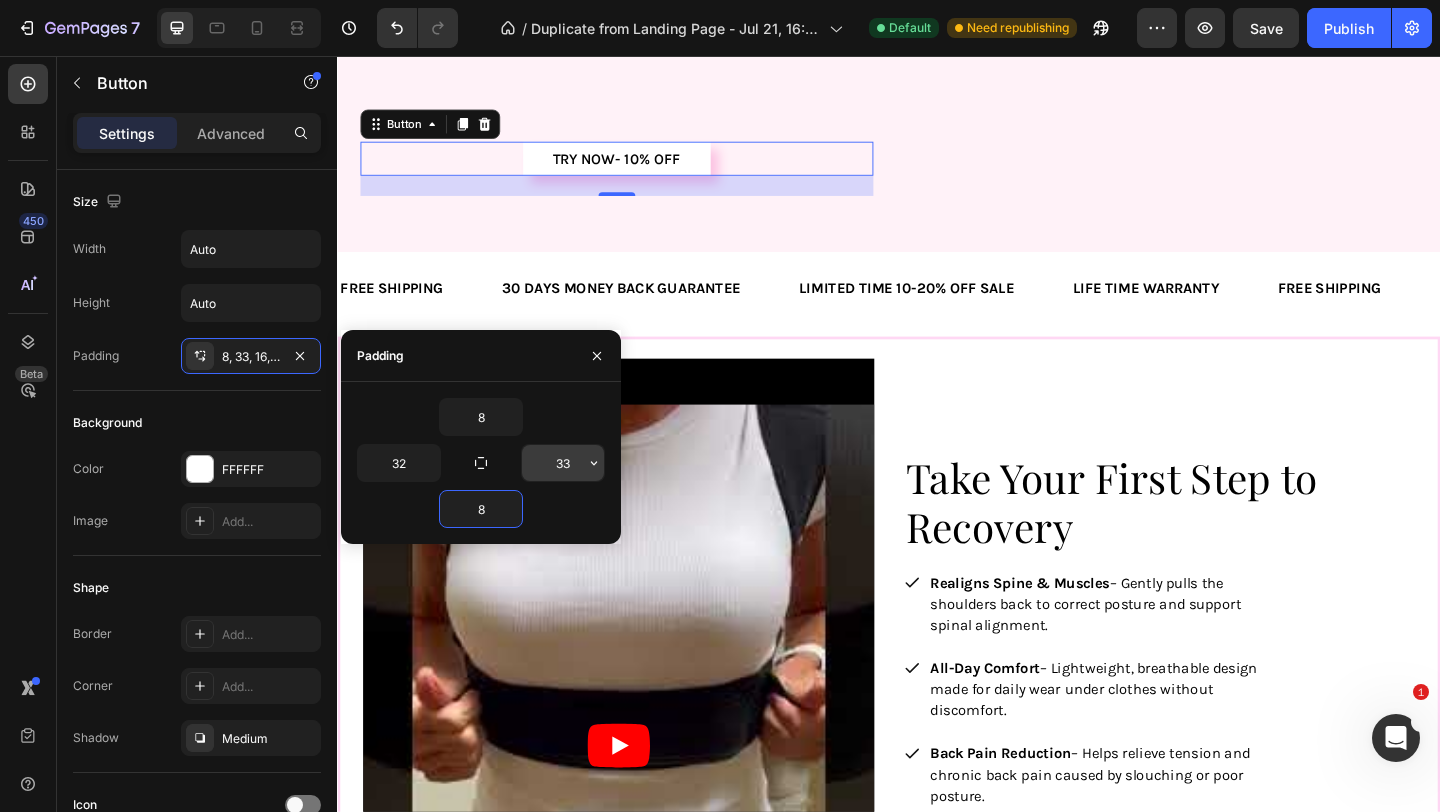 click on "33" at bounding box center [563, 463] 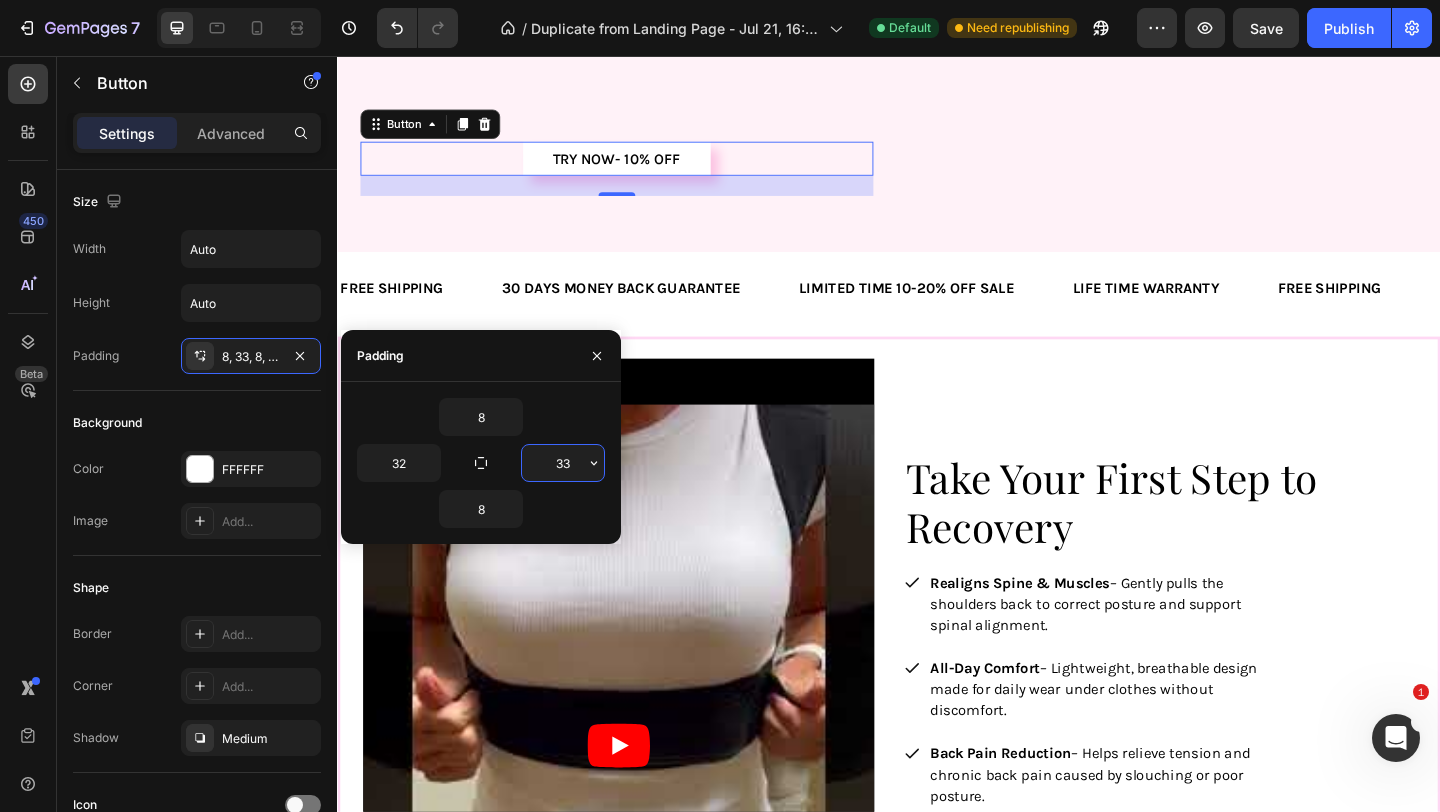 click on "33" at bounding box center (563, 463) 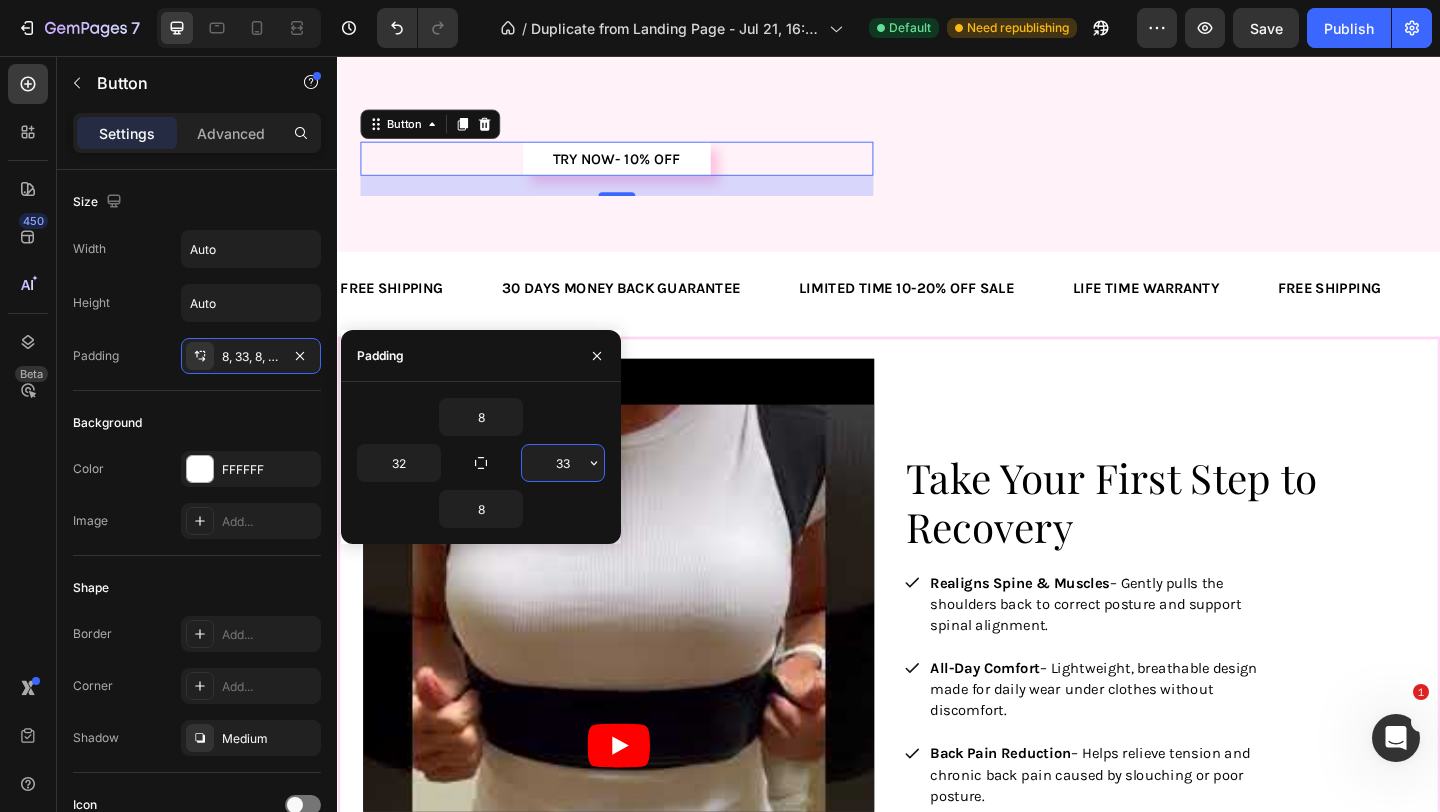 click on "33" at bounding box center (563, 463) 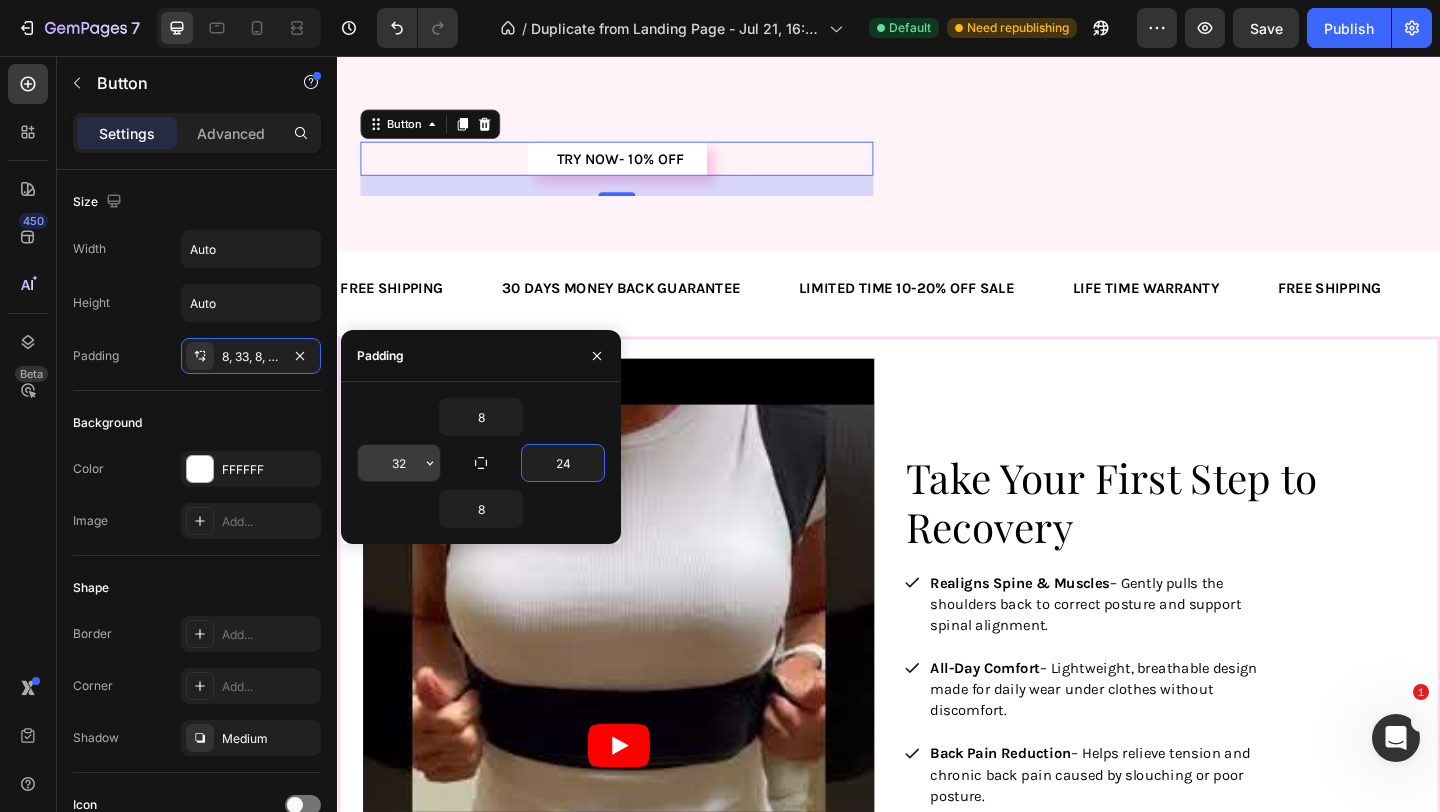 type on "24" 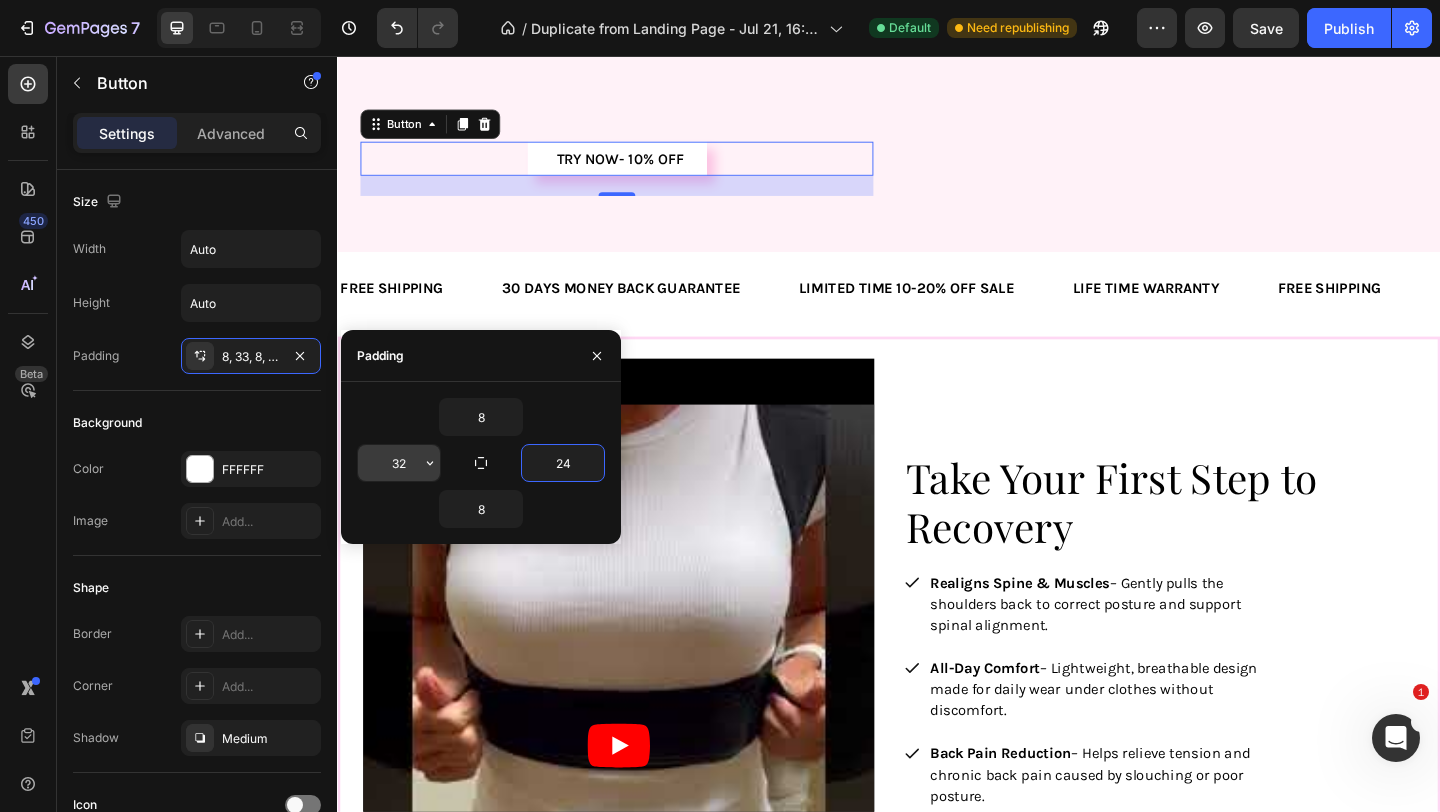 click on "32" at bounding box center (399, 463) 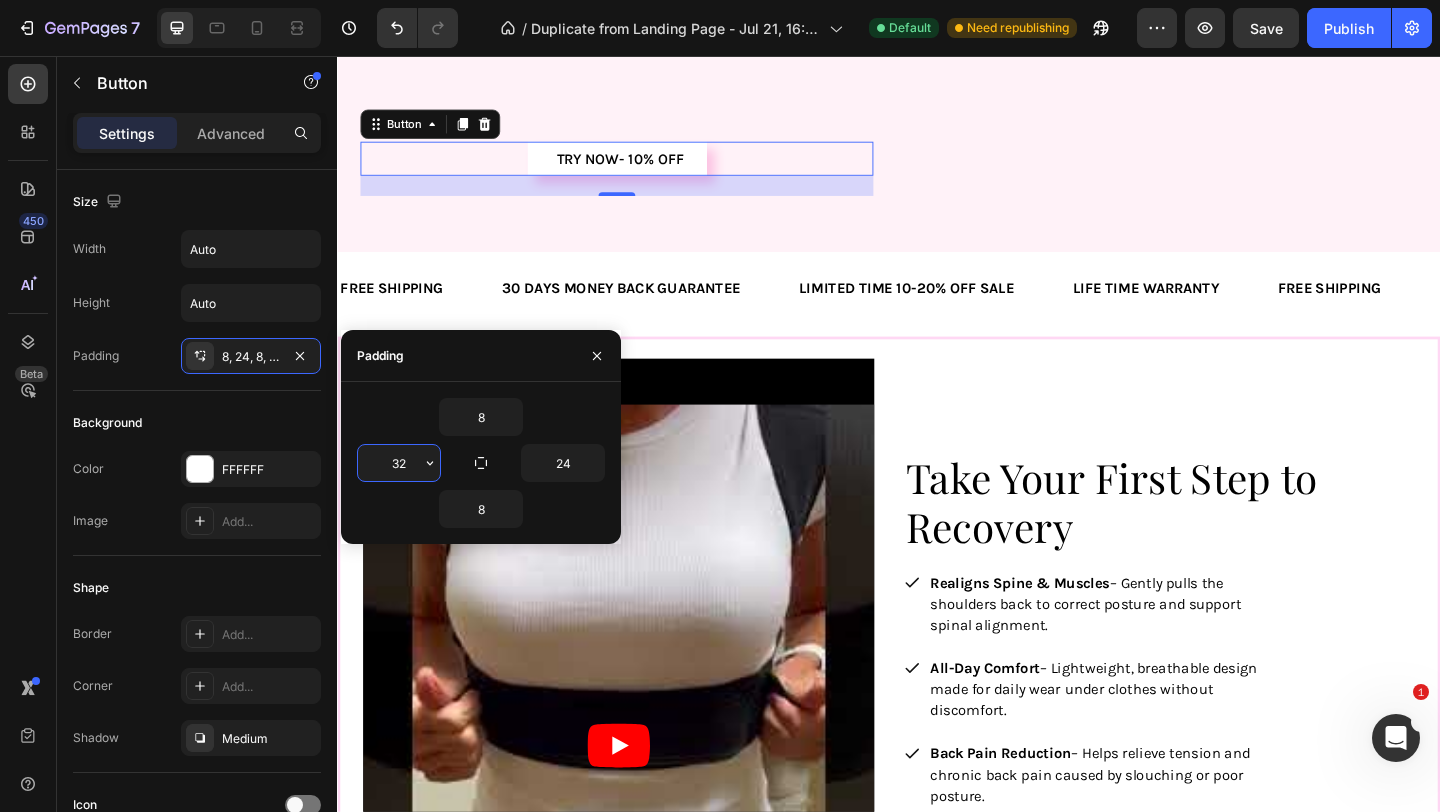 click on "32" at bounding box center (399, 463) 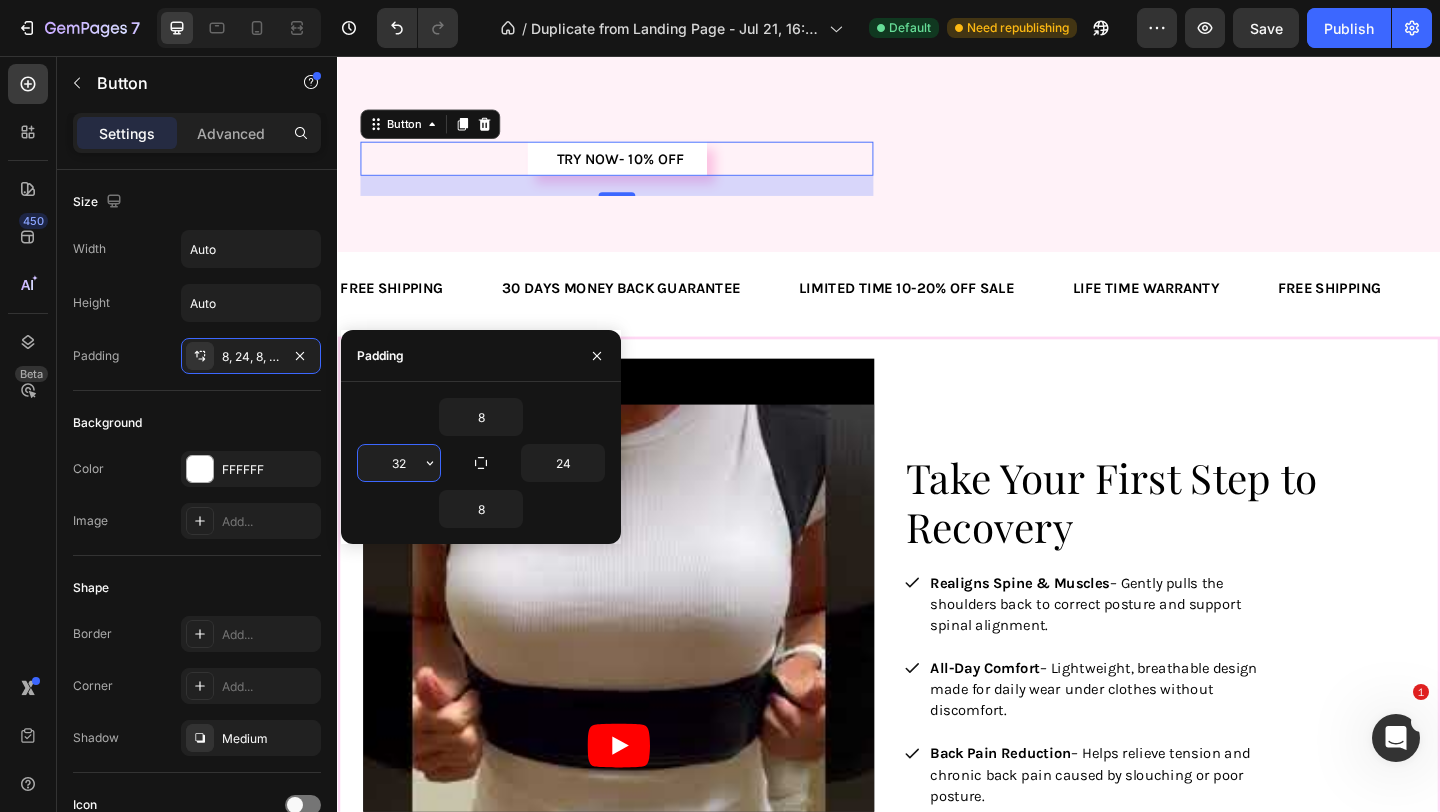click on "32" at bounding box center [399, 463] 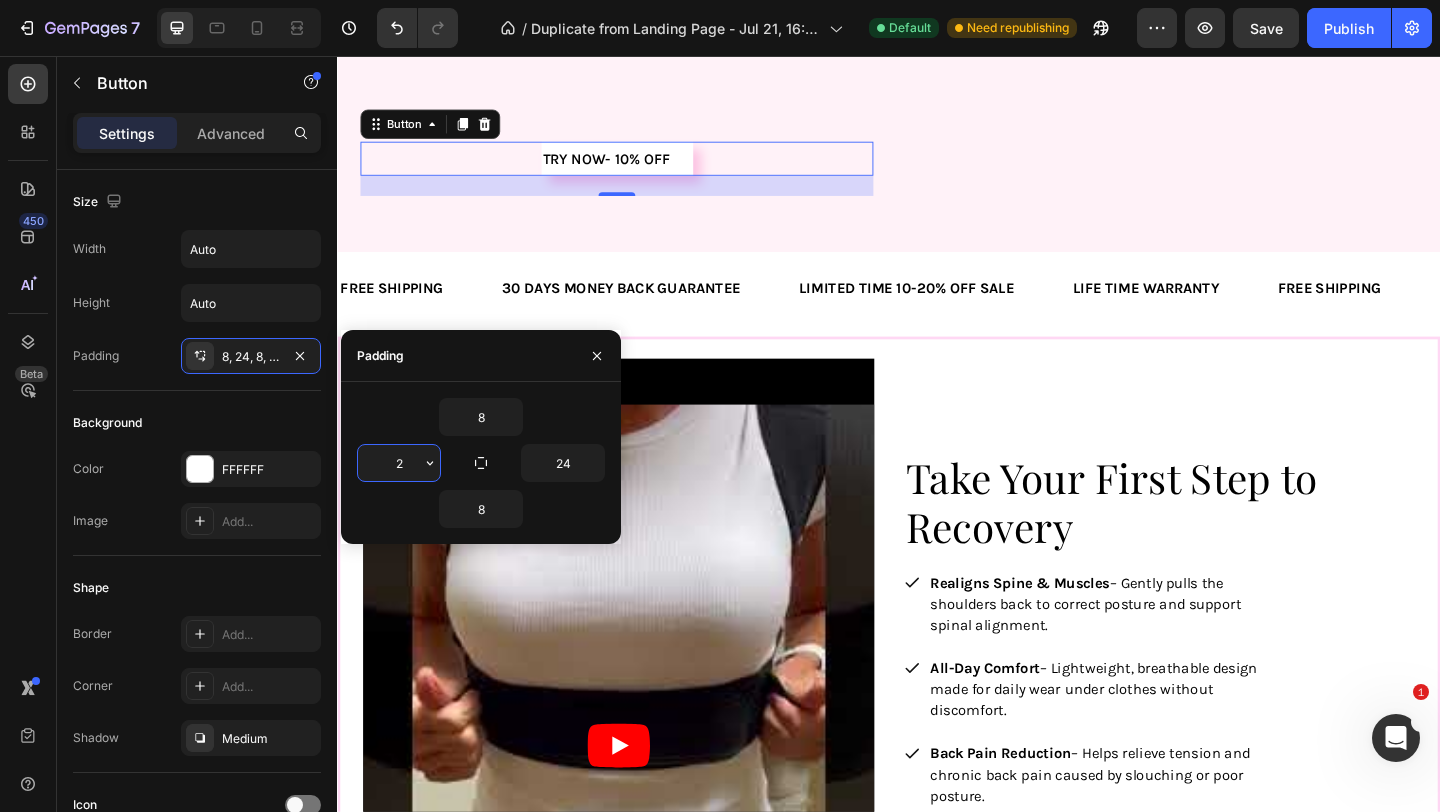 type on "24" 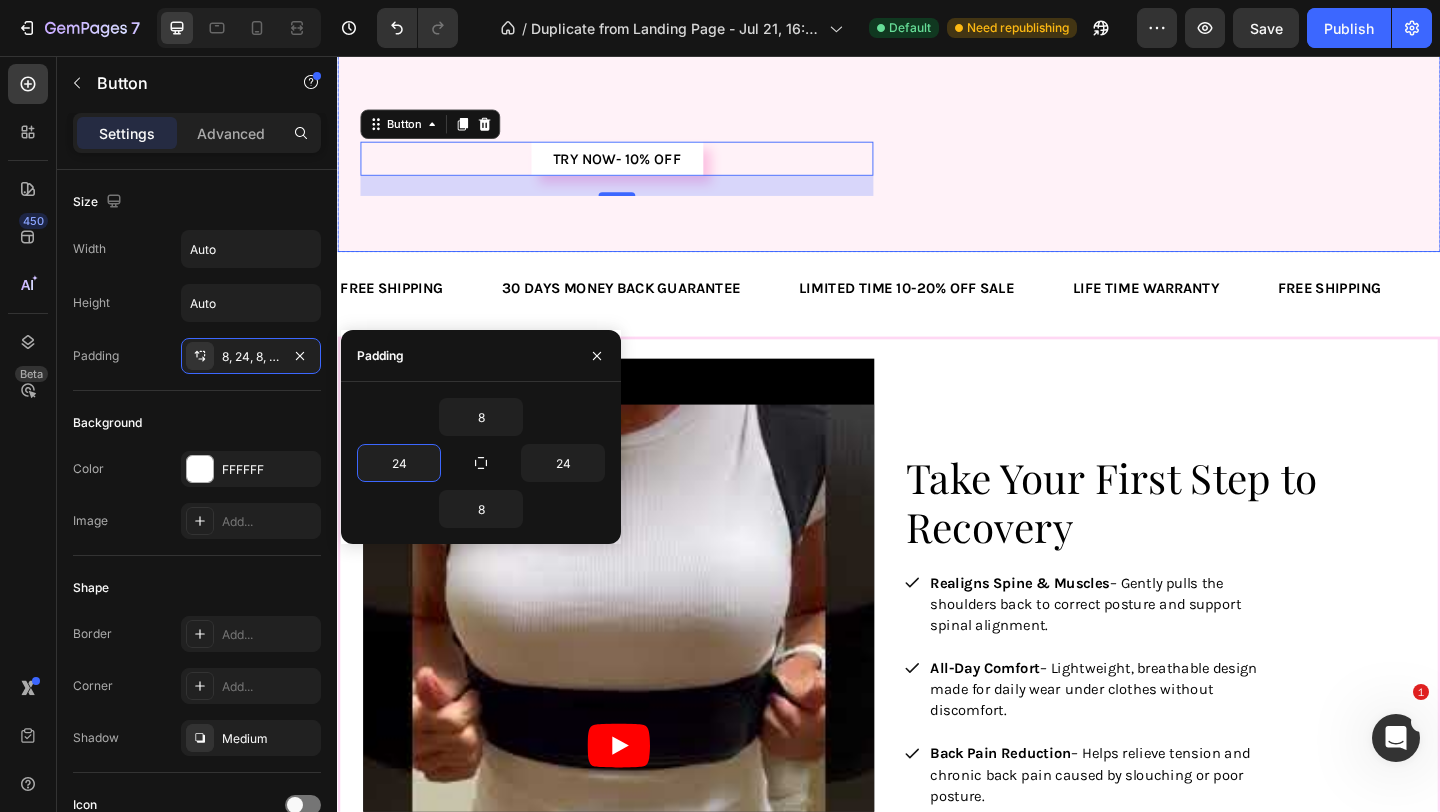 click on "Image High-Quality  Heading At MomOra we insured that our posture corrector is soft material and comfortable for growing bodies.  Text Block Row Image Balanced Formulation Heading MomOra's Posture Corrector gently realigns the EOMs (erector spinae muscles) to support proper spine alignment, easing tension and reducing back pain naturally. Text Block Row Try now- 10% OFF Button 22 Row Image" at bounding box center [937, -15] 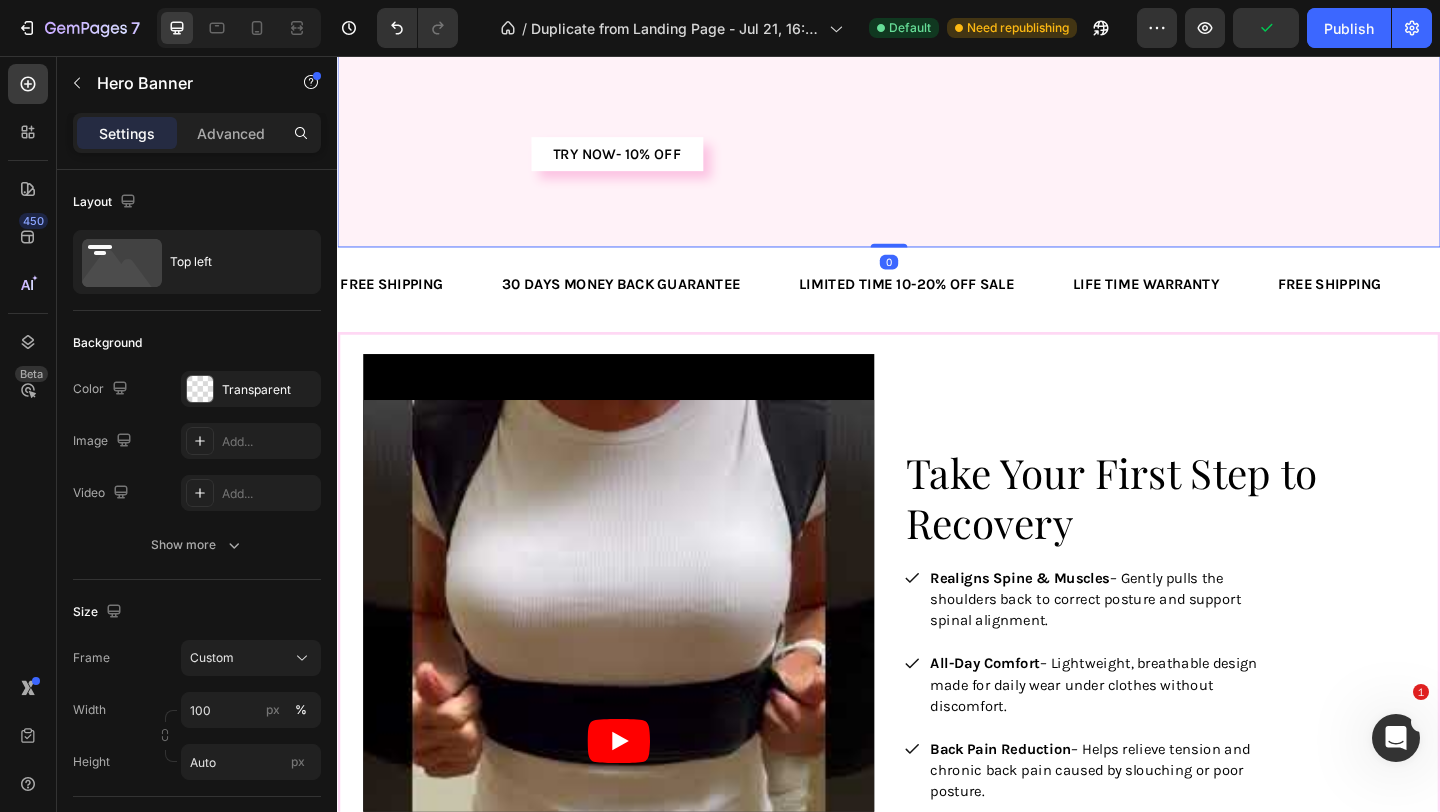 scroll, scrollTop: 1702, scrollLeft: 0, axis: vertical 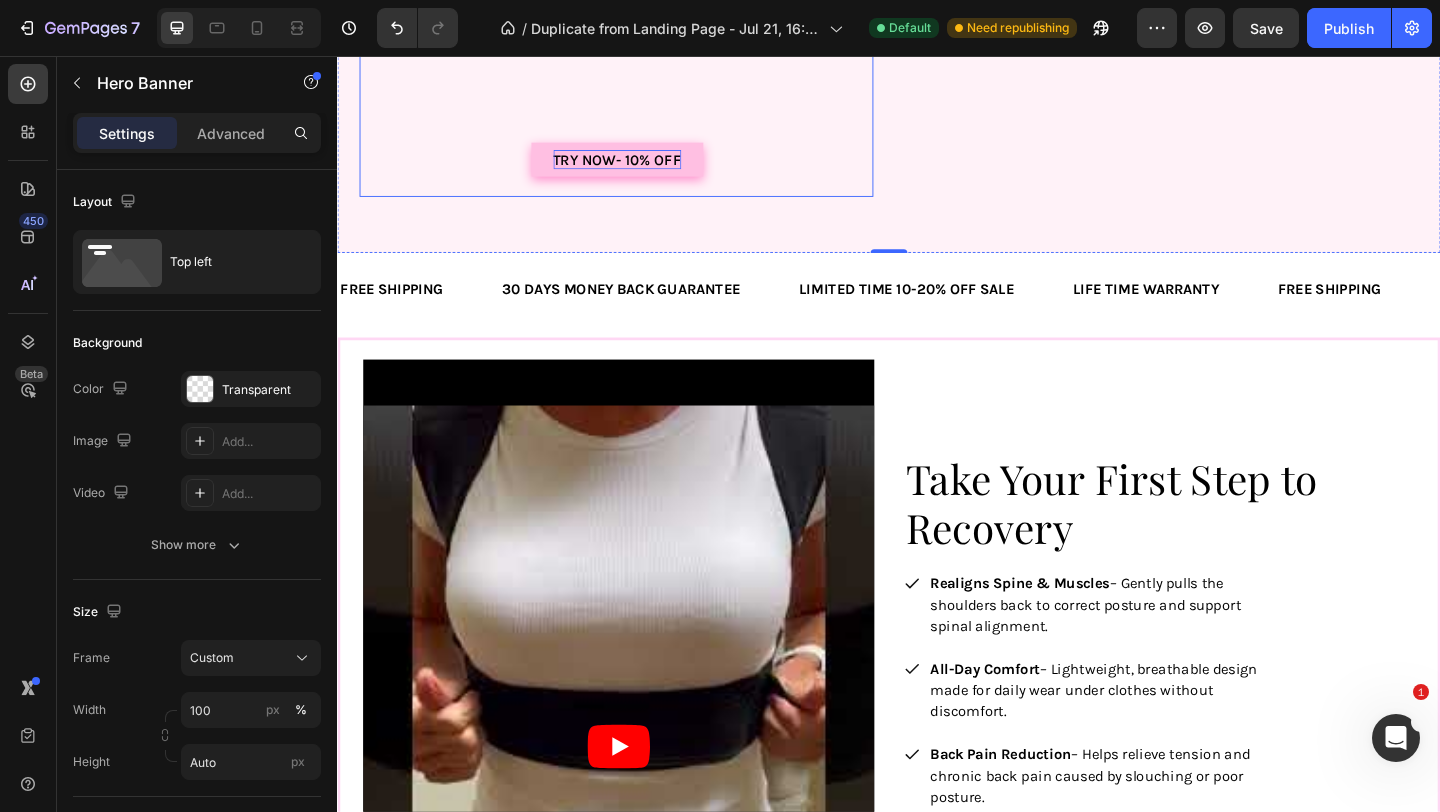 click on "Try now- 10% OFF" at bounding box center [641, 168] 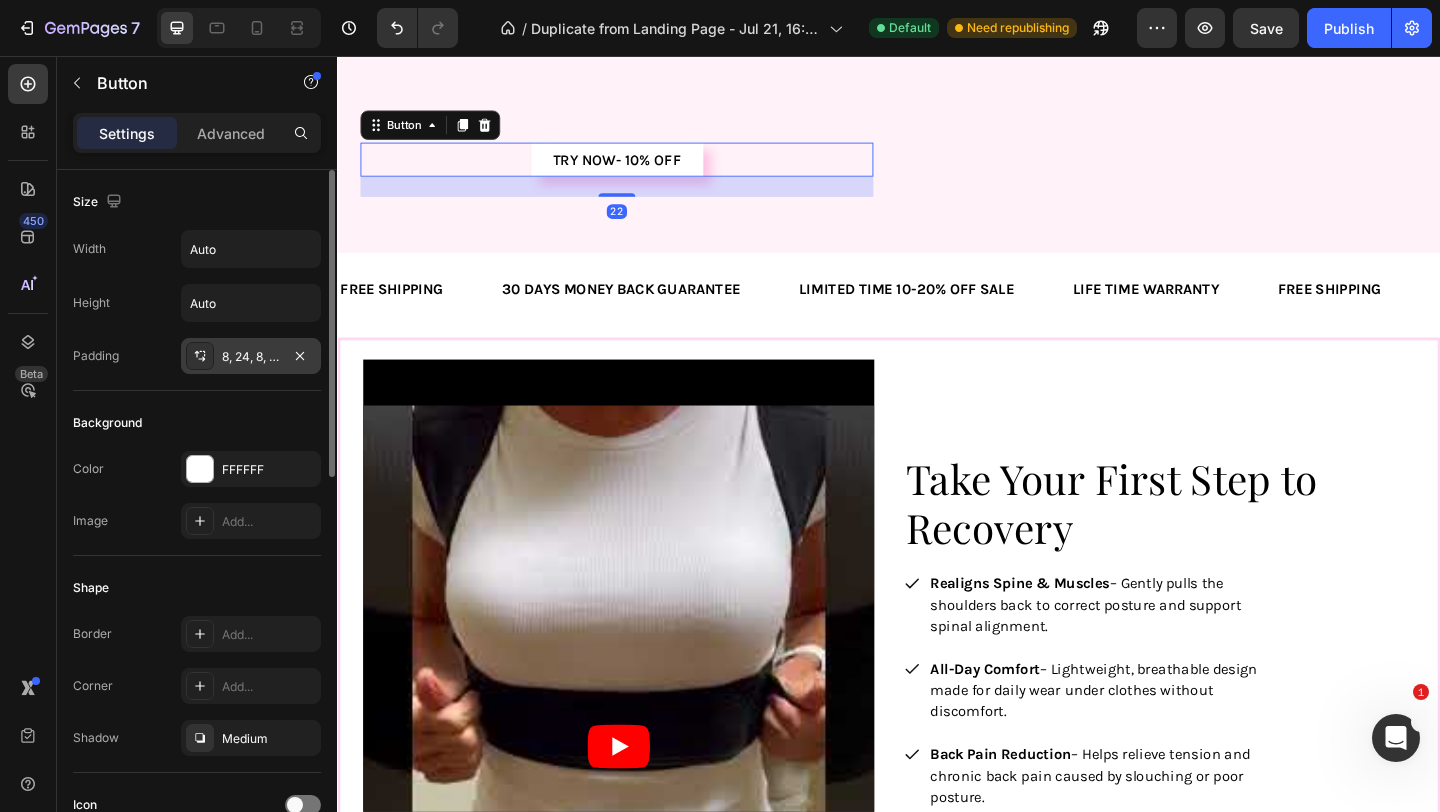 click on "8, 24, 8, 24" at bounding box center [251, 357] 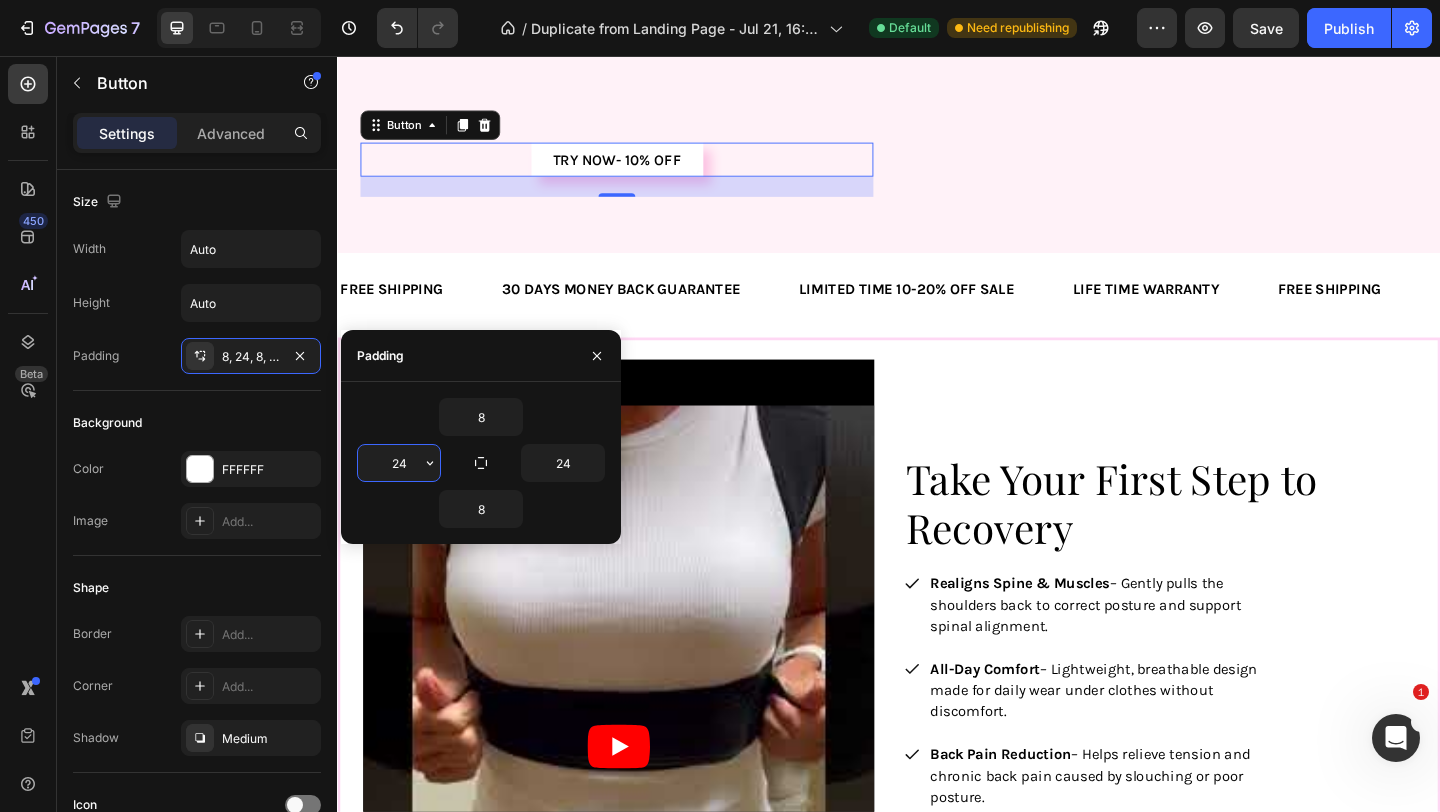 click on "24" at bounding box center [399, 463] 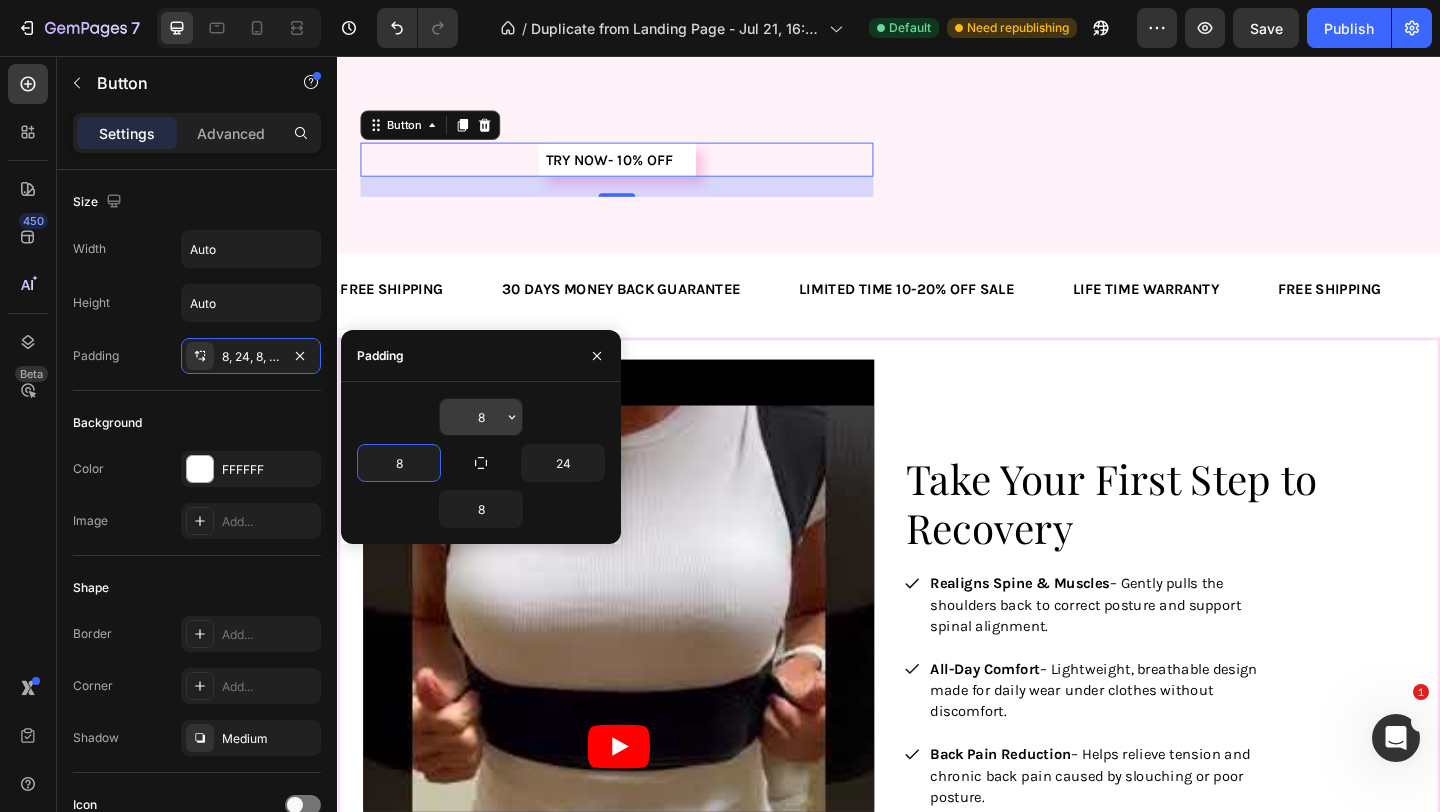 type on "8" 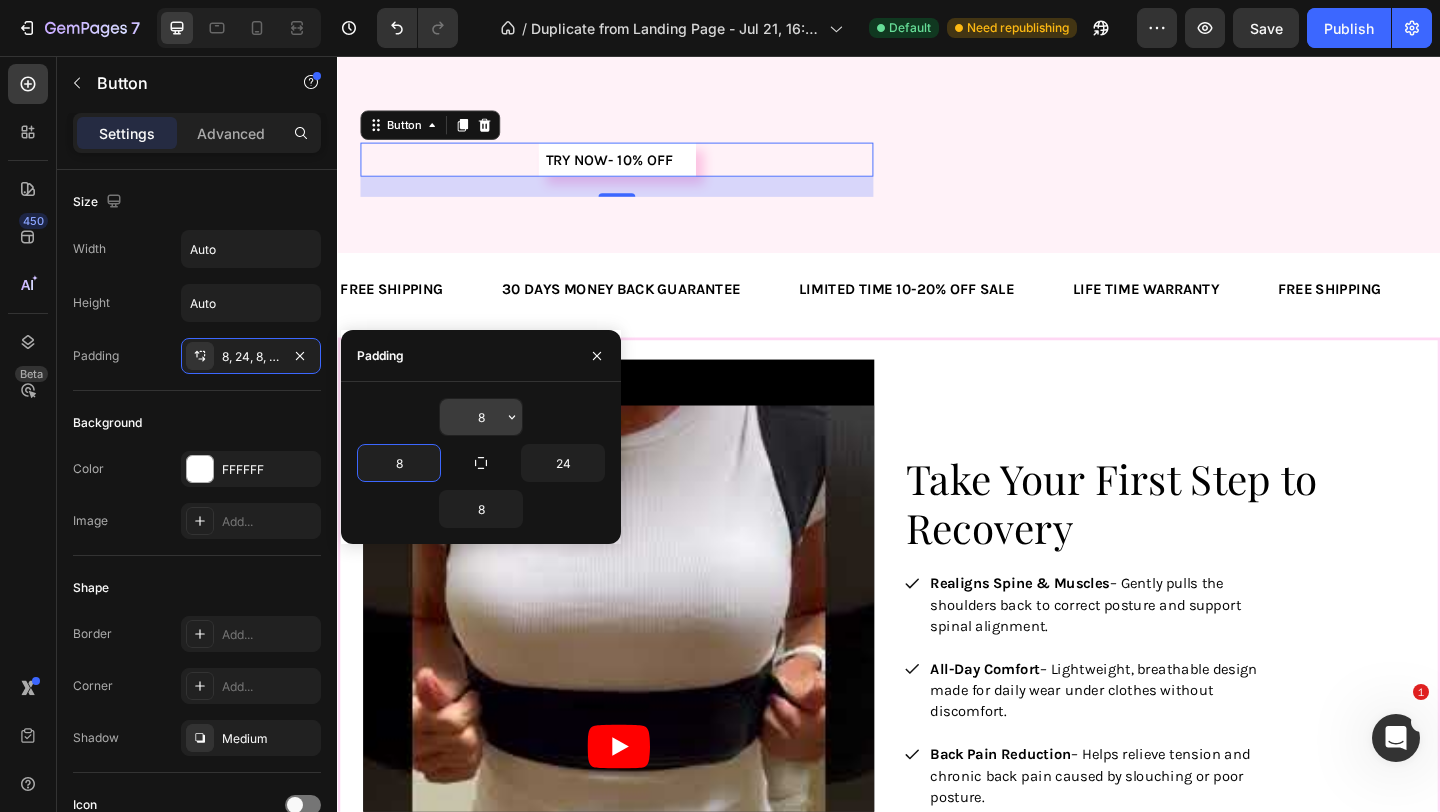 click on "8" at bounding box center [481, 417] 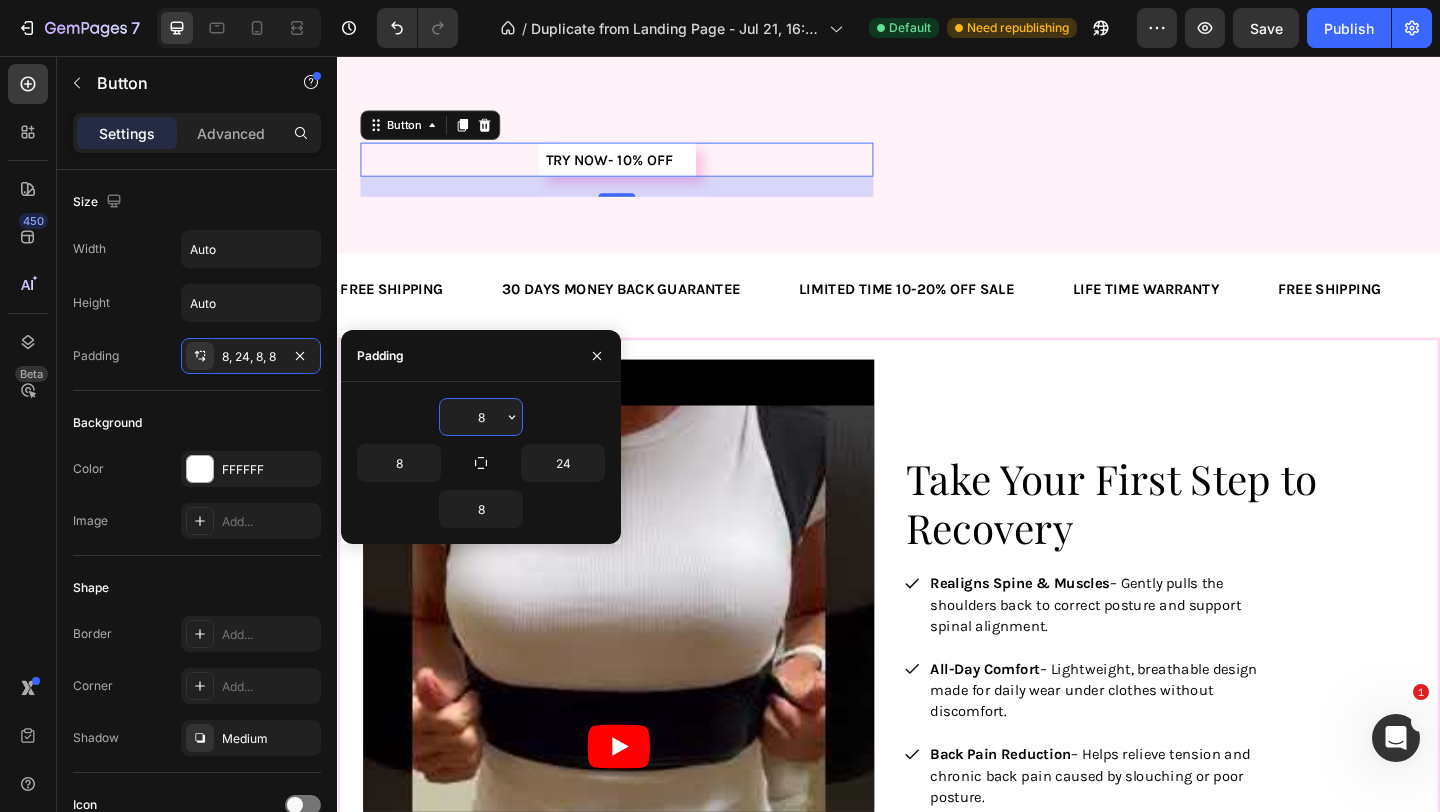 click on "8" at bounding box center [481, 417] 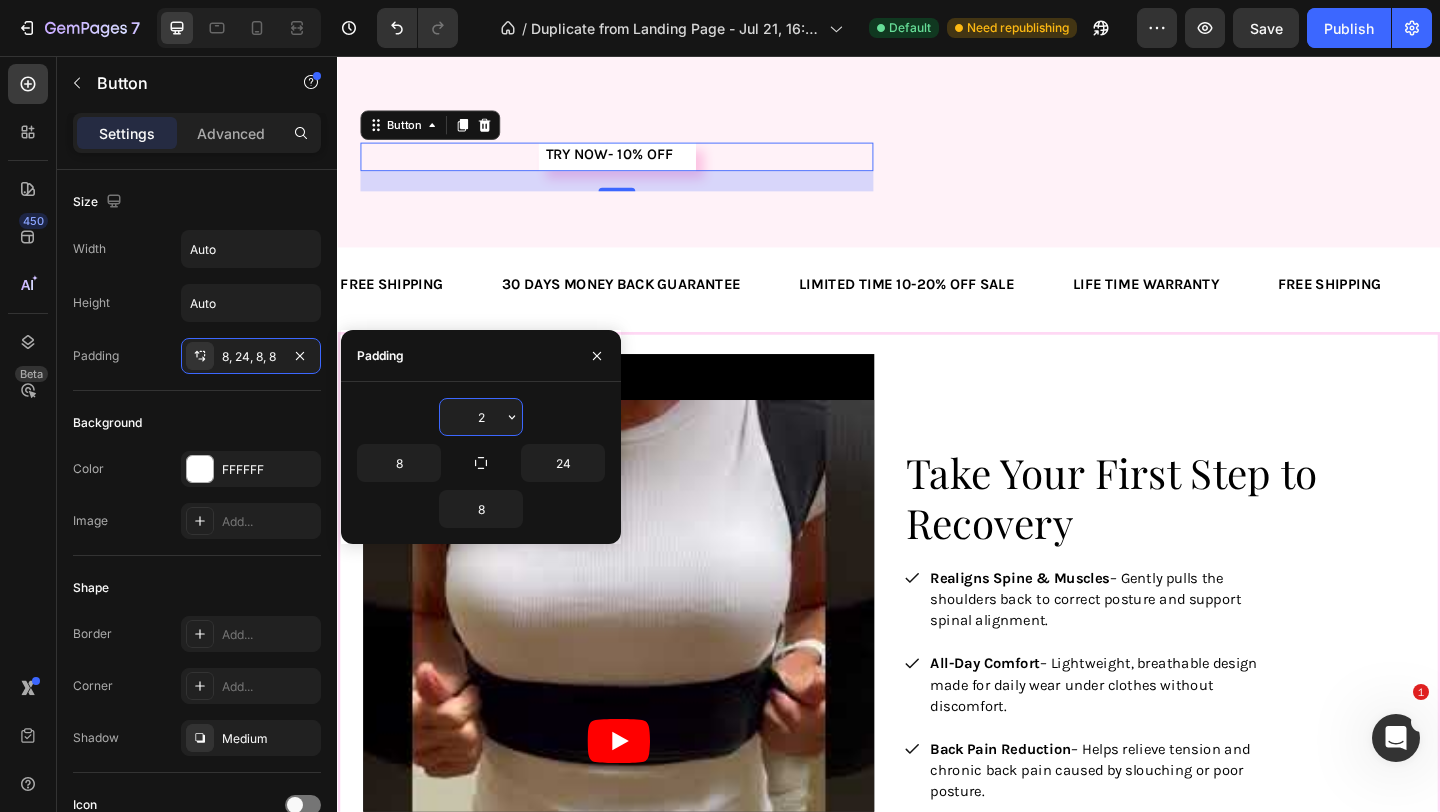 type on "24" 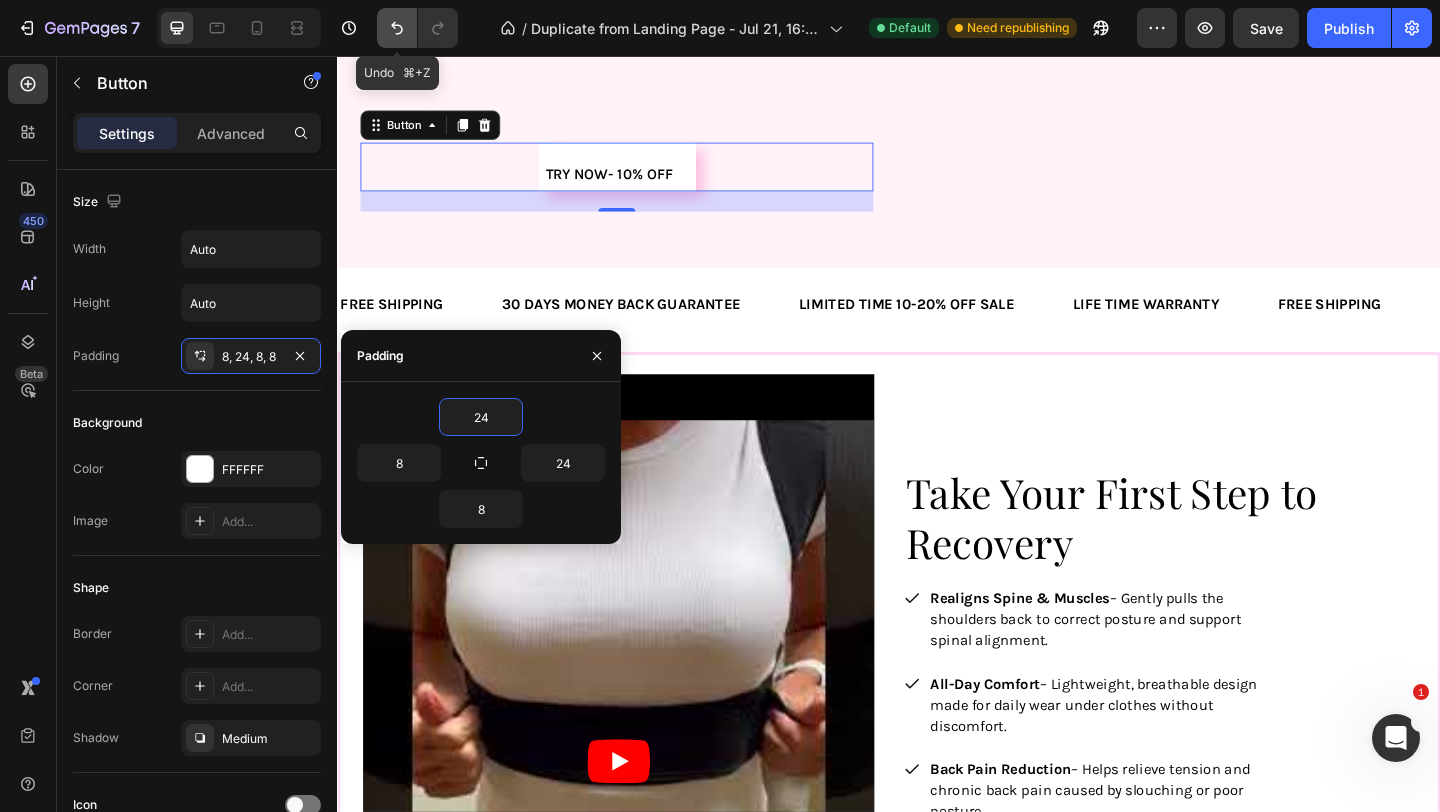 click 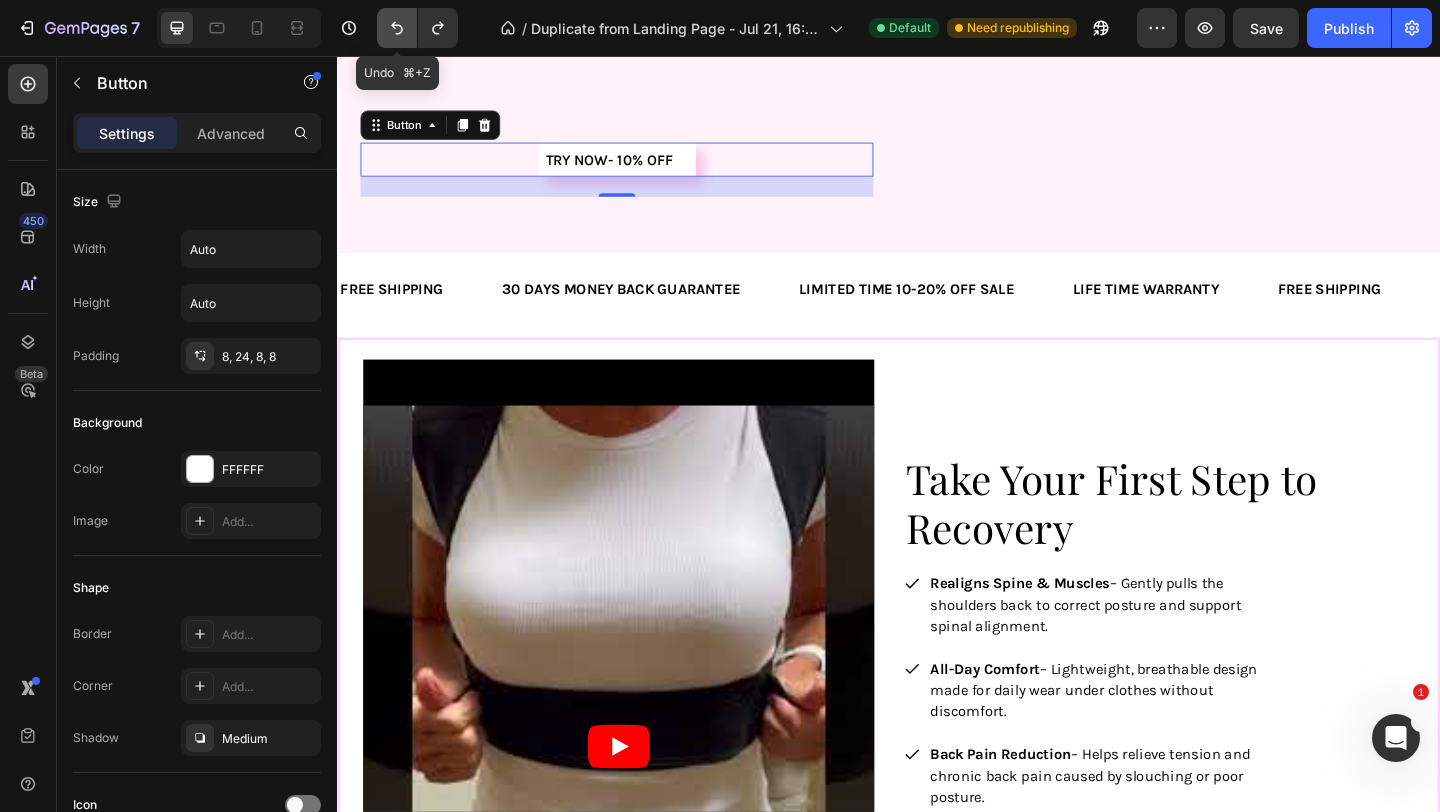 click 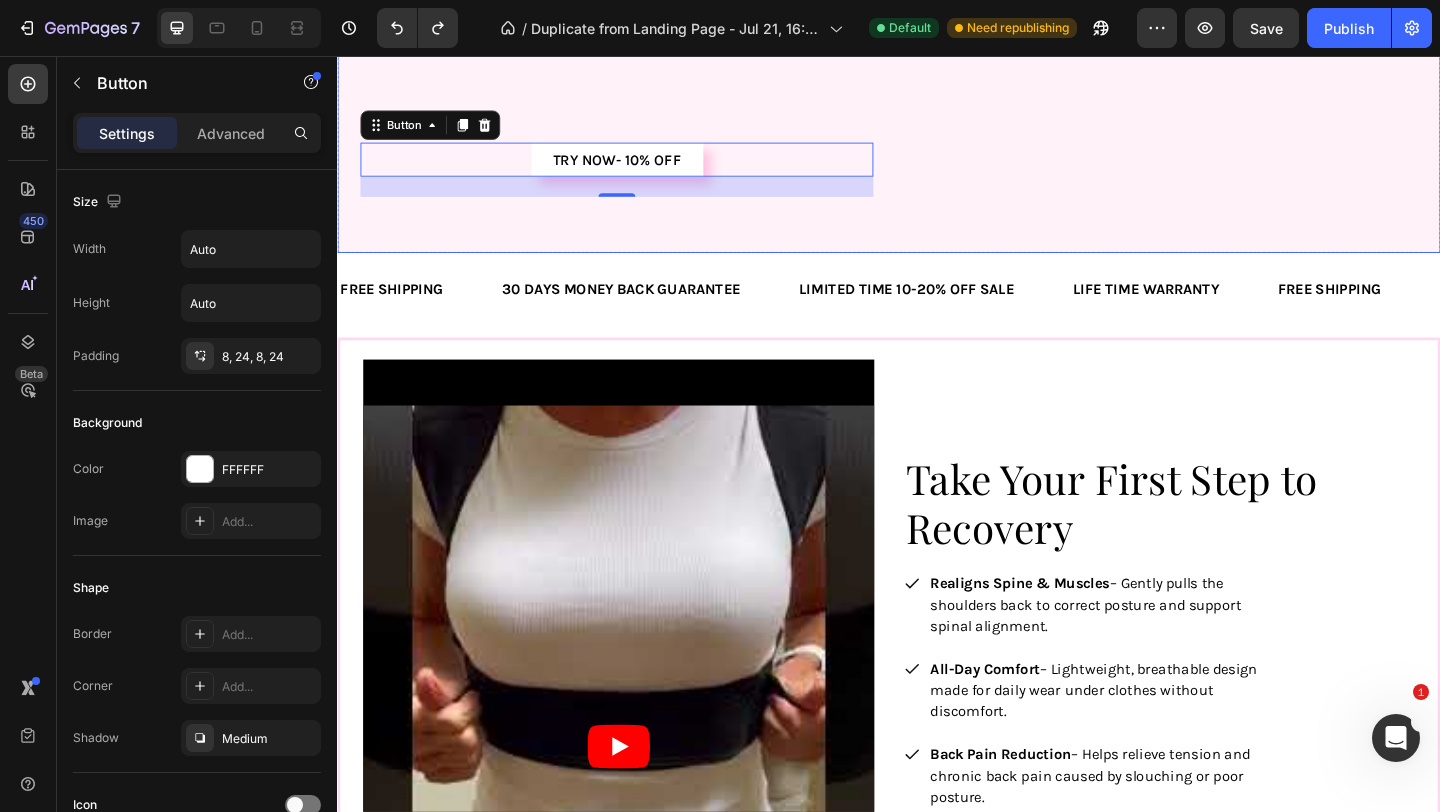 click on "Image High-Quality  Heading At MomOra we insured that our posture corrector is soft material and comfortable for growing bodies.  Text Block Row Image Balanced Formulation Heading MomOra's Posture Corrector gently realigns the EOMs (erector spinae muscles) to support proper spine alignment, easing tension and reducing back pain naturally. Text Block Row Try now- 10% OFF Button 22 Row" at bounding box center [641, -44] 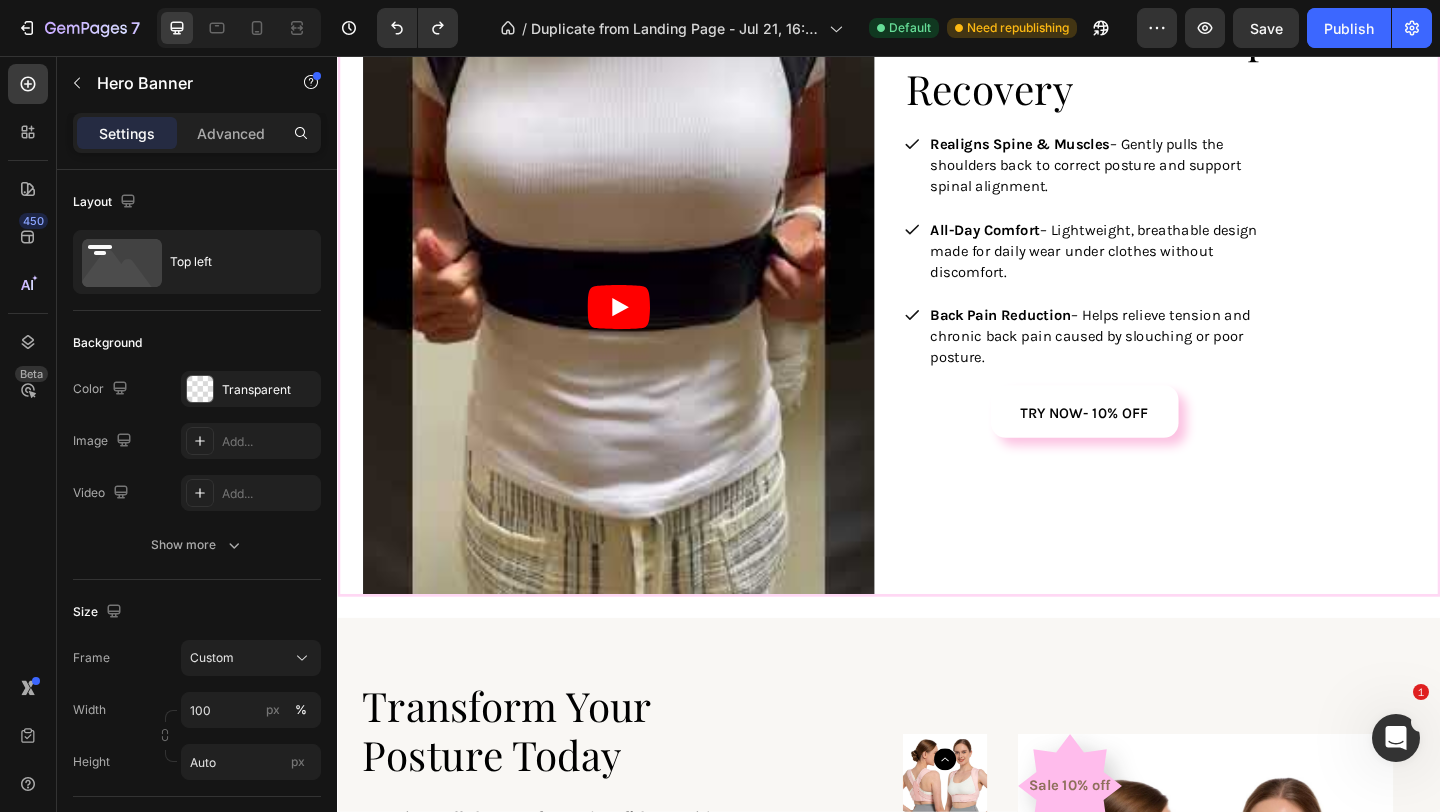 scroll, scrollTop: 2421, scrollLeft: 0, axis: vertical 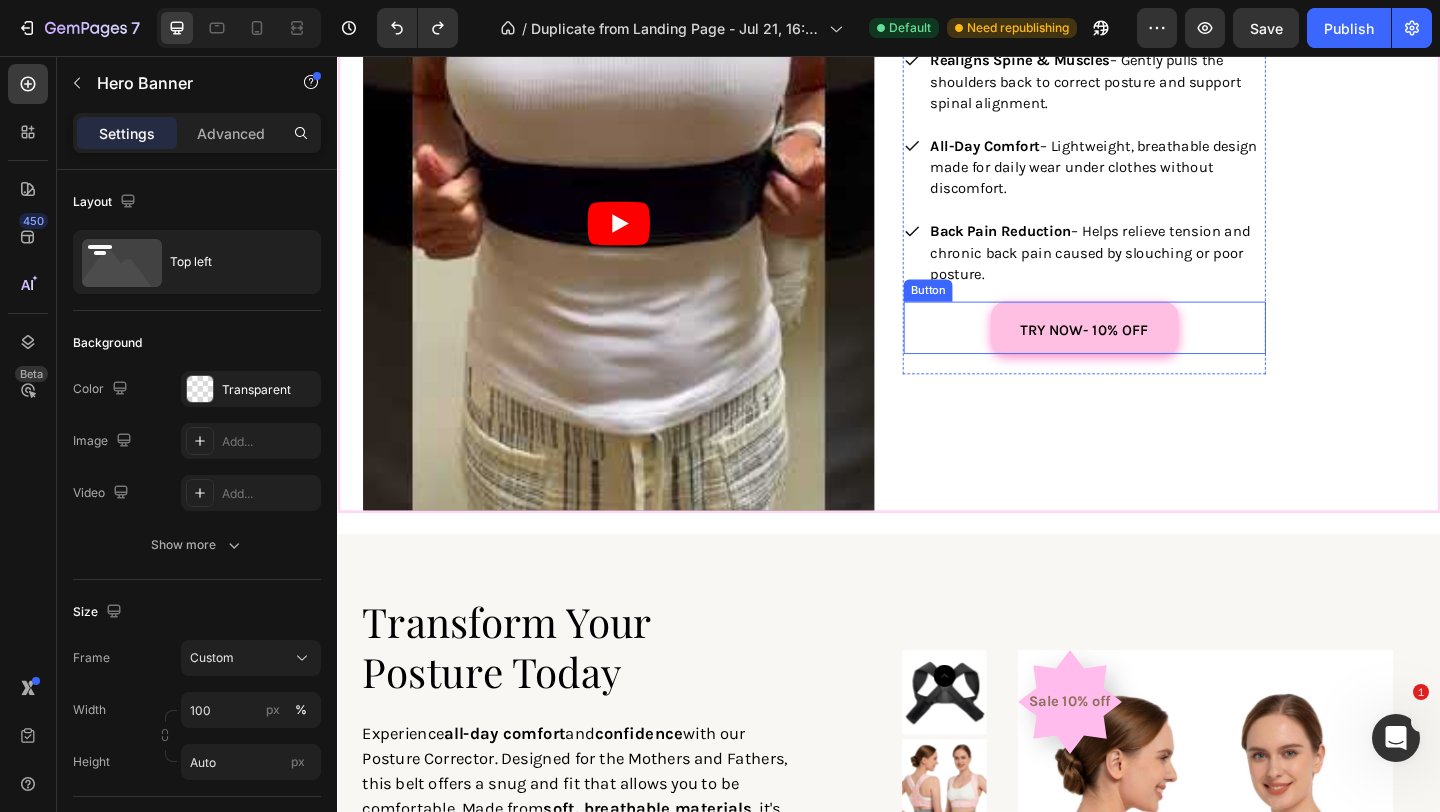 click on "Try now- 10% OFF" at bounding box center [1150, 351] 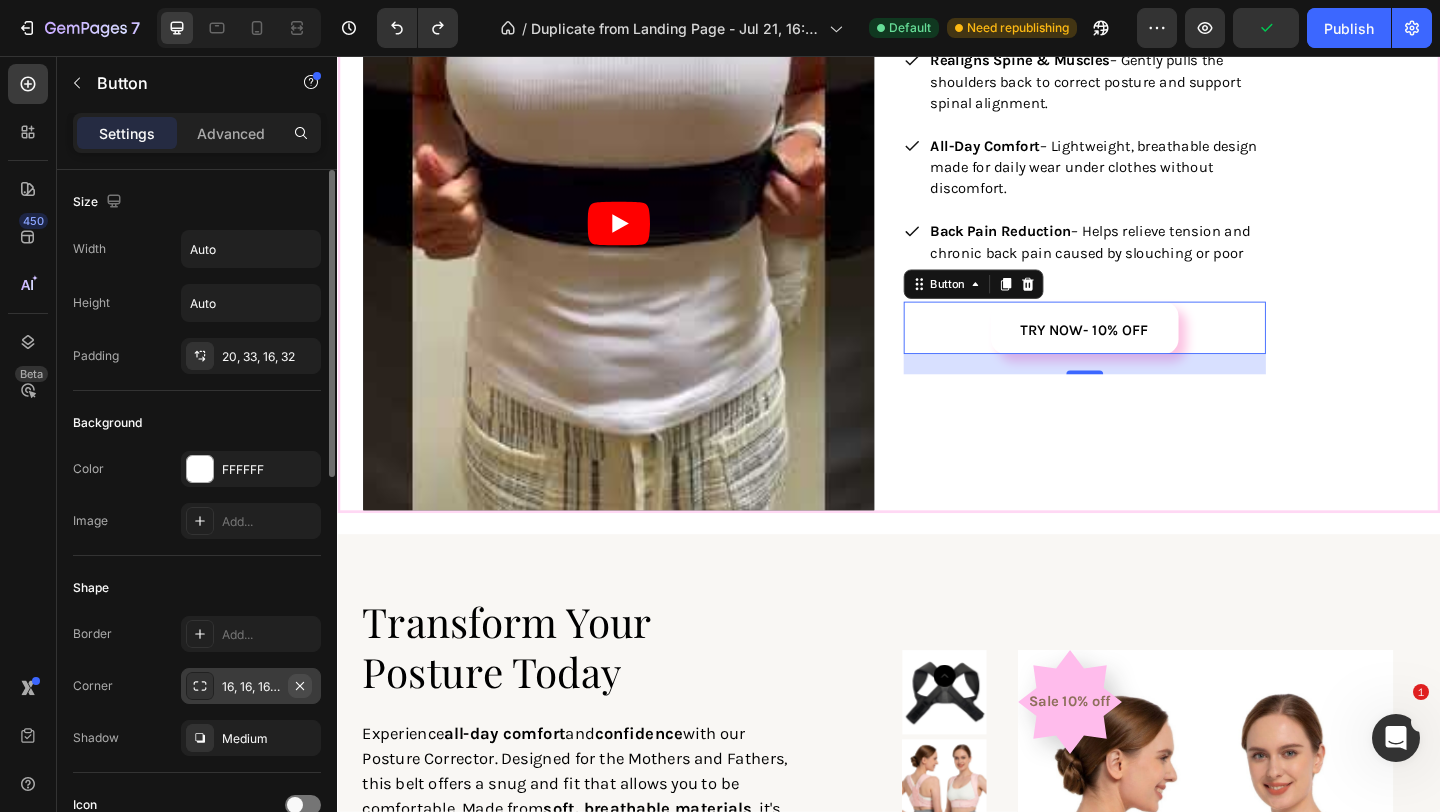 click 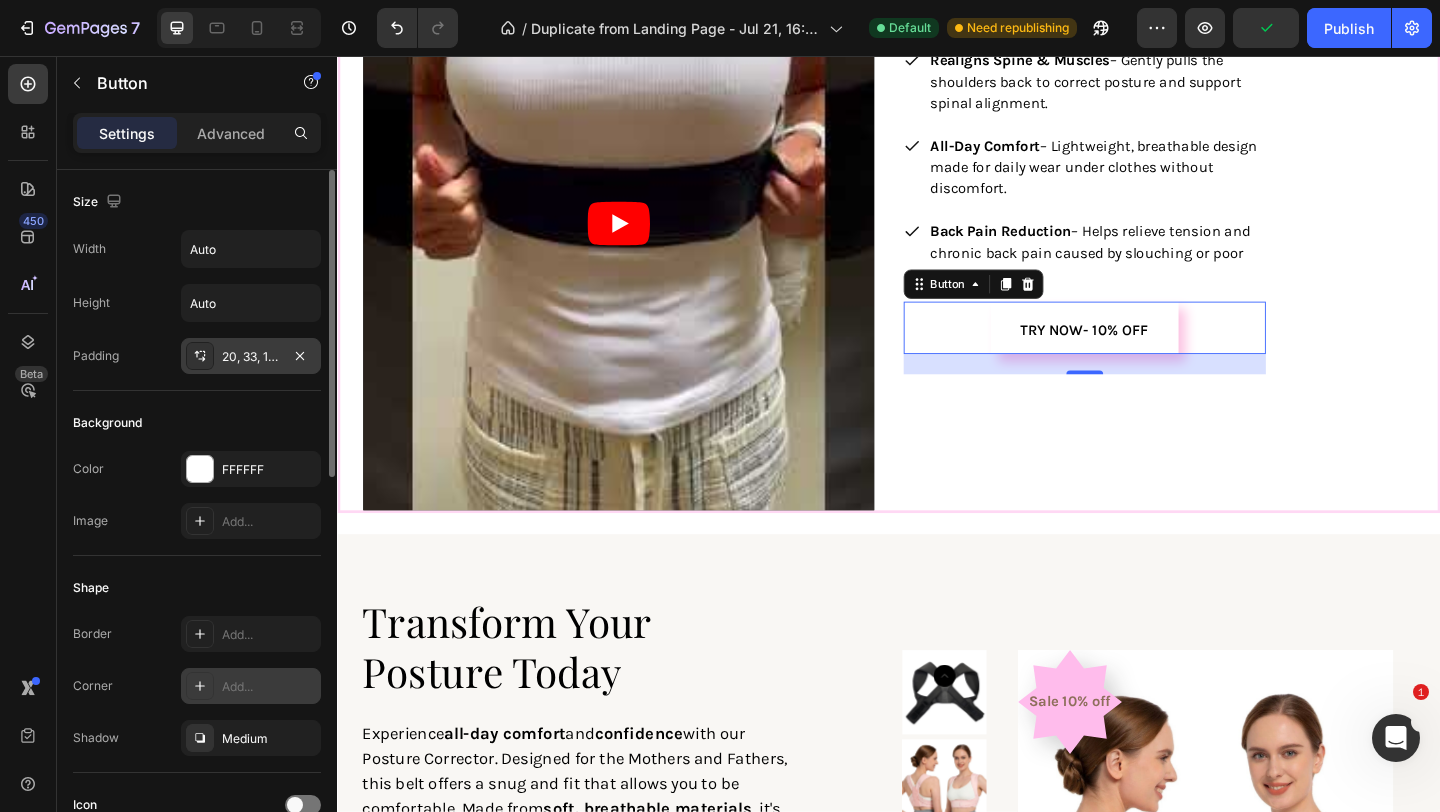 click on "20, 33, 16, 32" at bounding box center (251, 357) 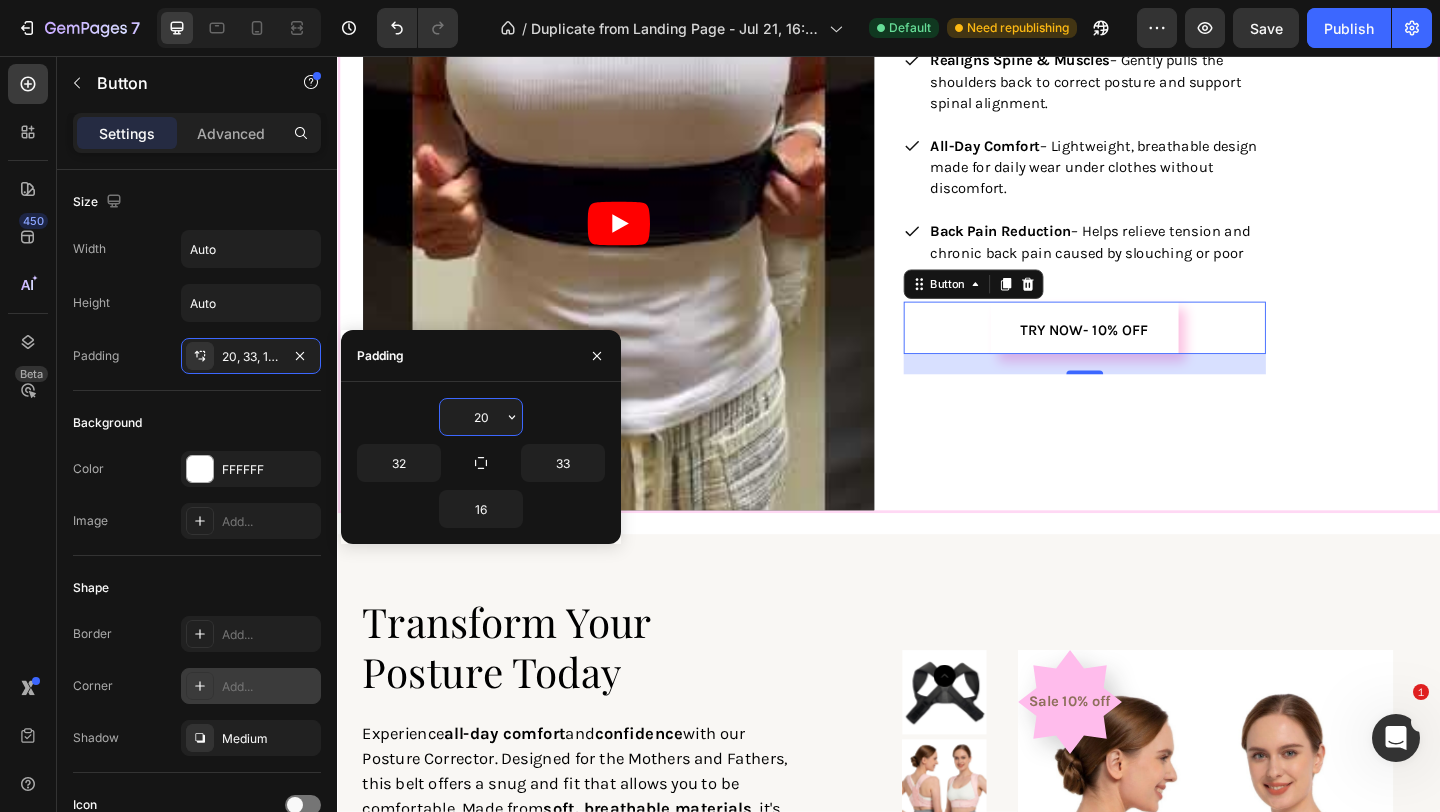 click on "20" at bounding box center (481, 417) 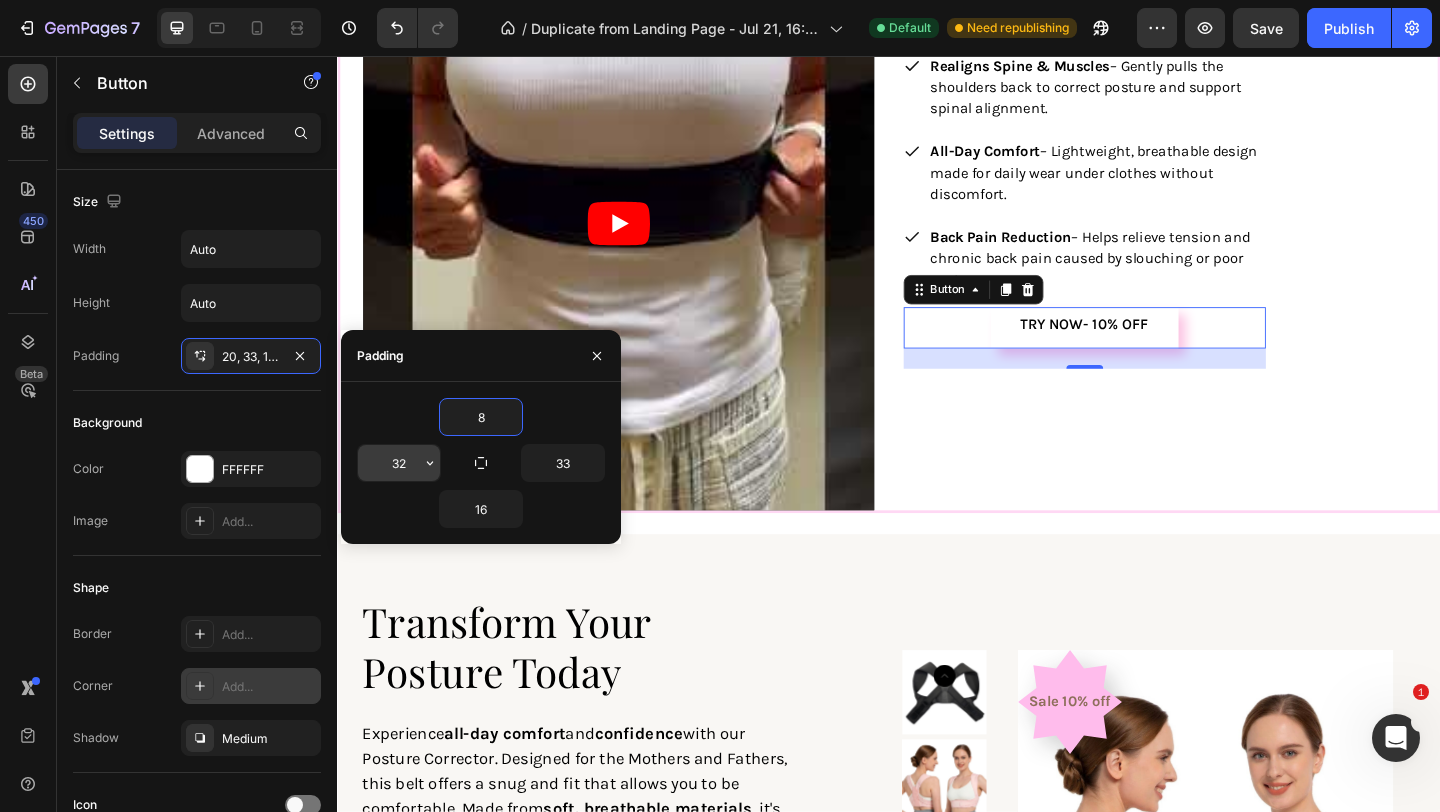 type on "8" 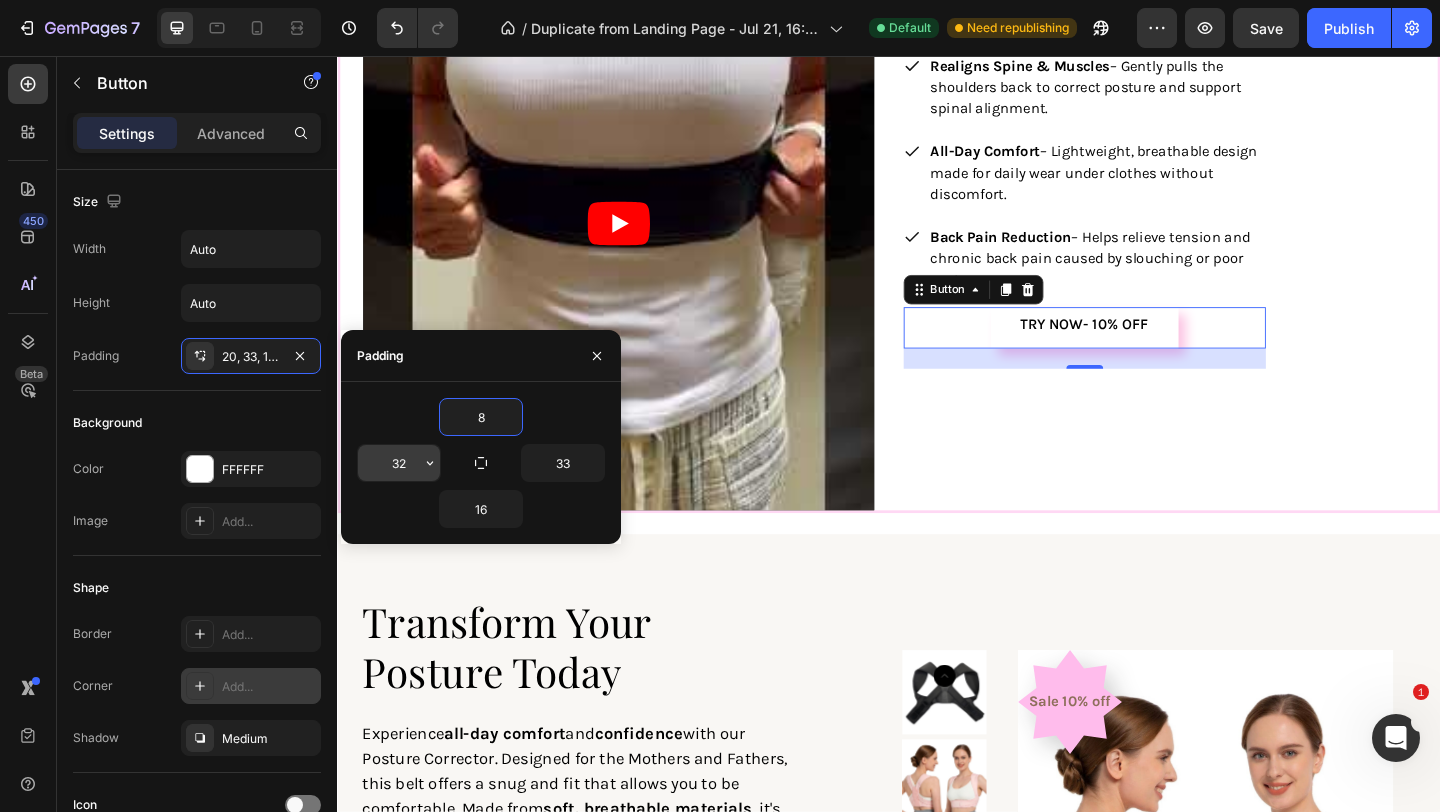 click on "32" at bounding box center (399, 463) 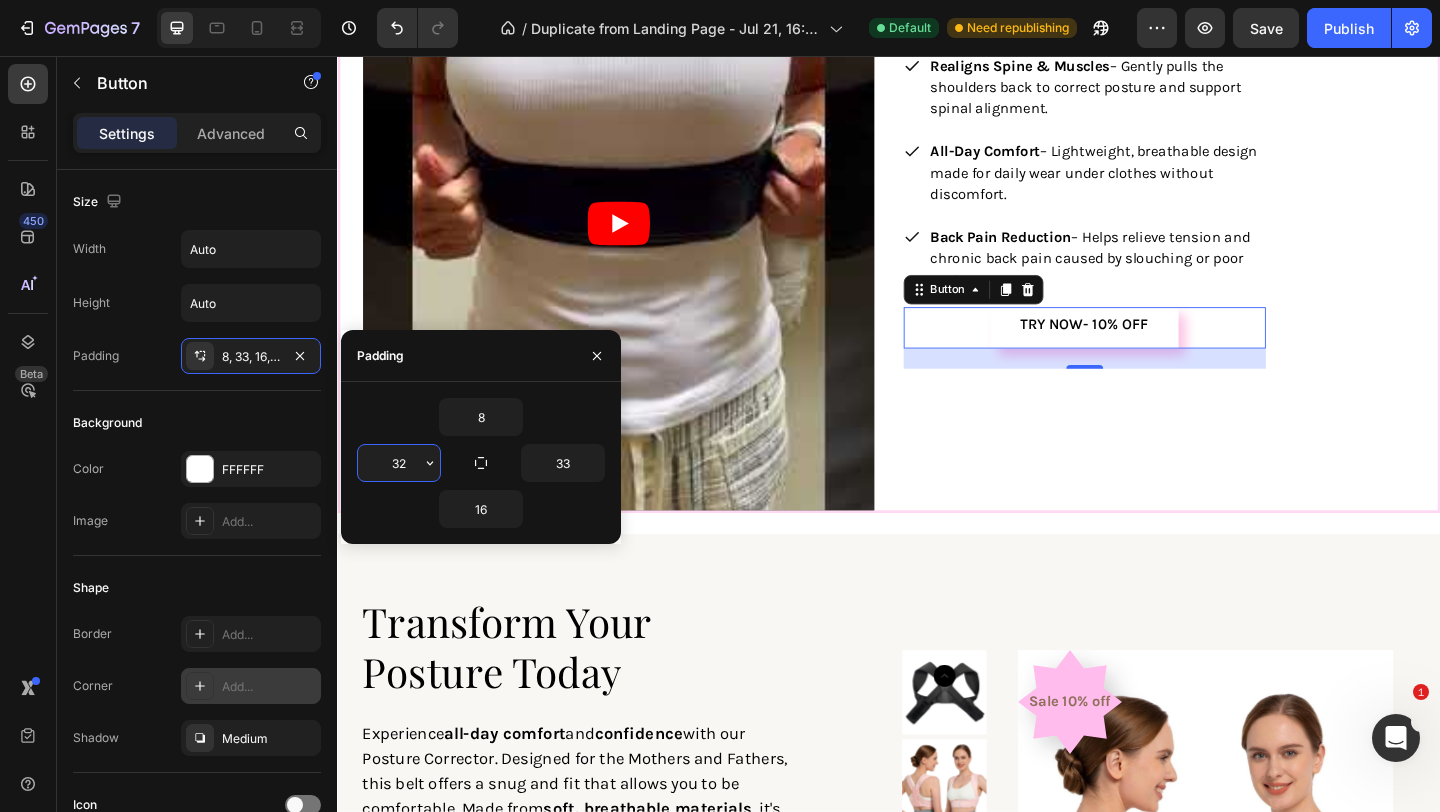 click on "32" at bounding box center [399, 463] 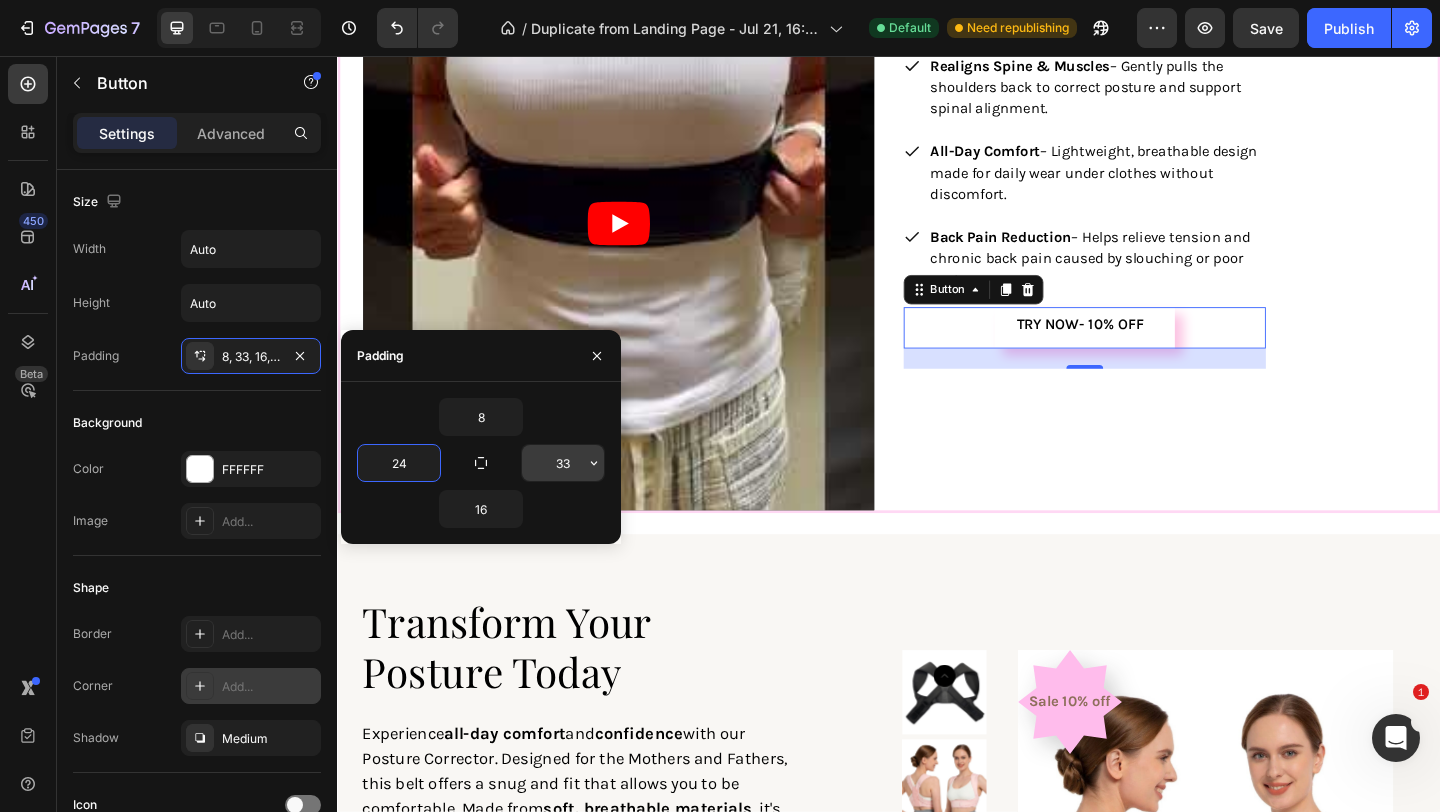 type on "24" 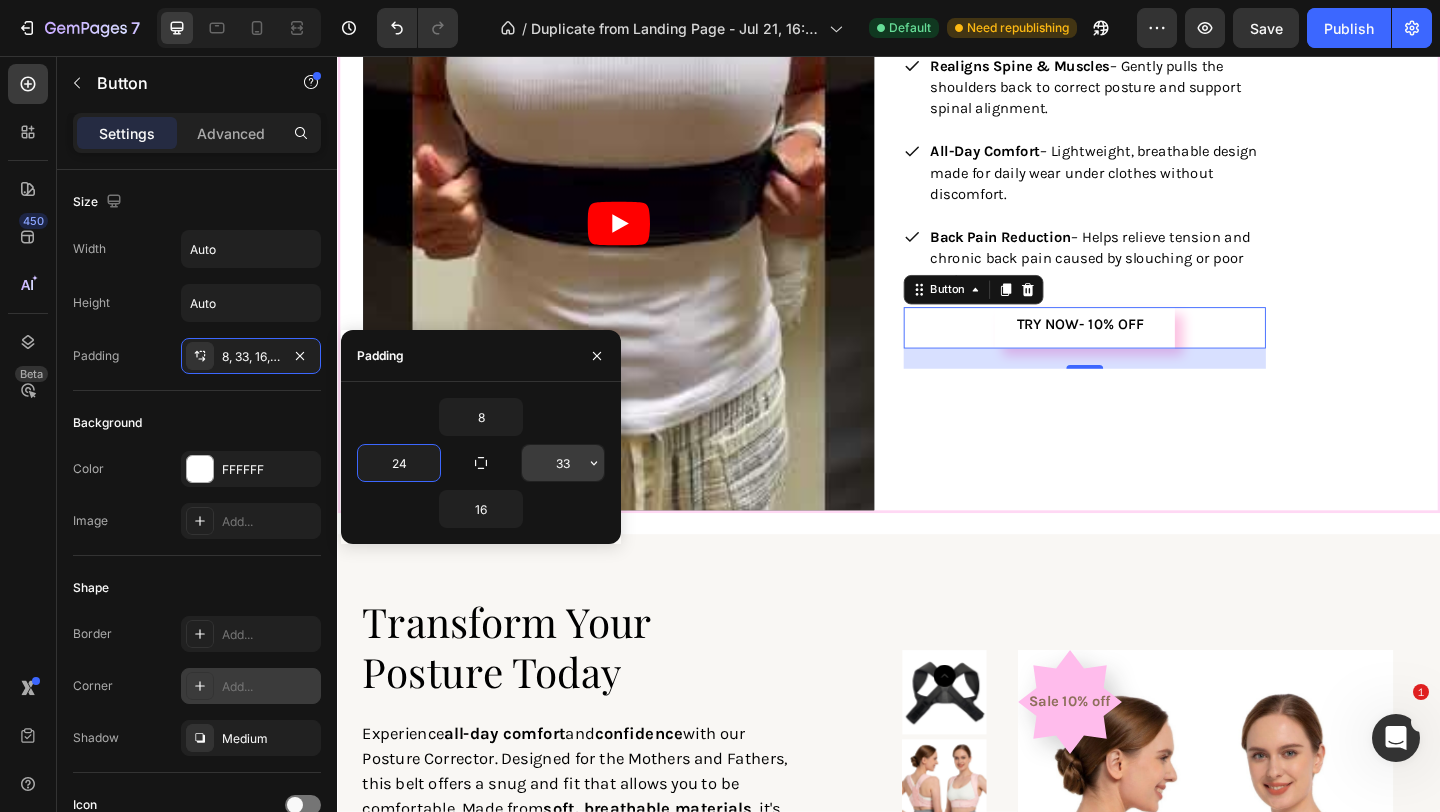click on "33" at bounding box center [563, 463] 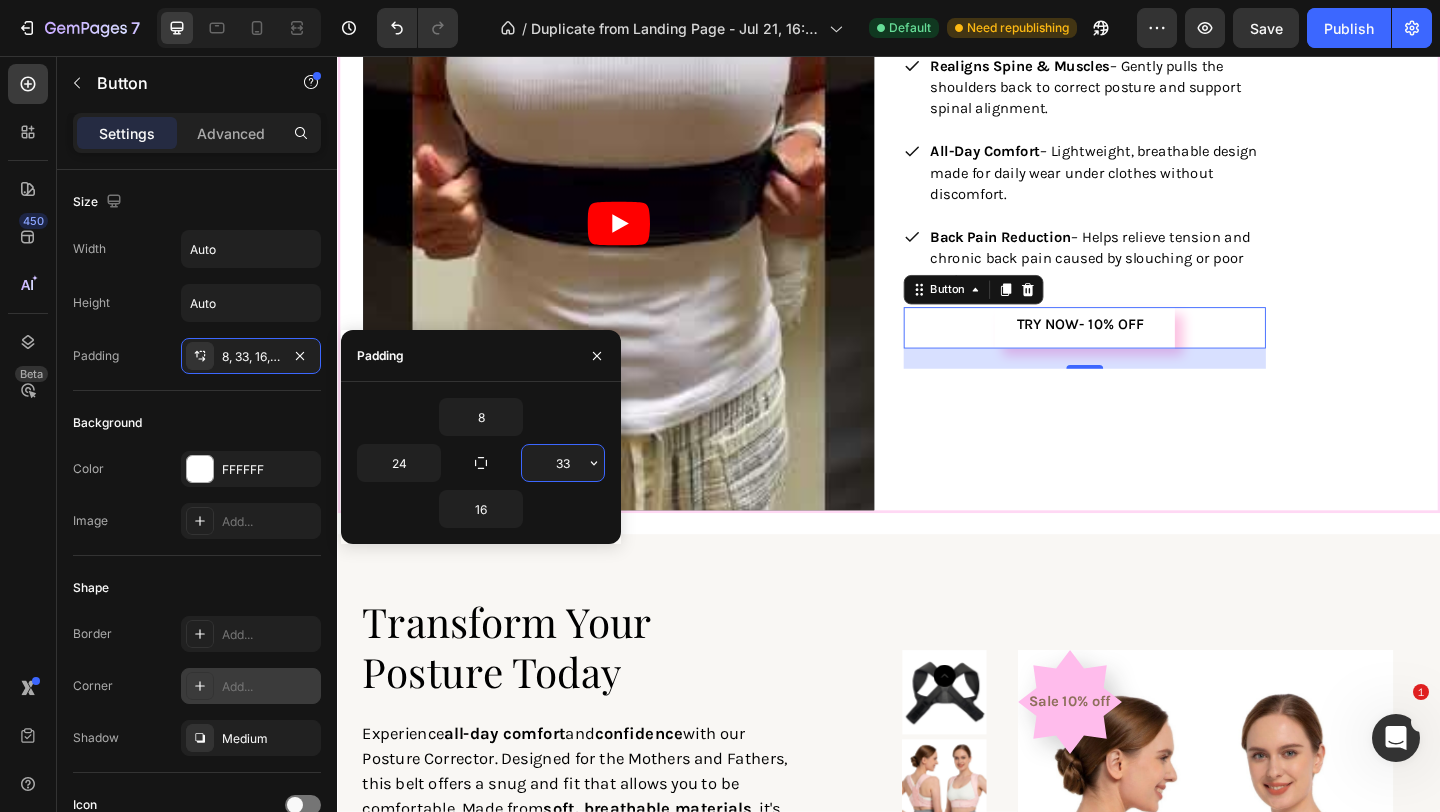 click on "33" at bounding box center [563, 463] 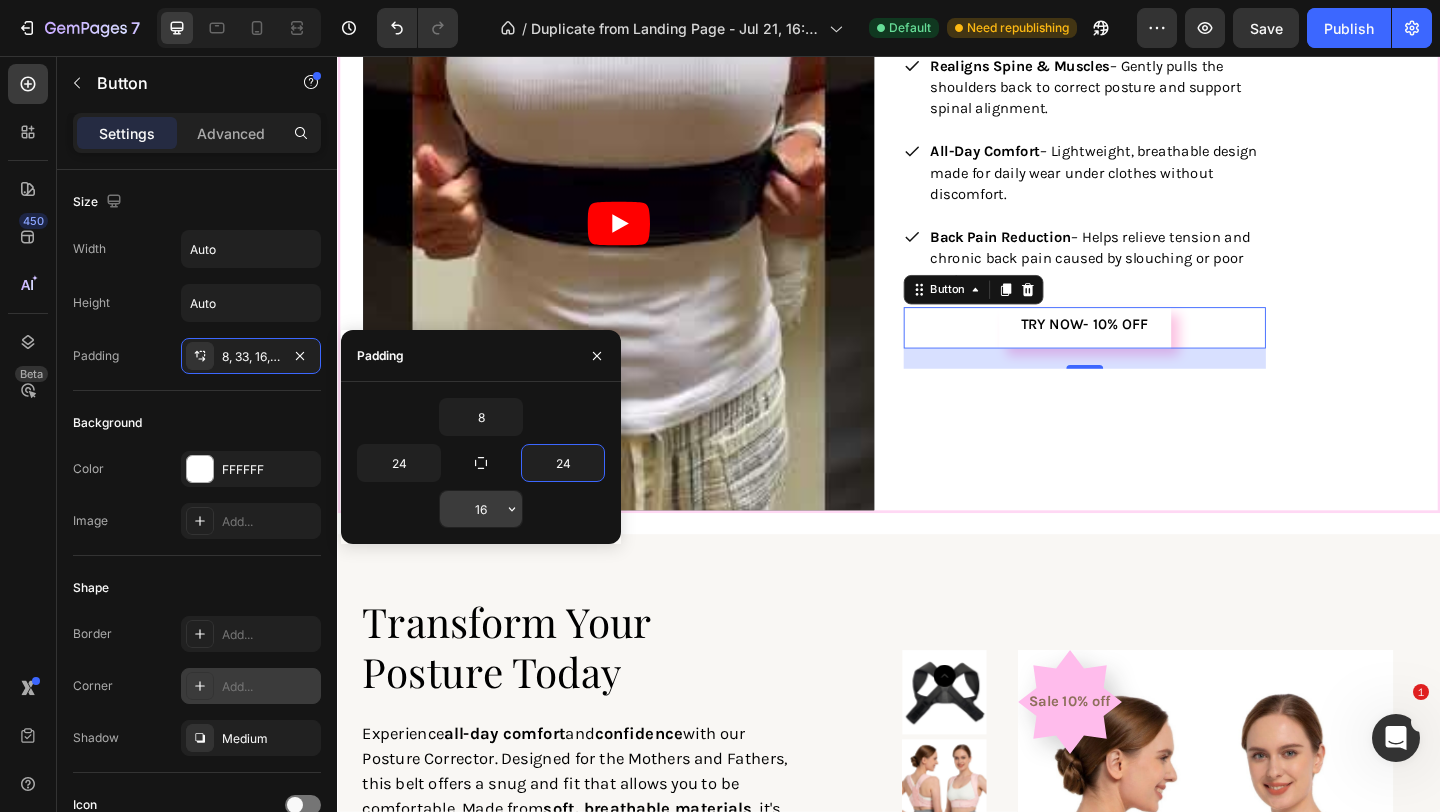 type on "24" 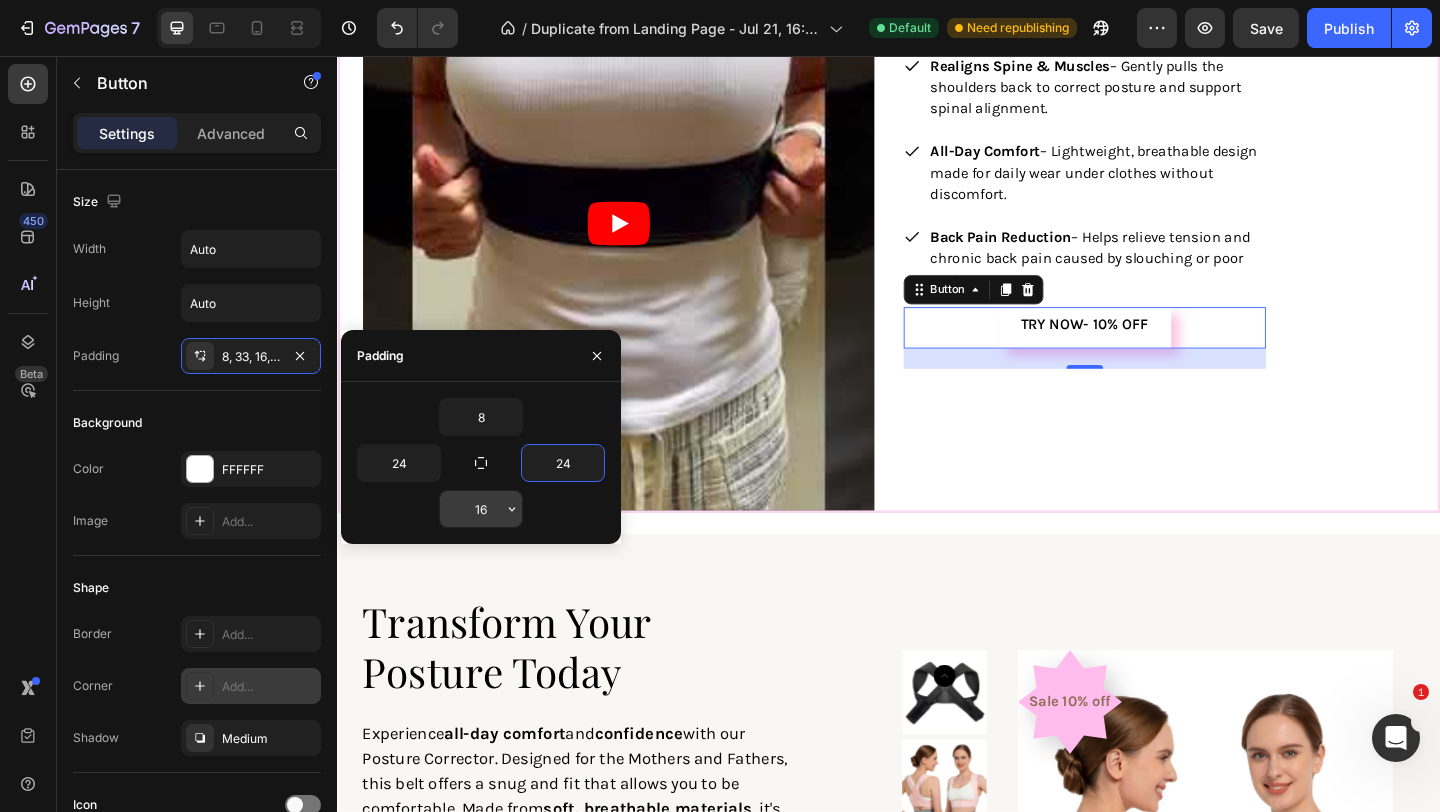 click on "16" at bounding box center (481, 509) 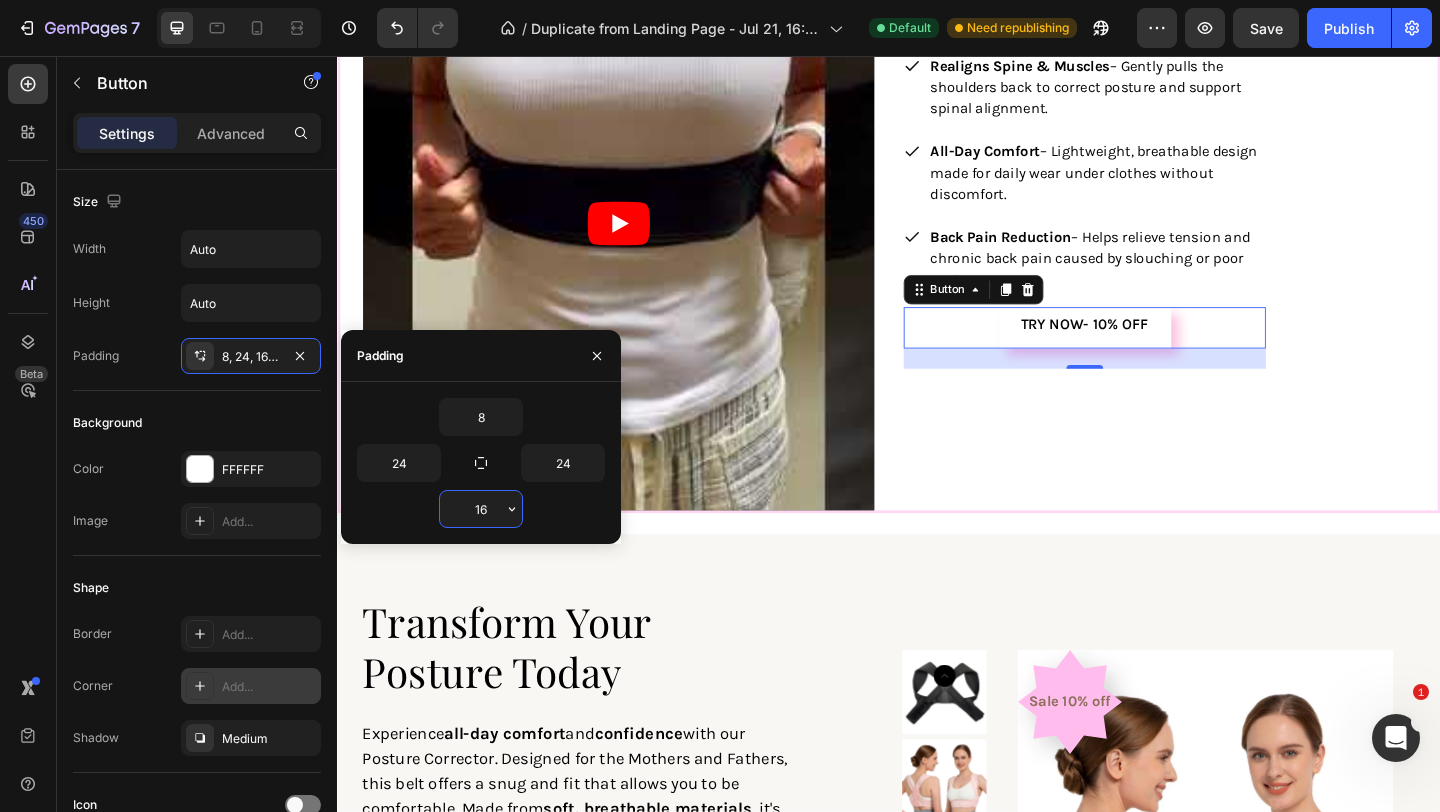 click on "16" at bounding box center [481, 509] 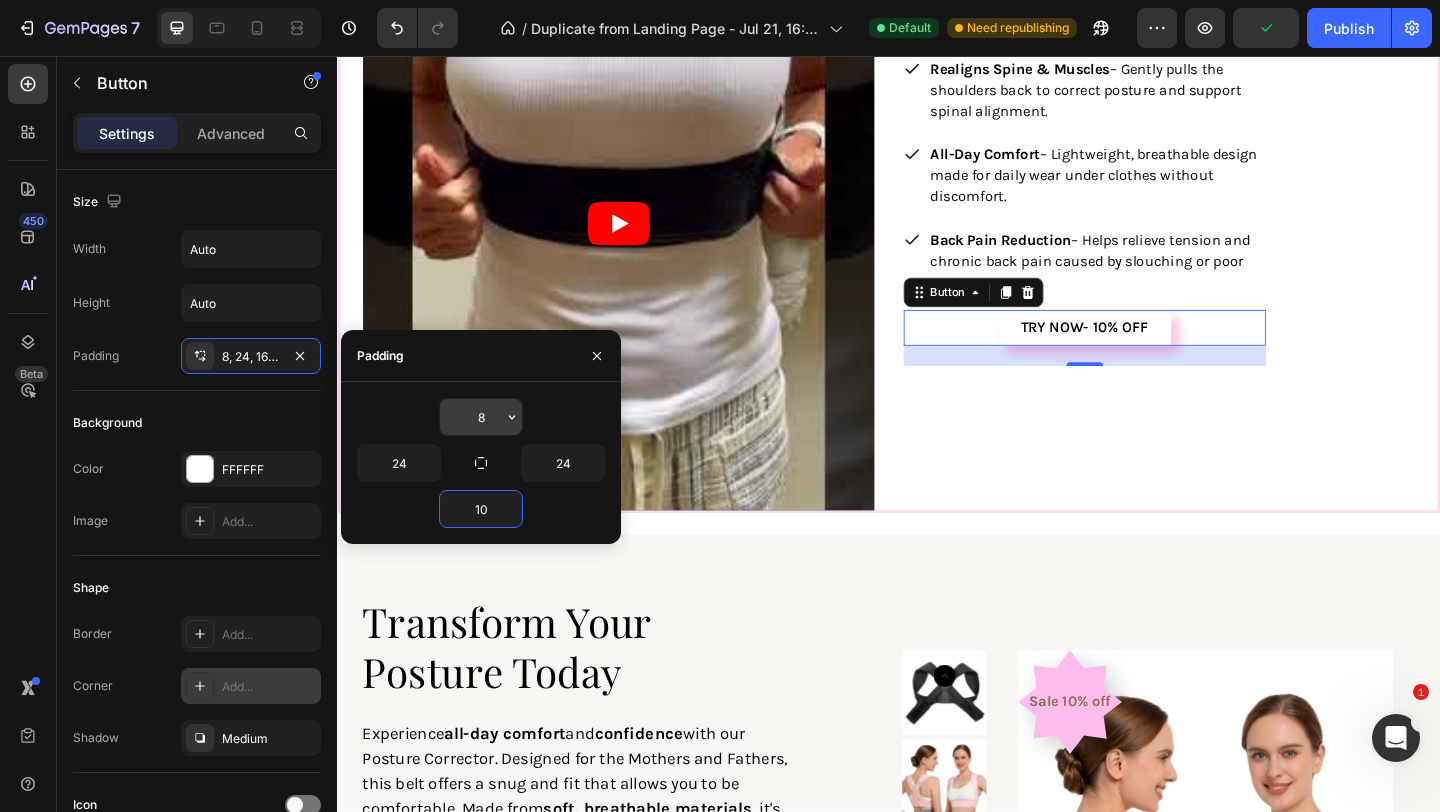 type on "10" 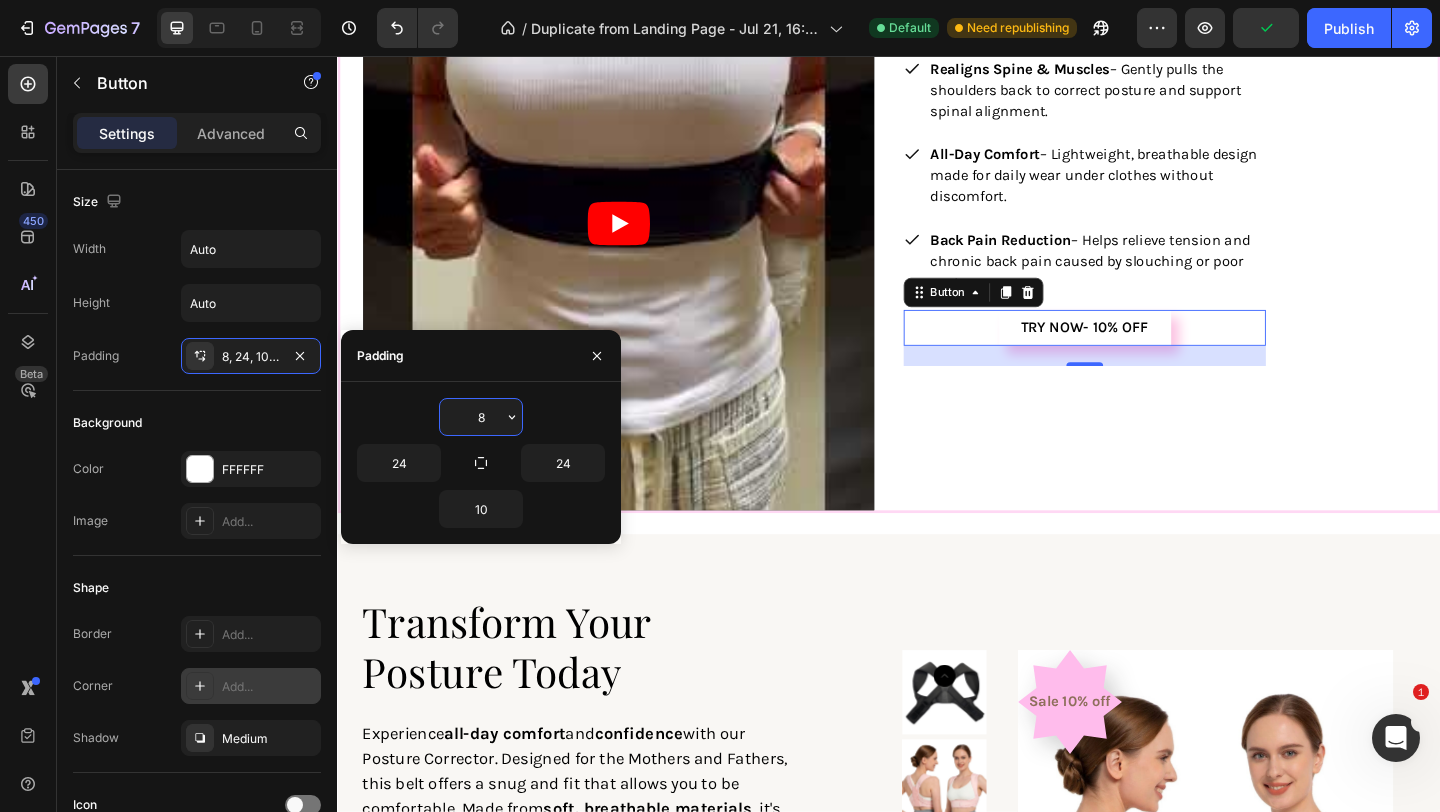click on "8" at bounding box center [481, 417] 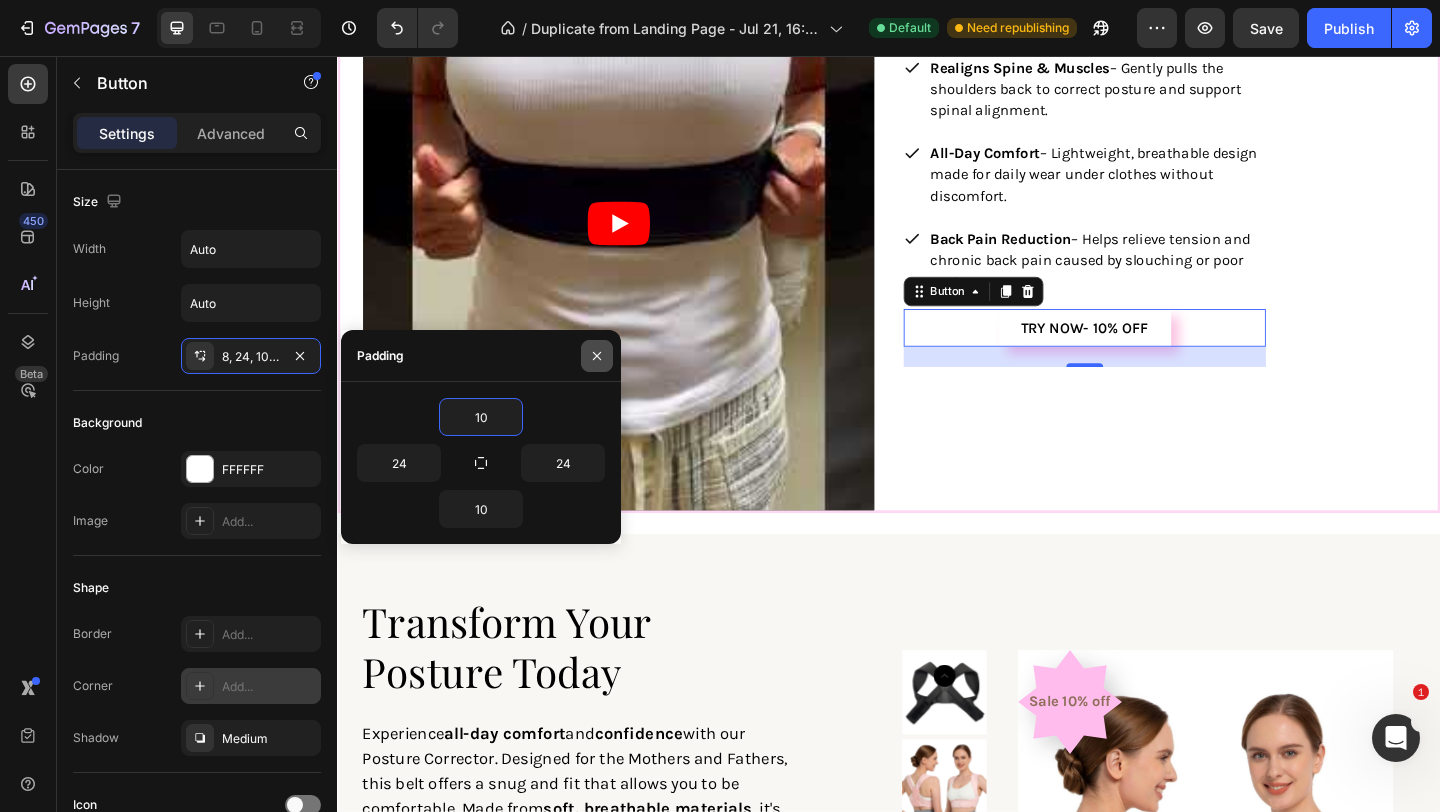 type on "10" 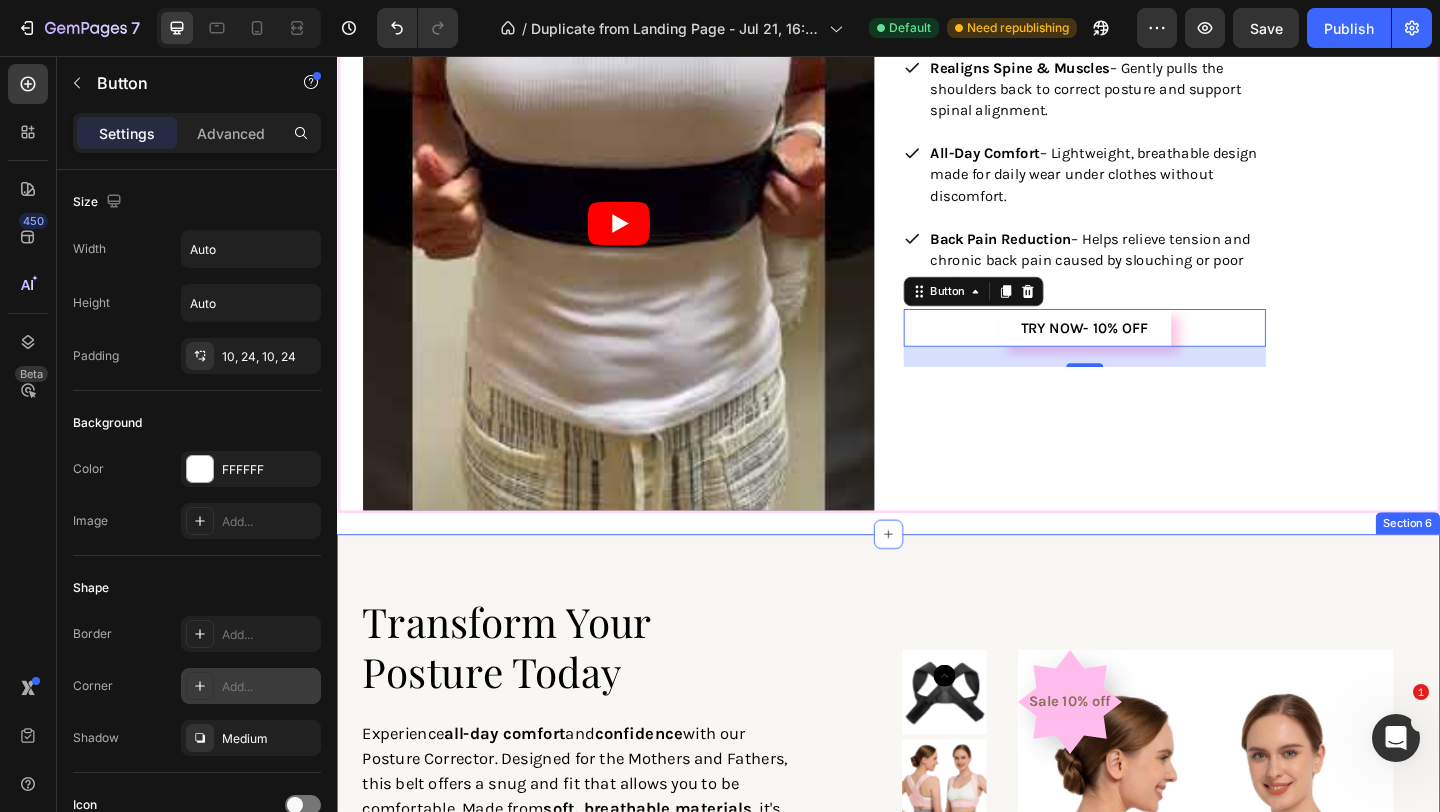 click on "Transform Your Posture Today Heading Experience  all-day comfort  and  confidence  with our Posture Corrector. Designed for the Mothers and Fathers, this belt offers a snug and fit that allows you to be comfortable. Made from  soft, breathable materials , it's perfect for daily wear. Whether you're at home taking care of your kids or at work or out and about, this belt is your companion for a comfortable and stylish lifestyle.  Text Block $24.99 Product Price Product Price GET 10% OFF Add to Cart Row HURRY! Only 3 left Stock Counter 30   DAY  MONEY BACK GUARANTEE -  RISK FREE! Text Block Row Sale 10% off Product Badge
Product Images Product Section 6" at bounding box center [937, 931] 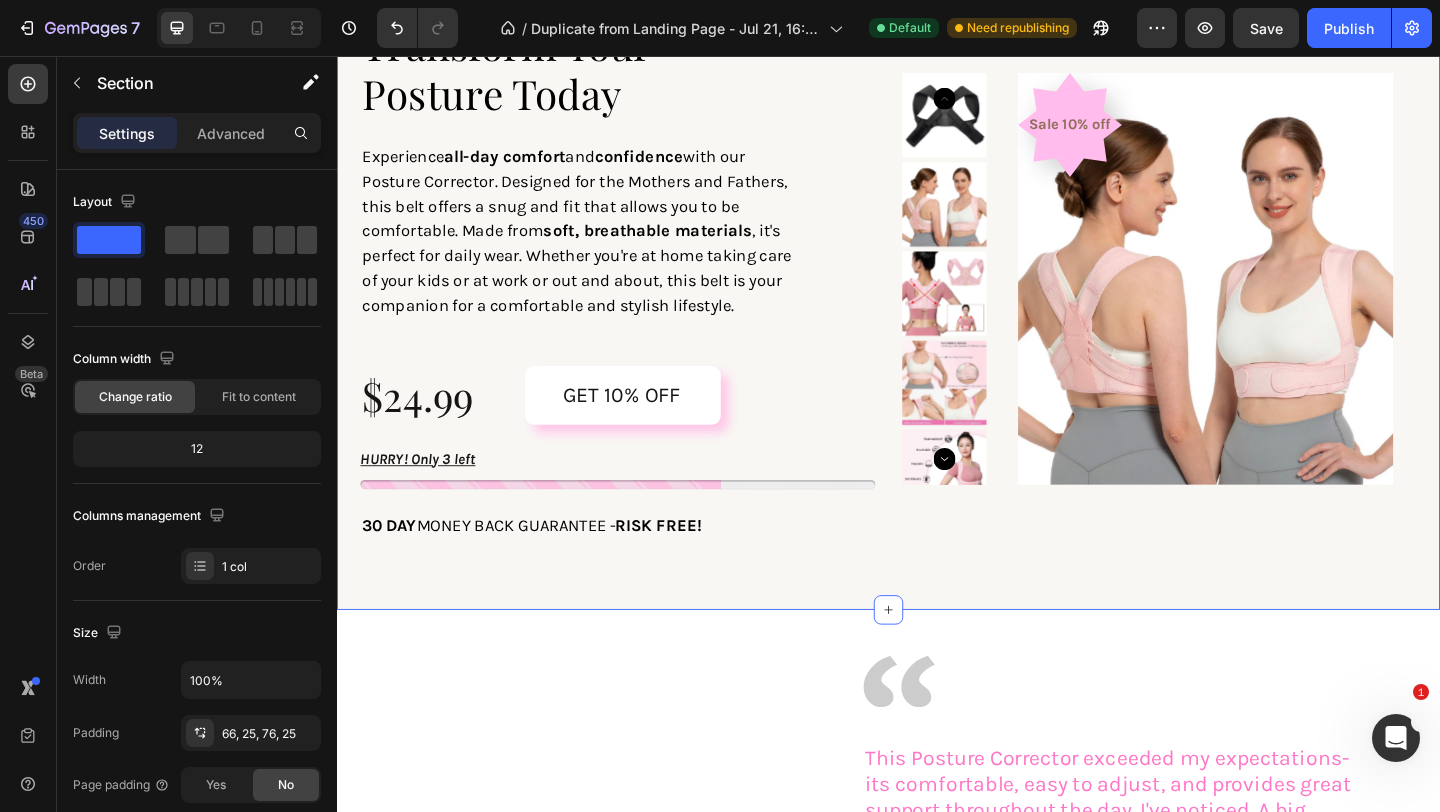 scroll, scrollTop: 3069, scrollLeft: 0, axis: vertical 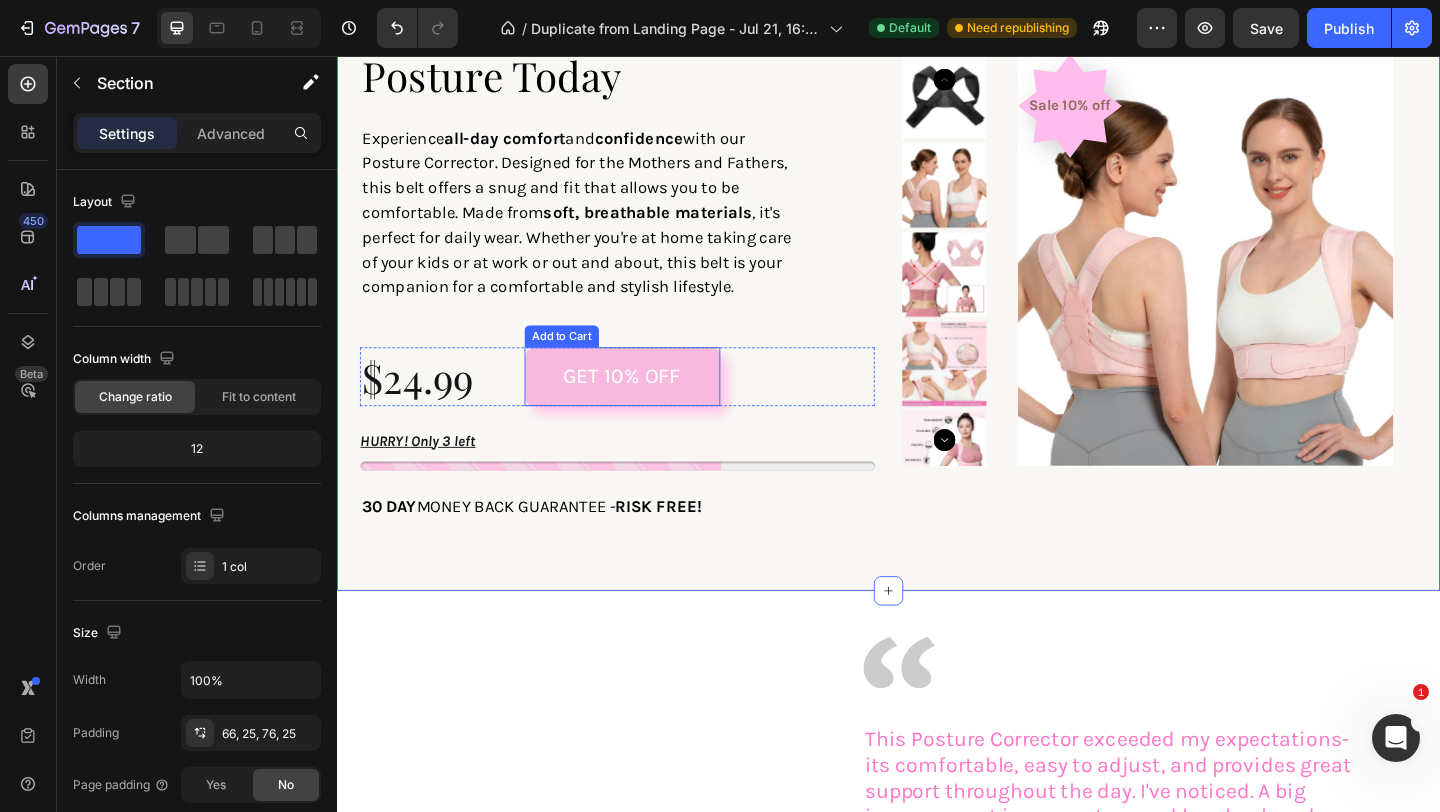 click on "GET 10% OFF" at bounding box center [647, 405] 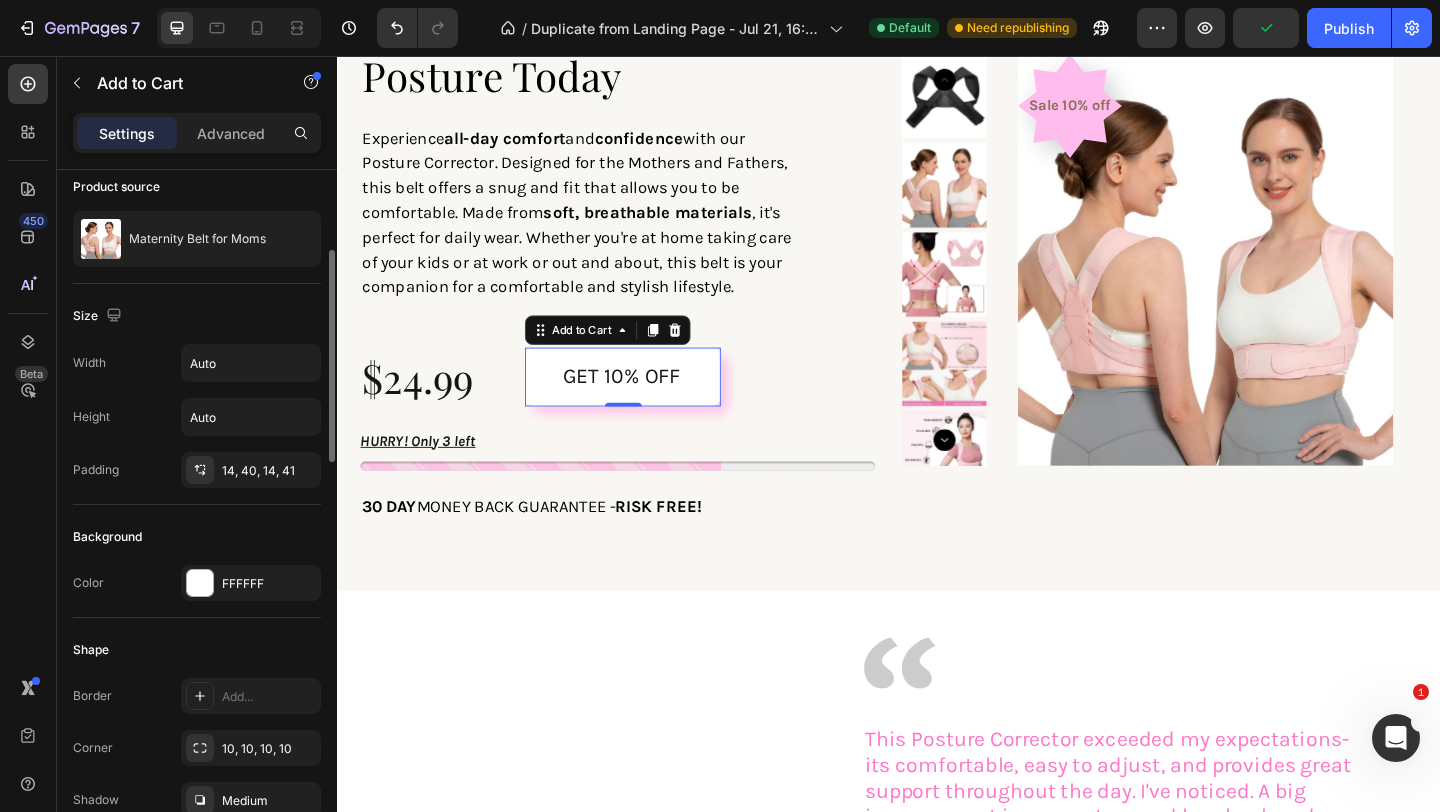 scroll, scrollTop: 205, scrollLeft: 0, axis: vertical 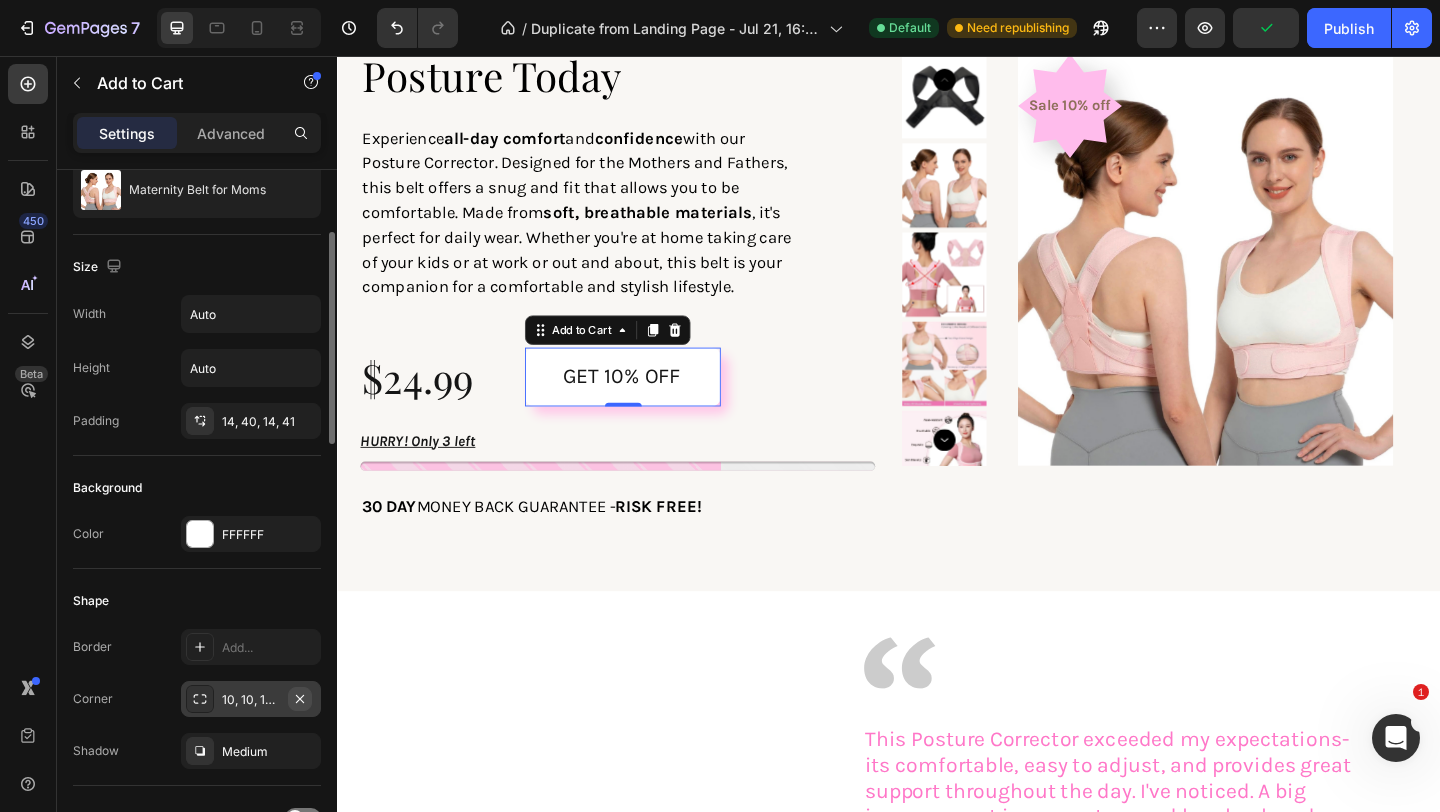 click 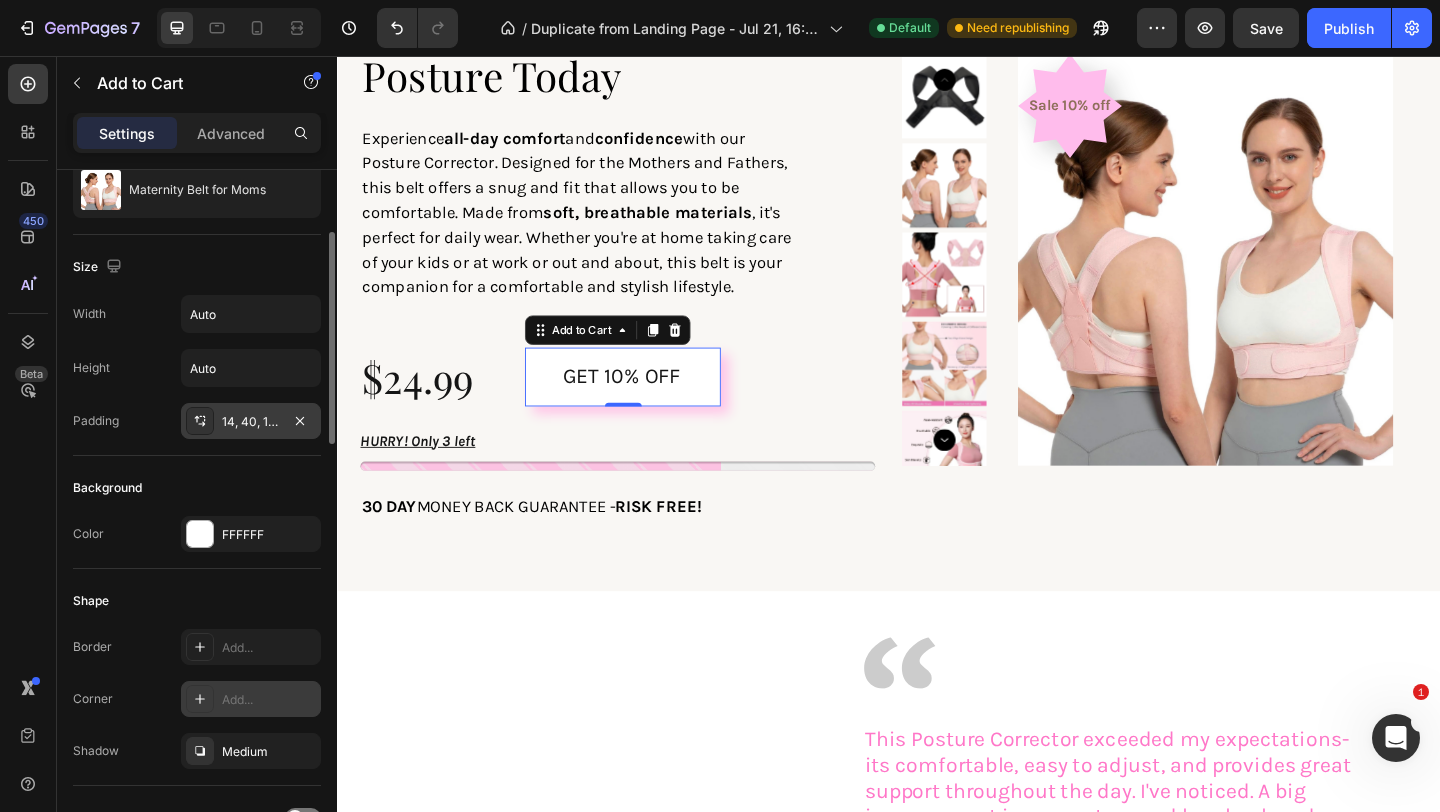 click on "14, 40, 14, 41" at bounding box center (251, 422) 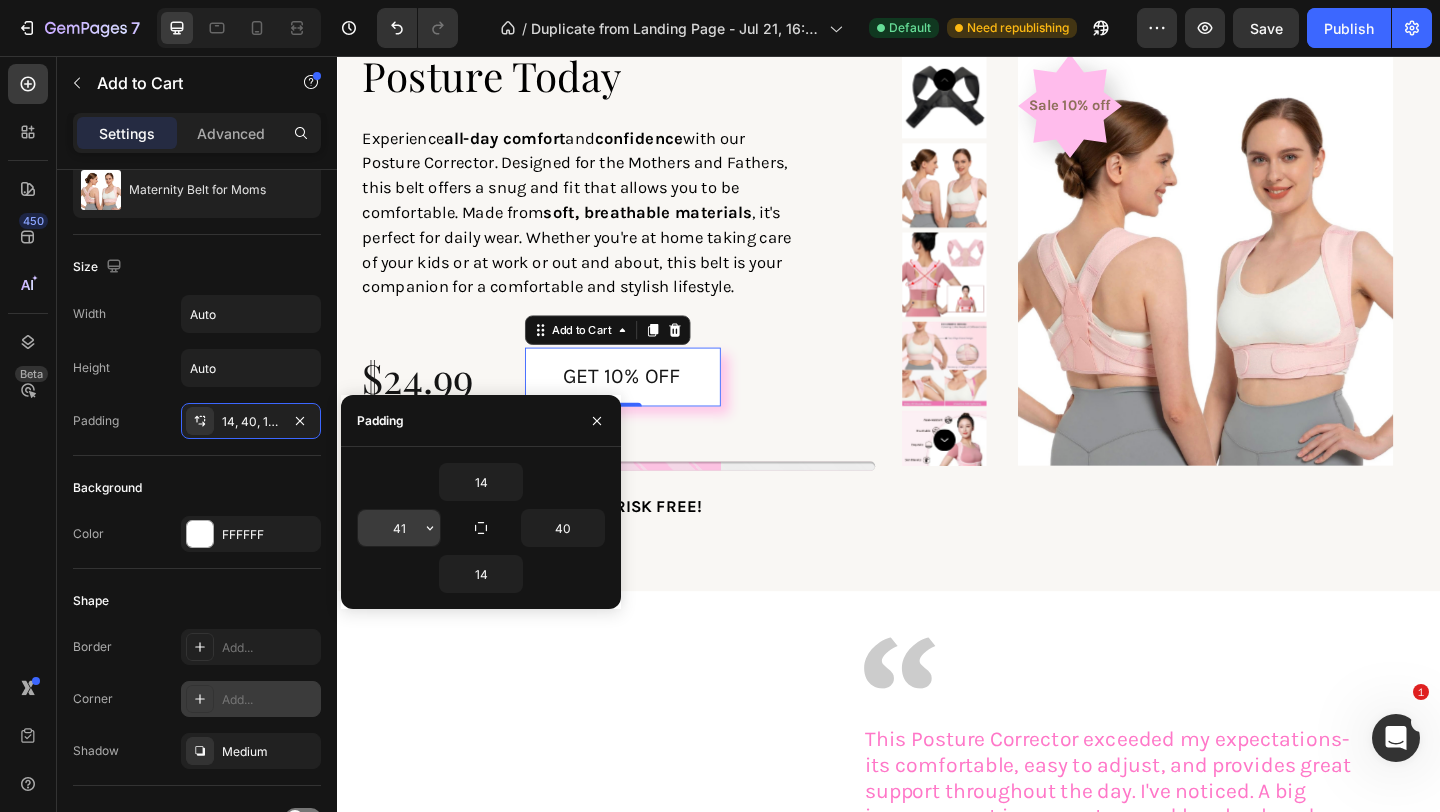 click on "41" at bounding box center [399, 528] 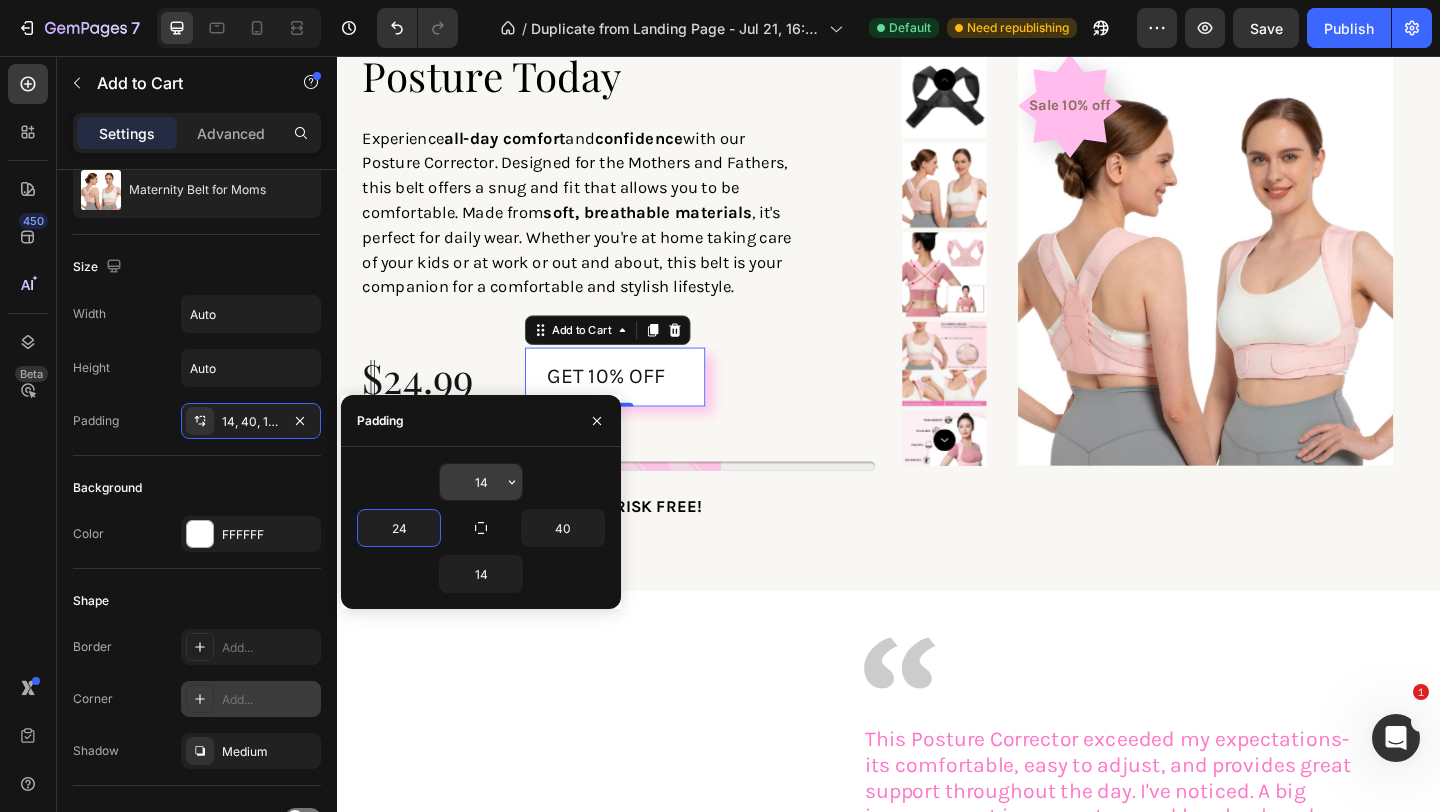 type on "24" 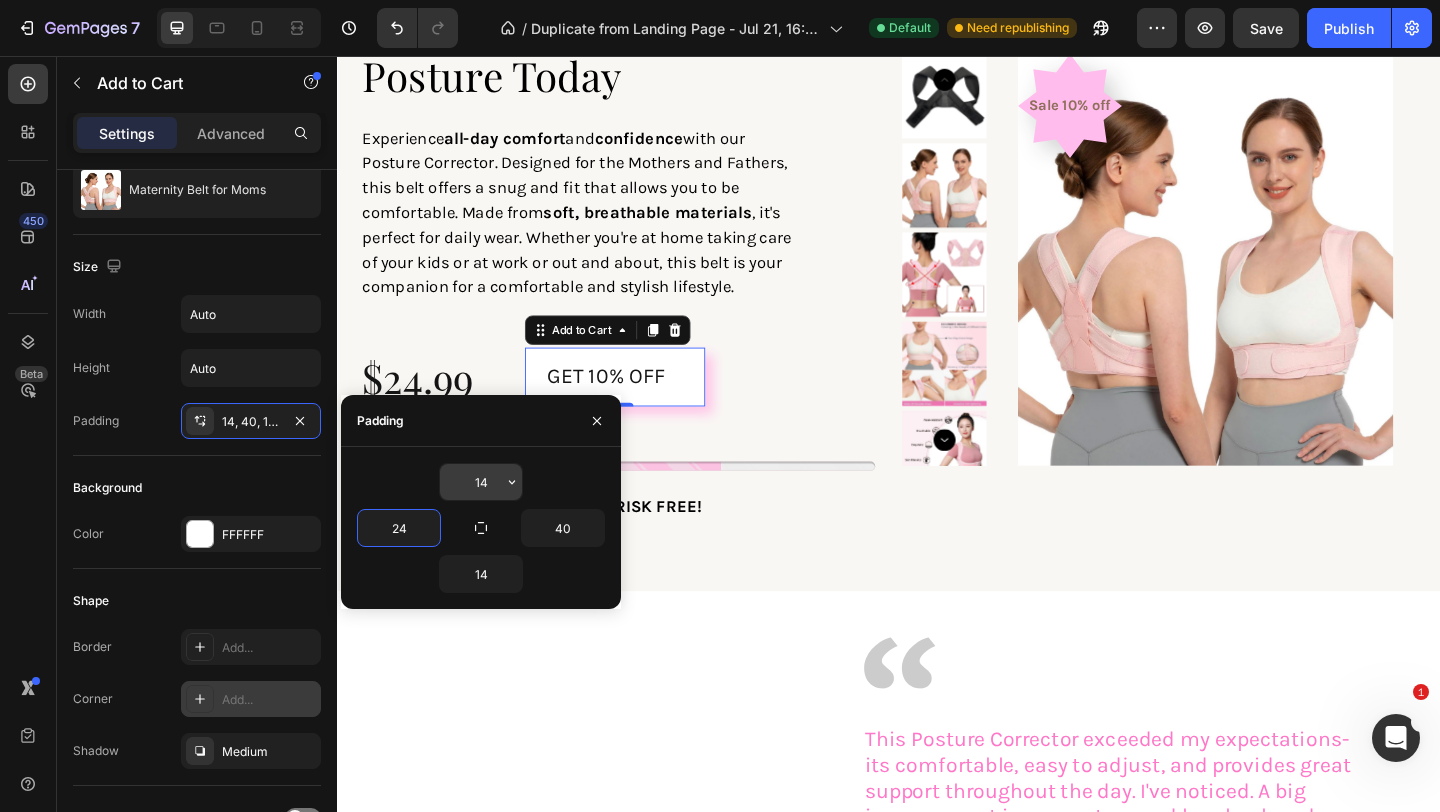 click on "14" at bounding box center (481, 482) 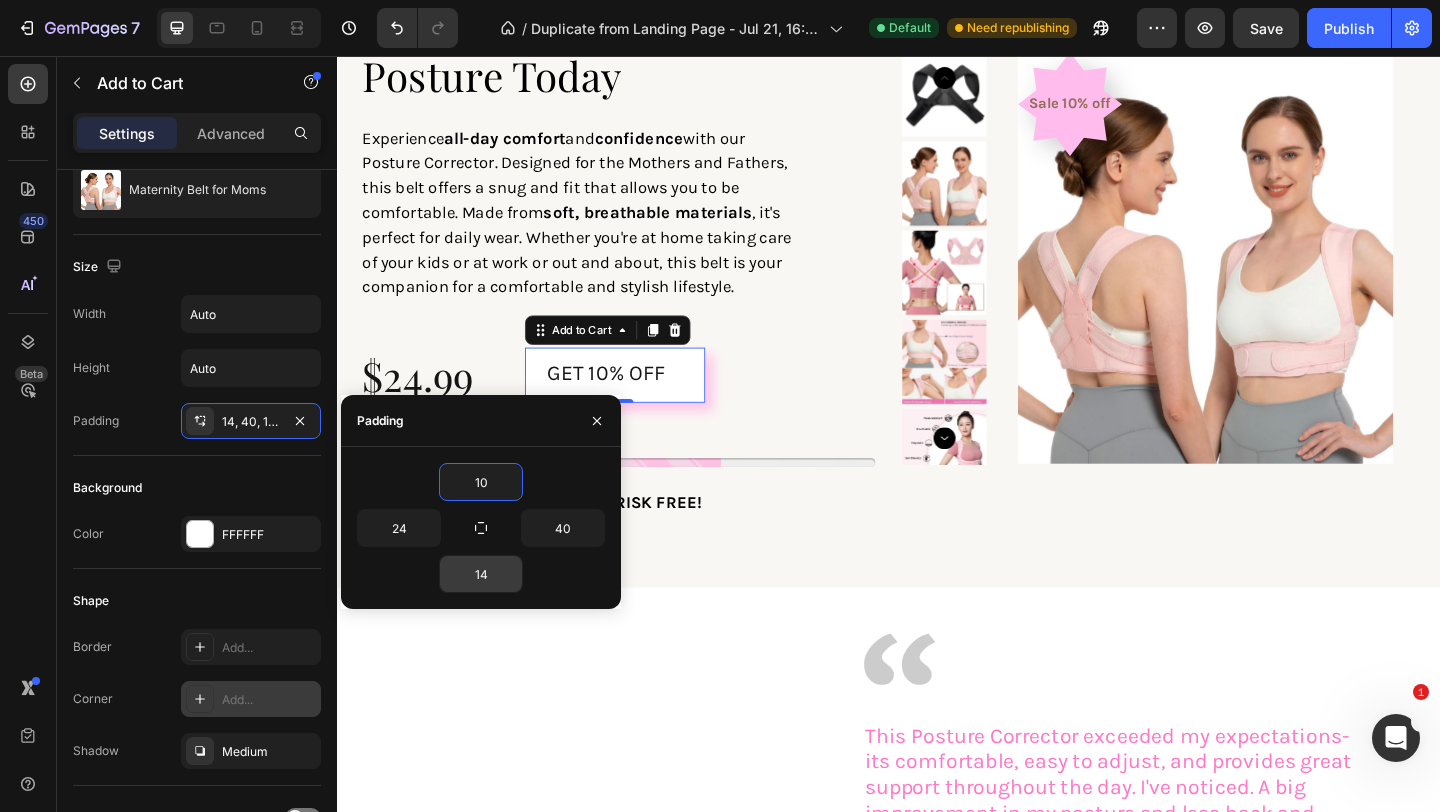 type on "10" 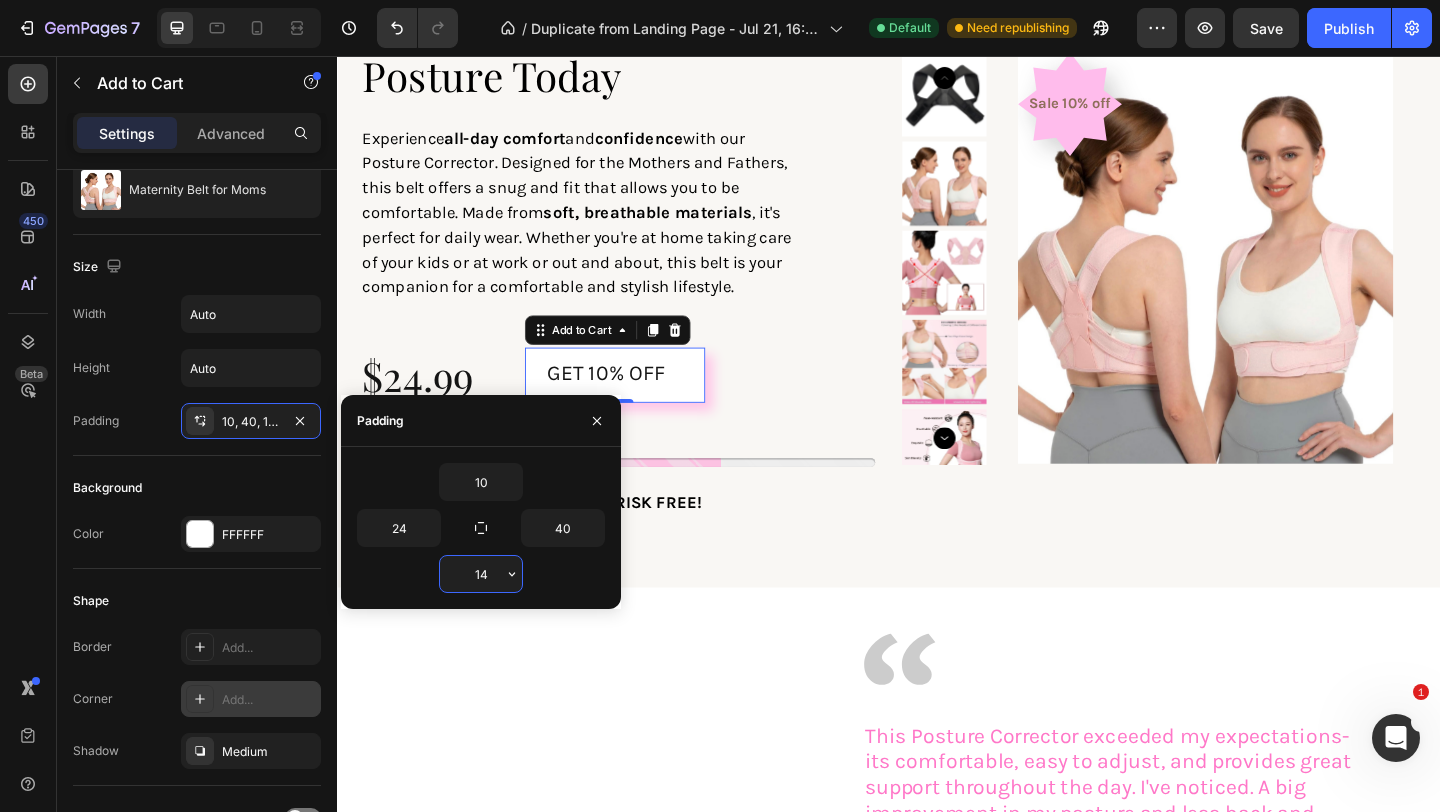 click on "14" at bounding box center (481, 574) 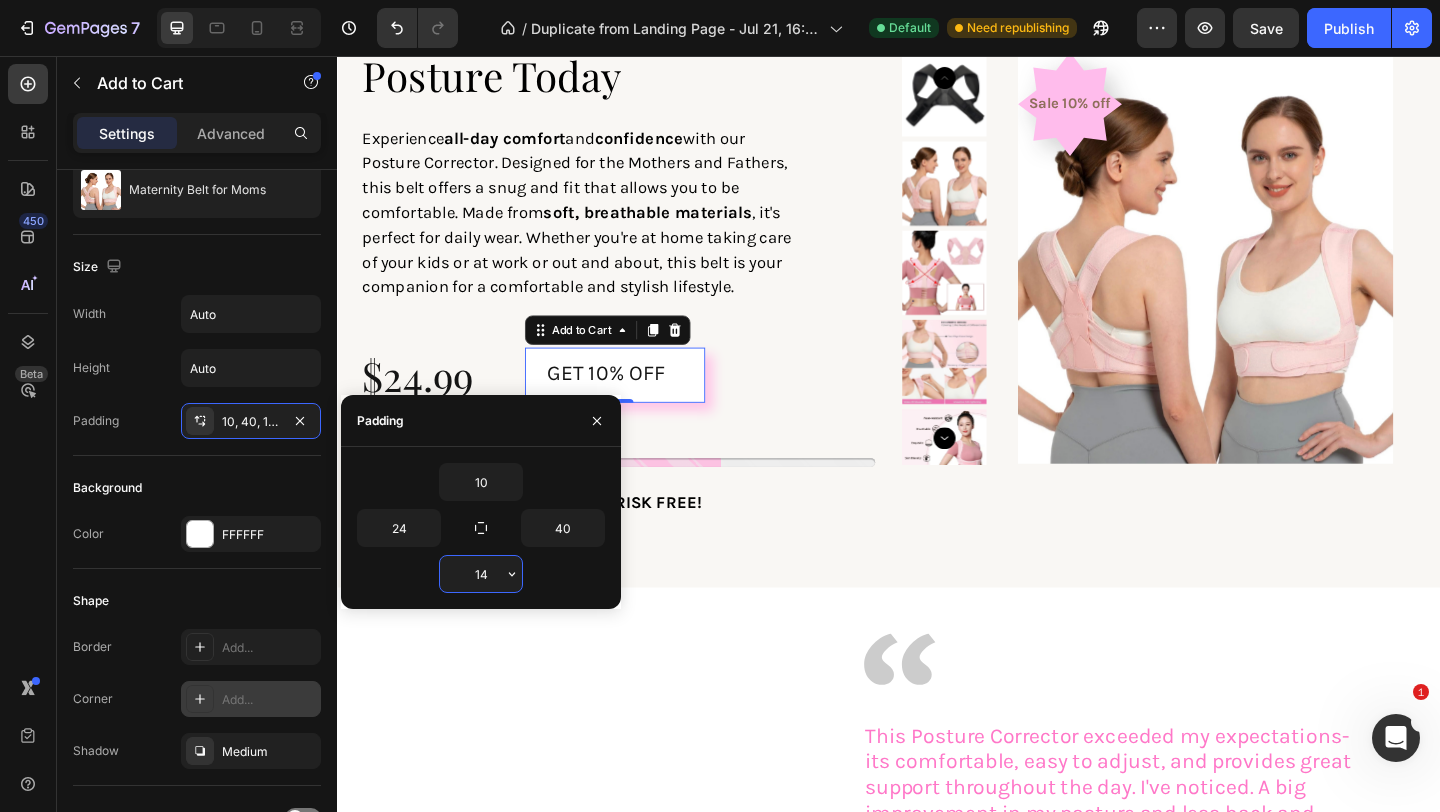 click on "14" at bounding box center (481, 574) 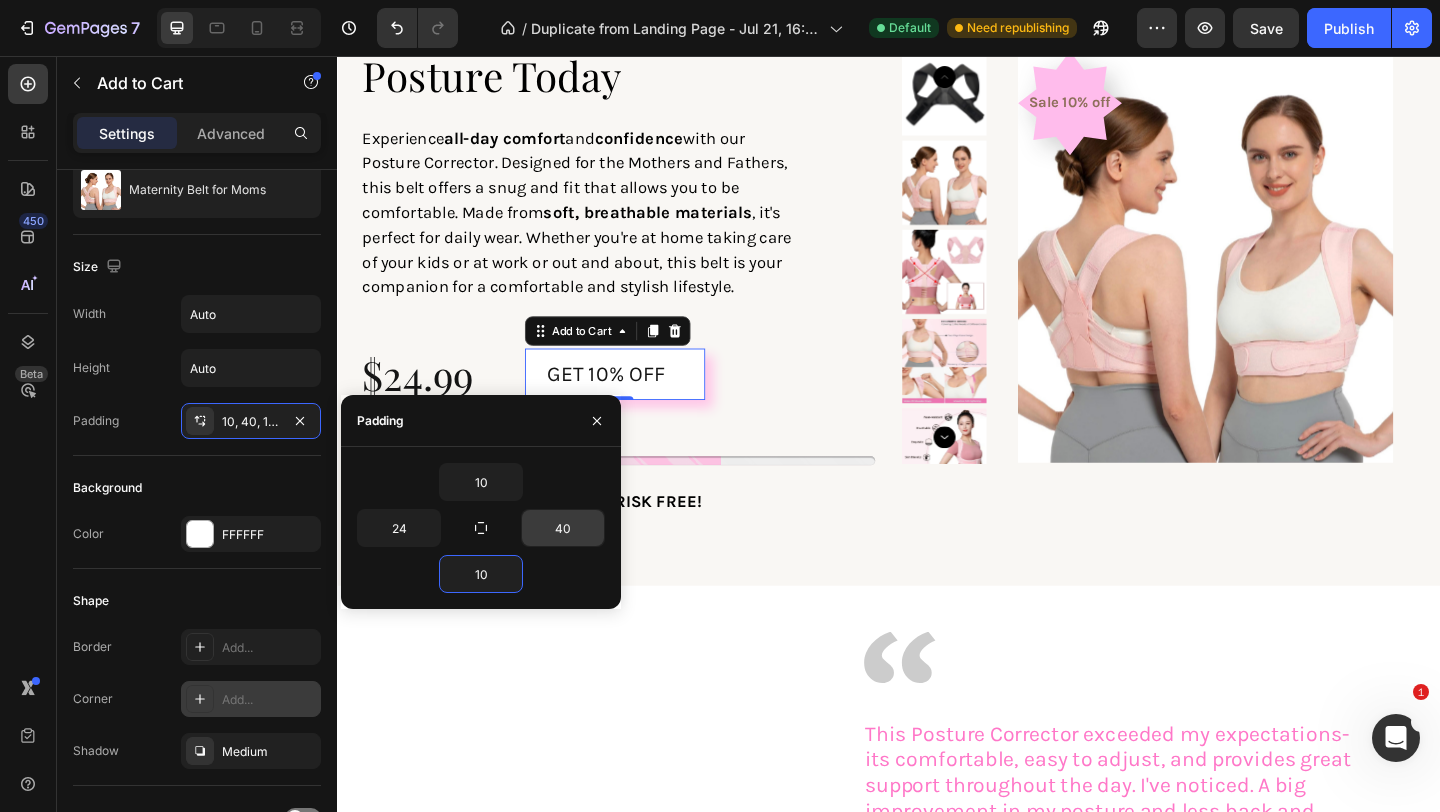 type on "10" 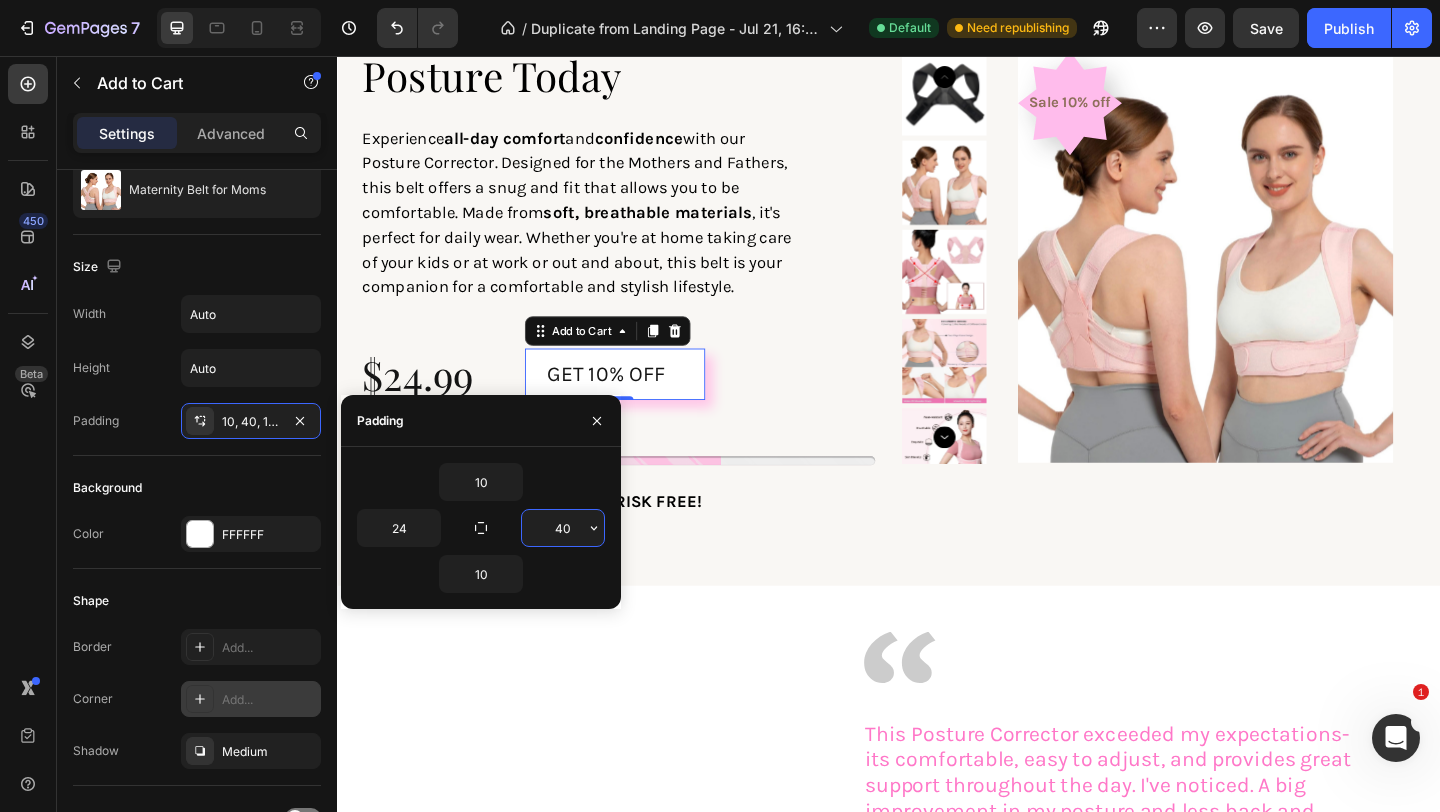 click on "40" at bounding box center [563, 528] 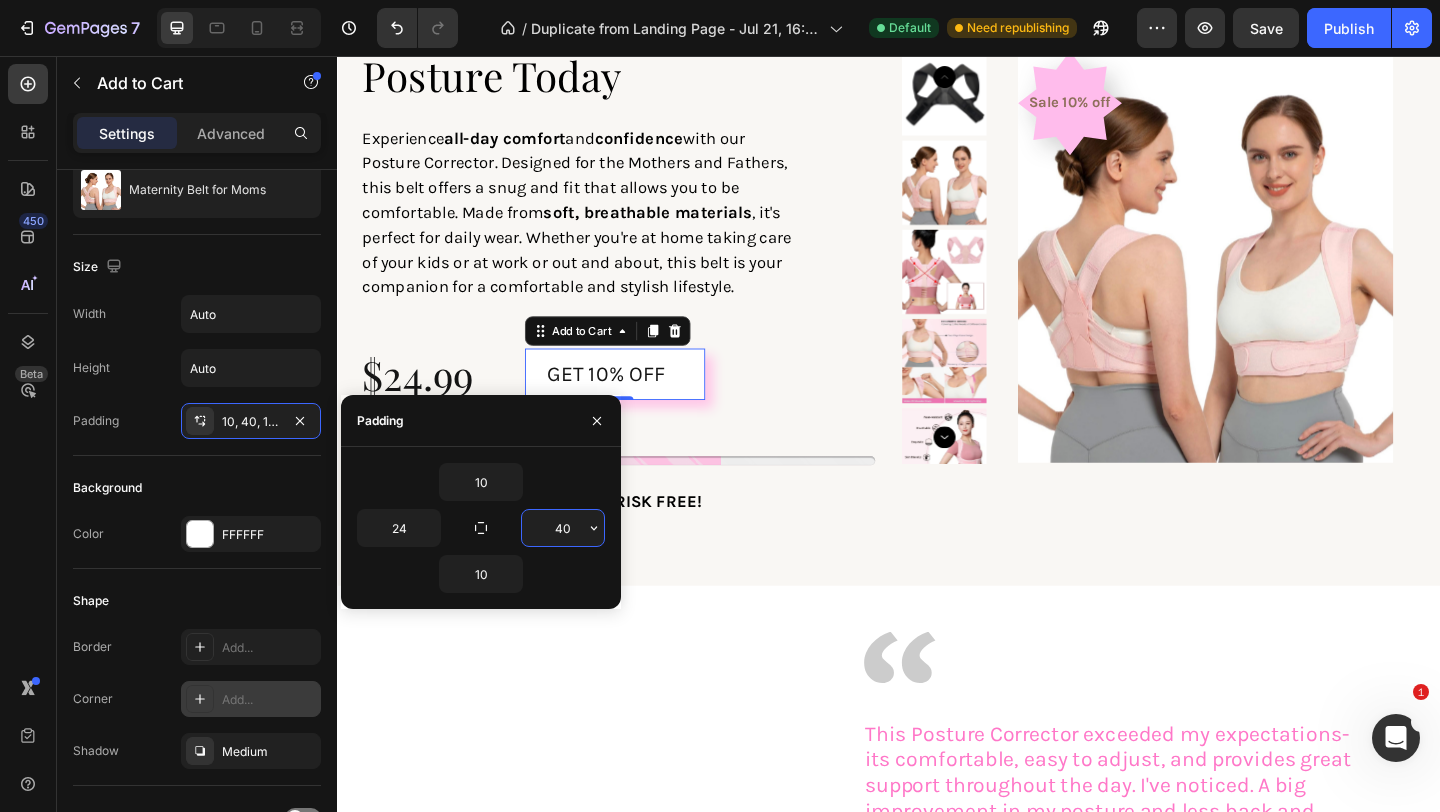 click on "40" at bounding box center (563, 528) 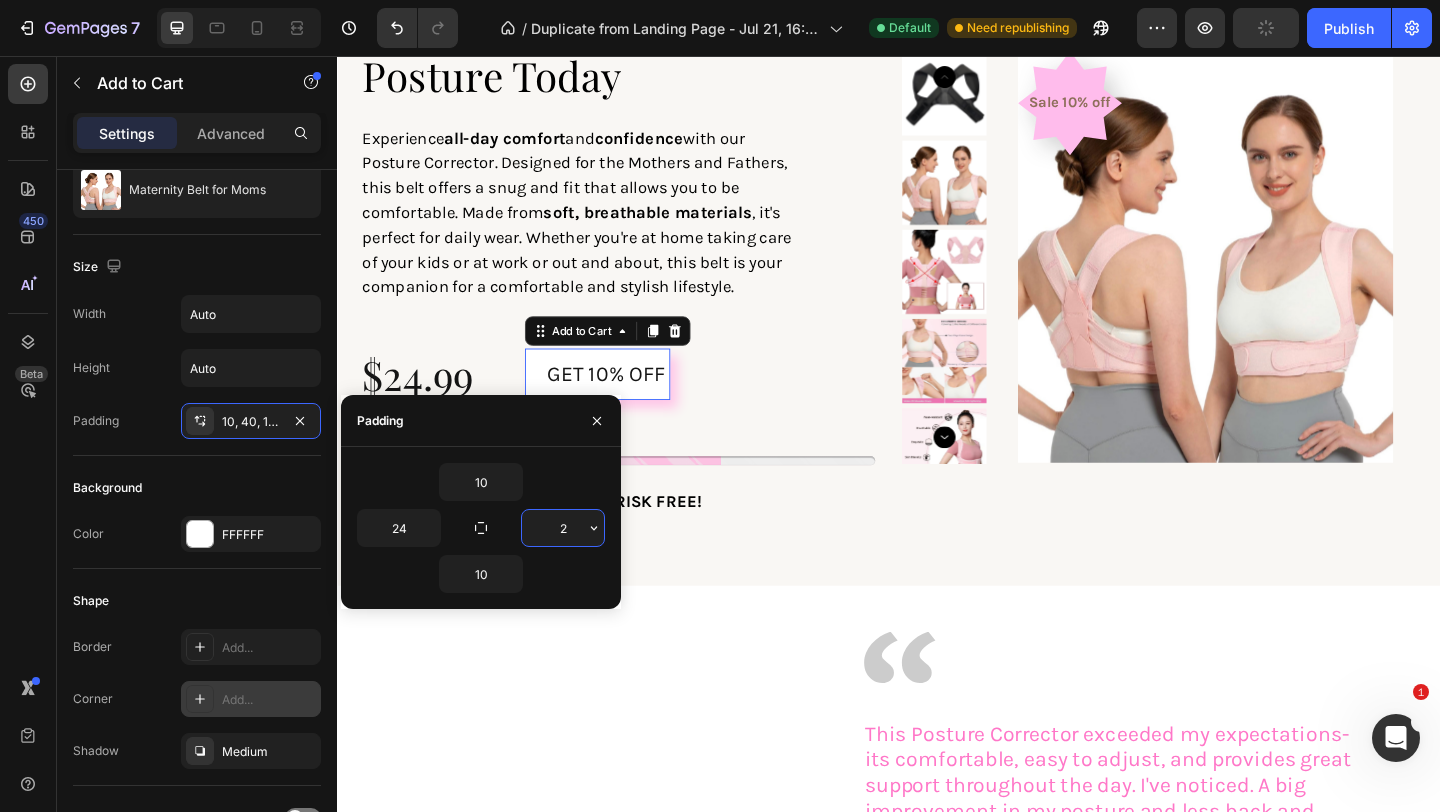 type on "24" 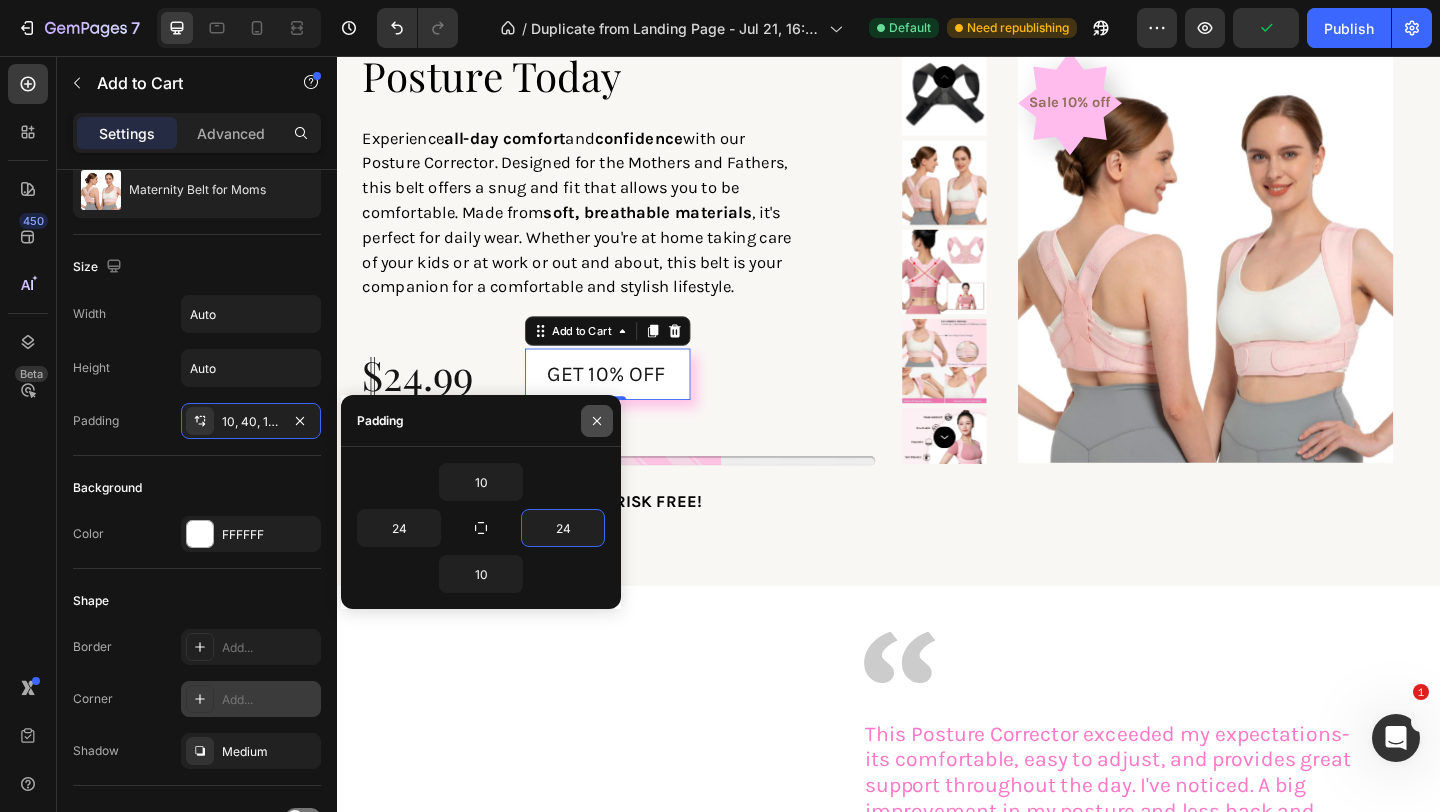 click 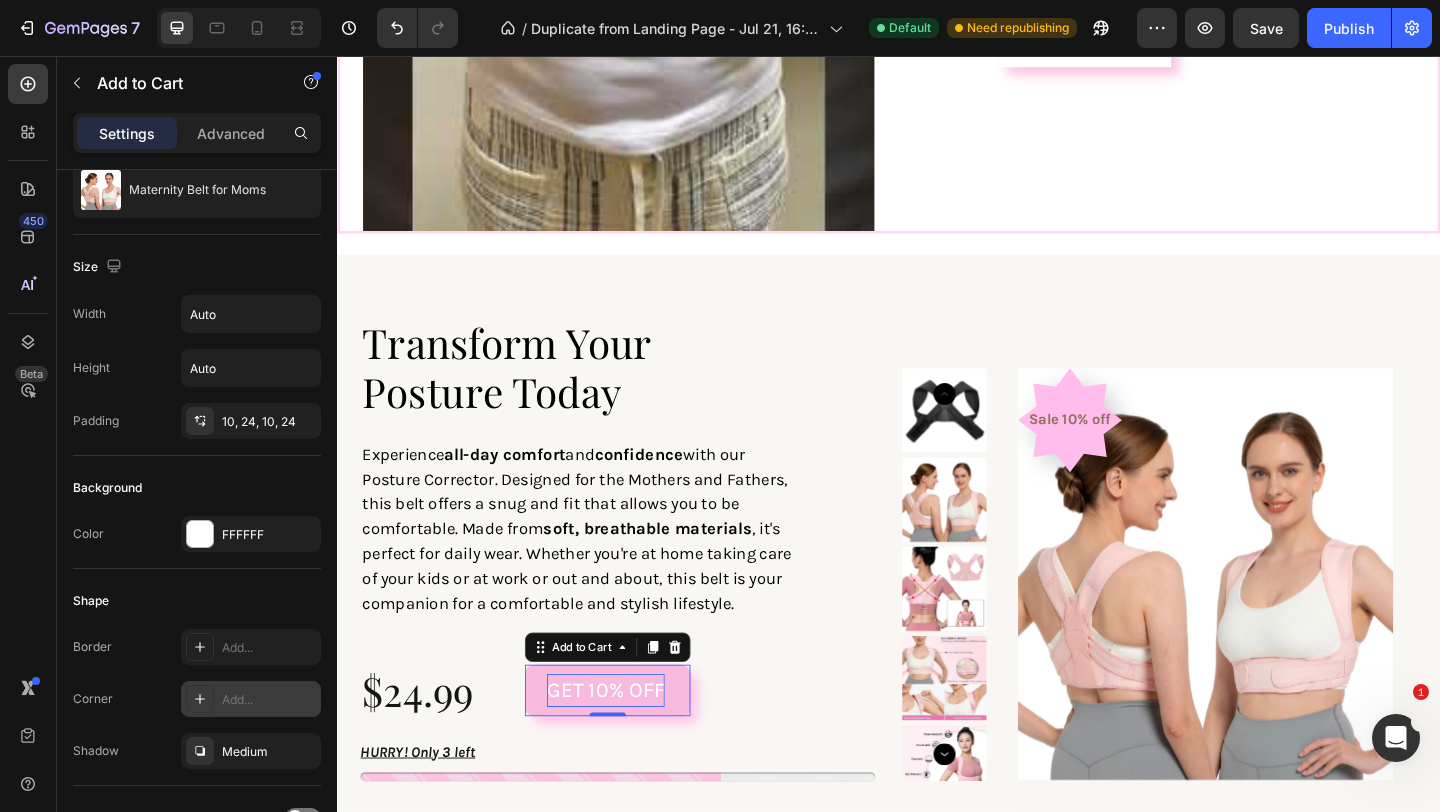 scroll, scrollTop: 2885, scrollLeft: 0, axis: vertical 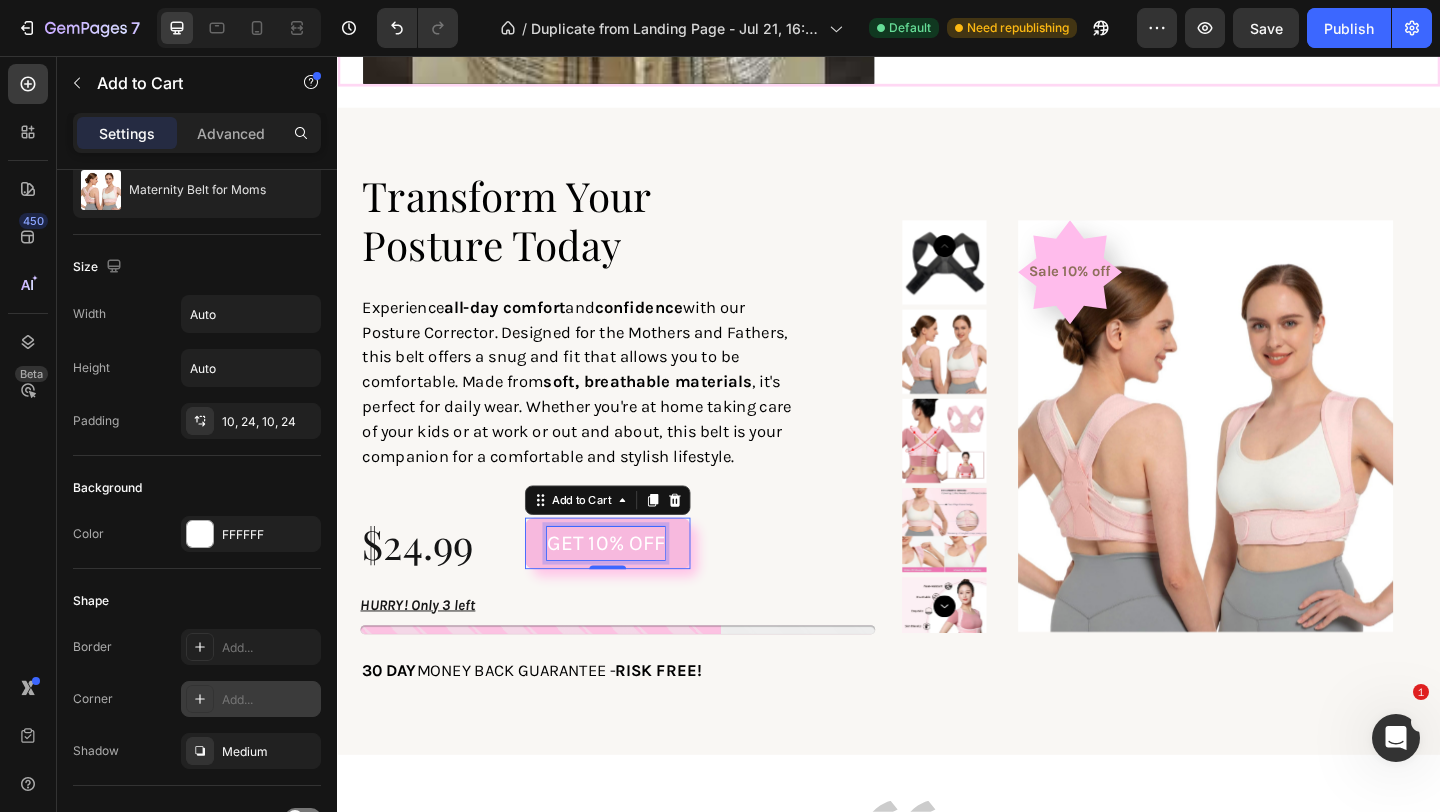 click on "GET 10% OFF" at bounding box center [629, 586] 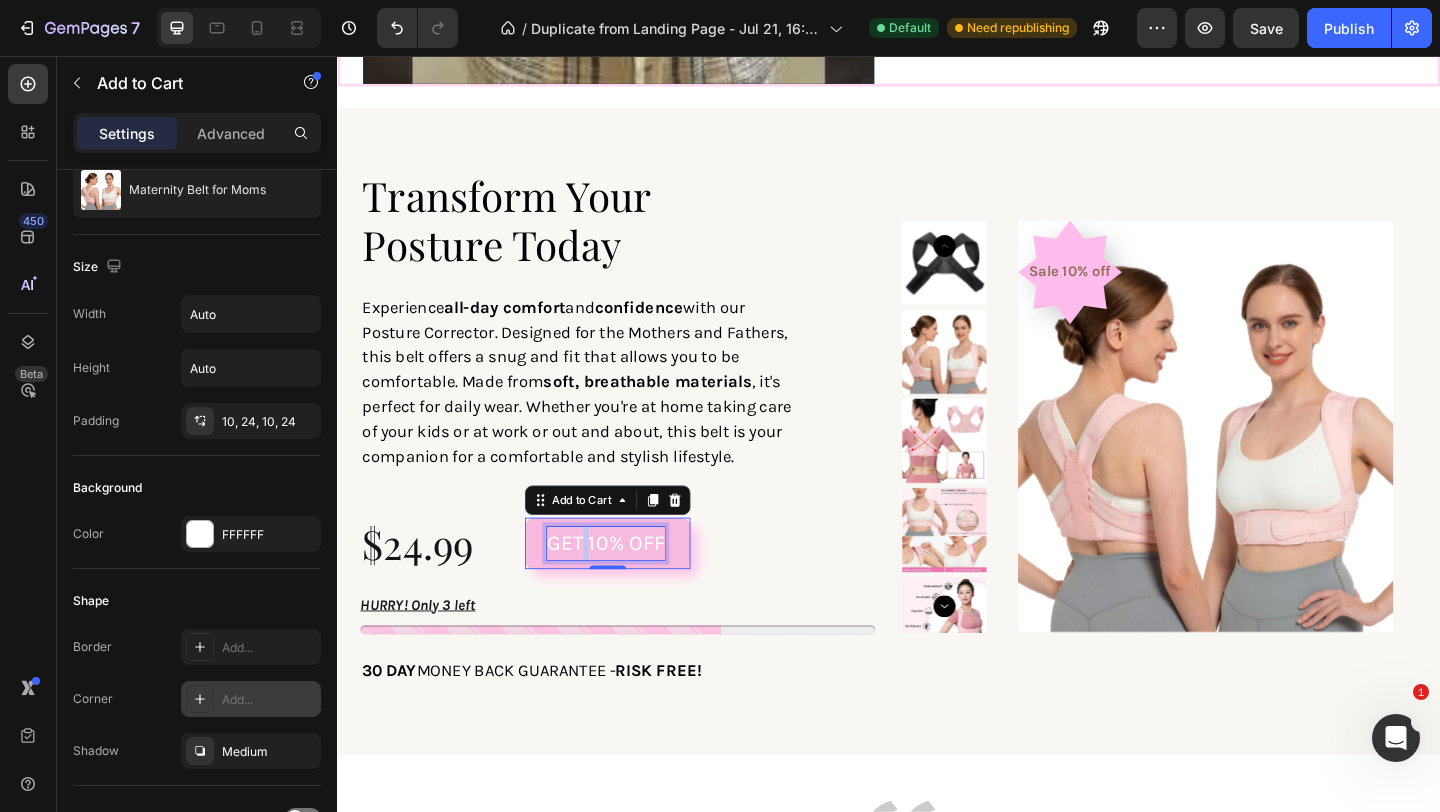 click on "GET 10% OFF" at bounding box center [629, 586] 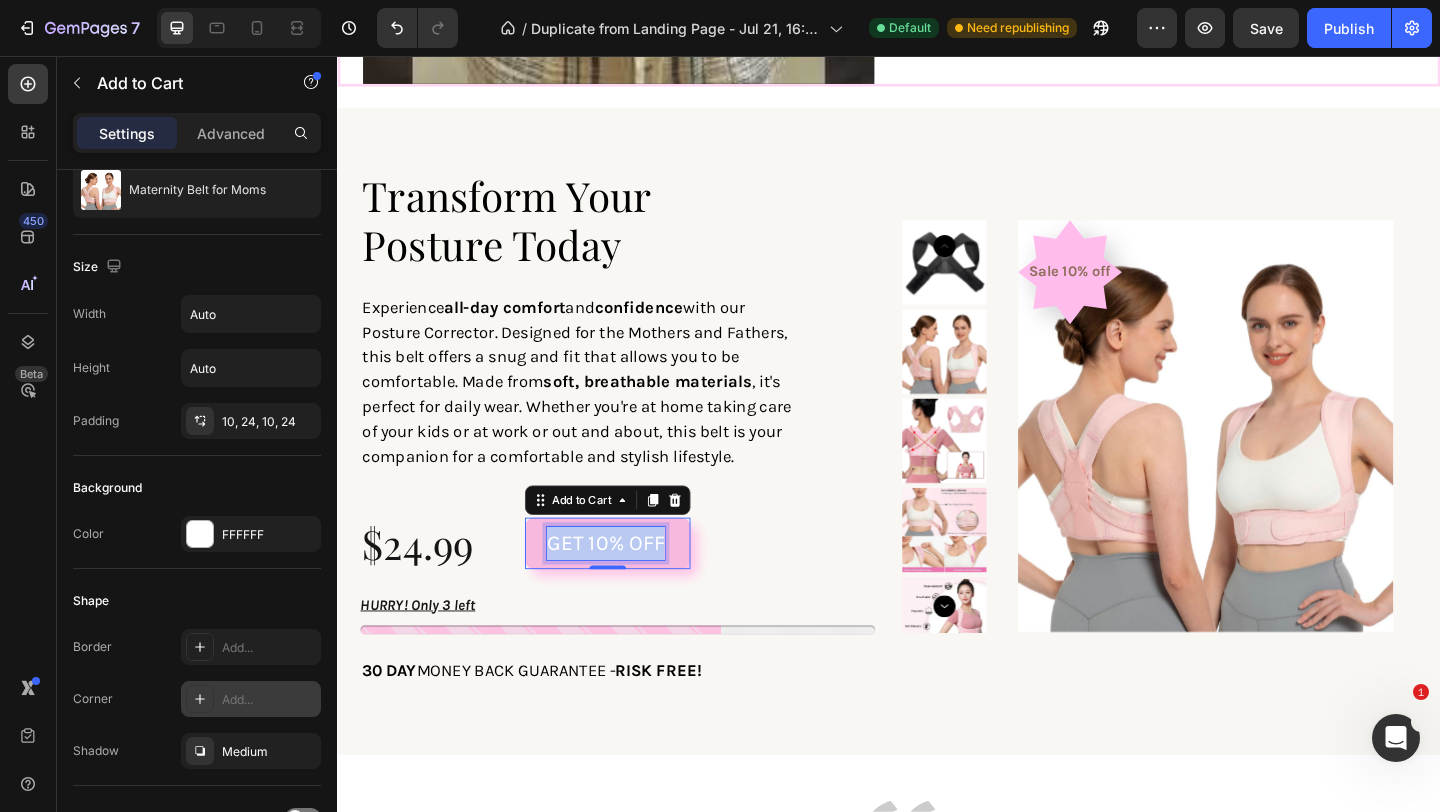click on "GET 10% OFF" at bounding box center [629, 586] 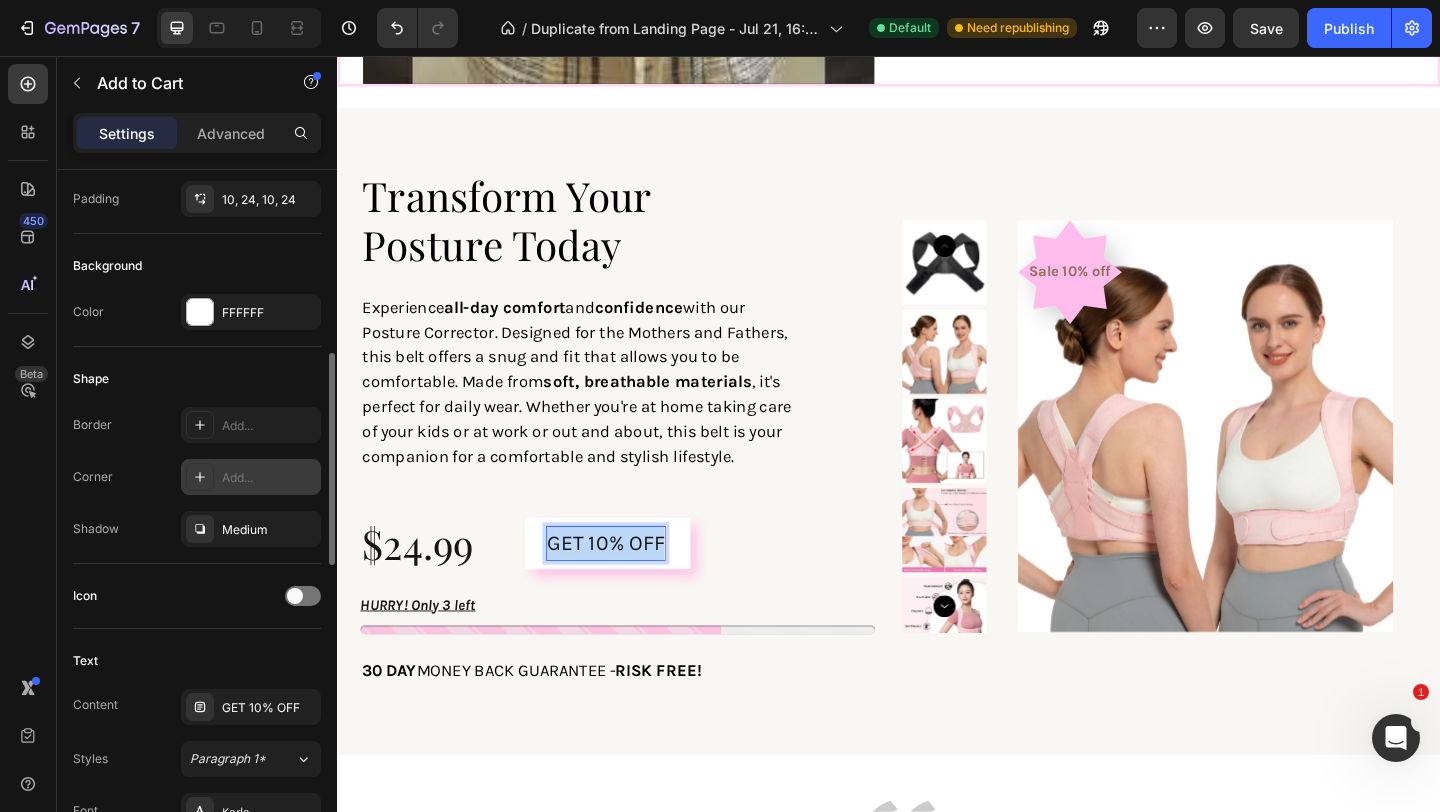 scroll, scrollTop: 533, scrollLeft: 0, axis: vertical 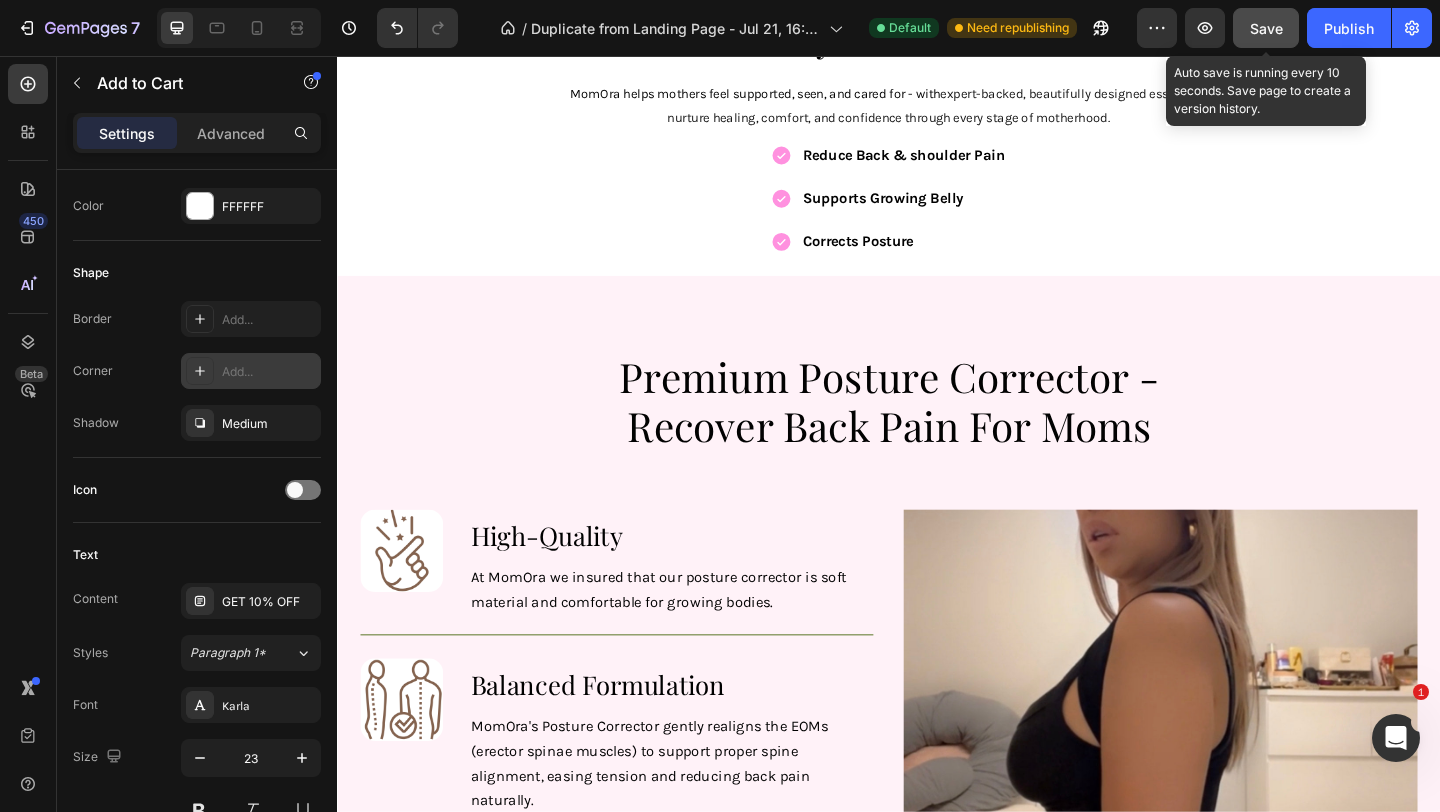 click on "Save" 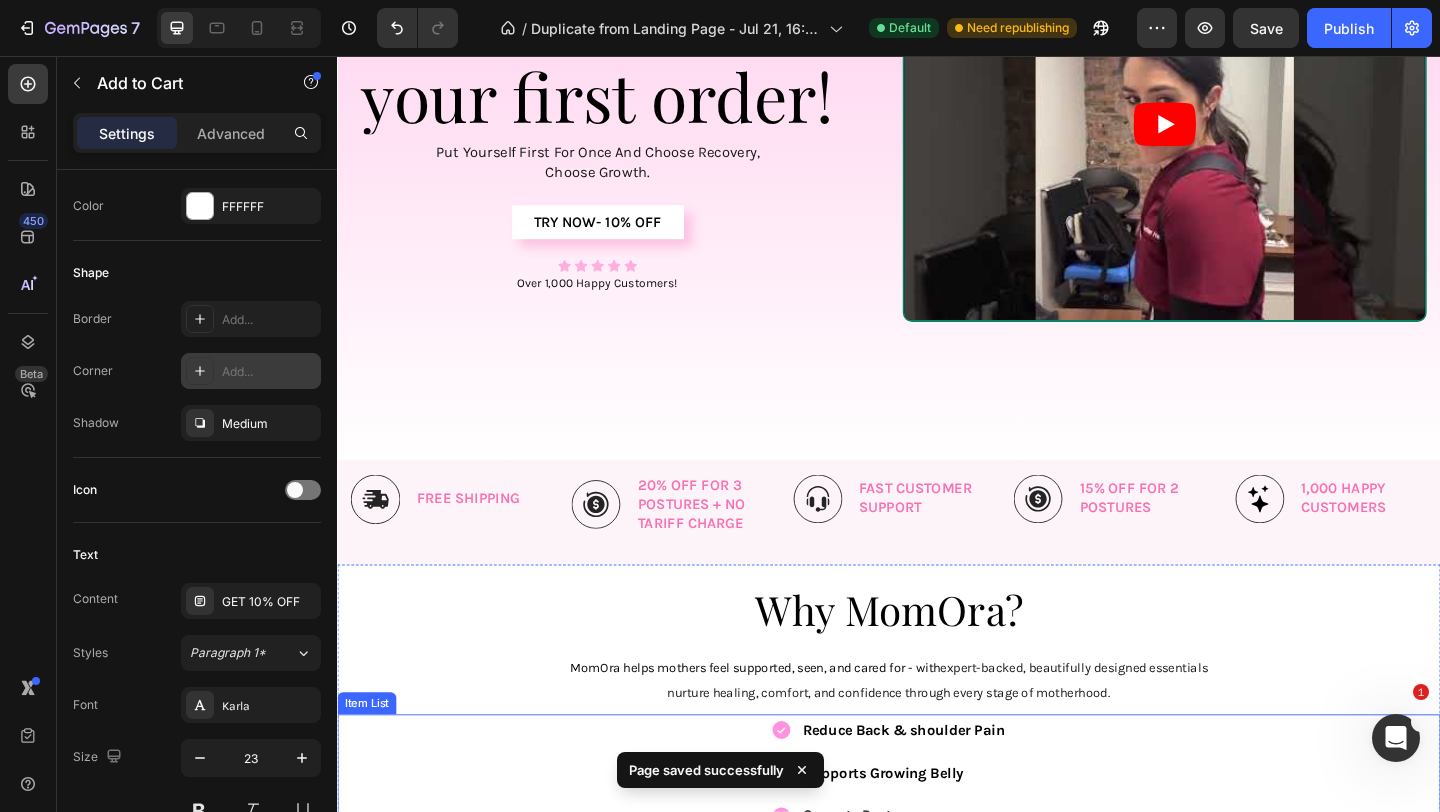 scroll, scrollTop: 214, scrollLeft: 0, axis: vertical 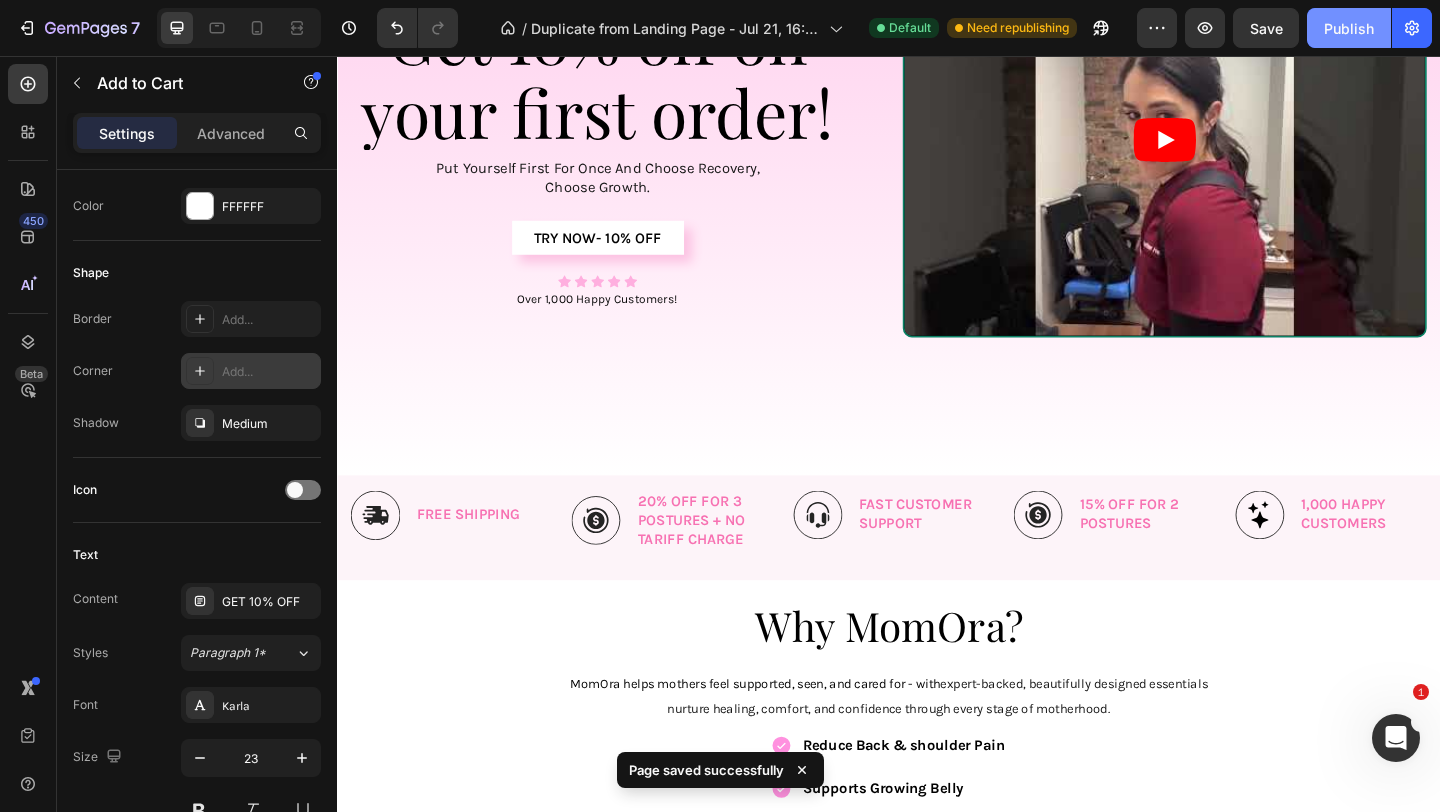 click on "Publish" at bounding box center [1349, 28] 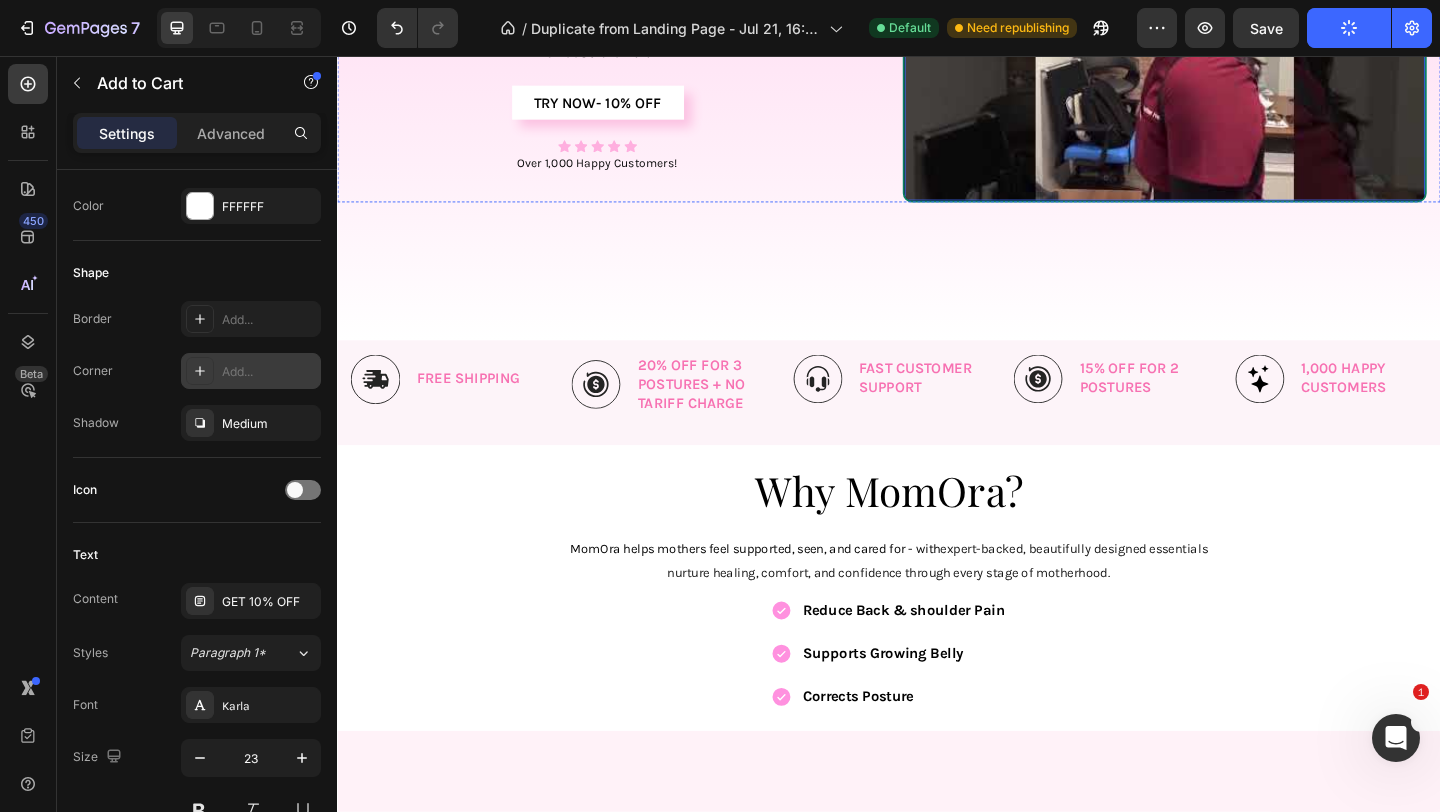 scroll, scrollTop: 362, scrollLeft: 0, axis: vertical 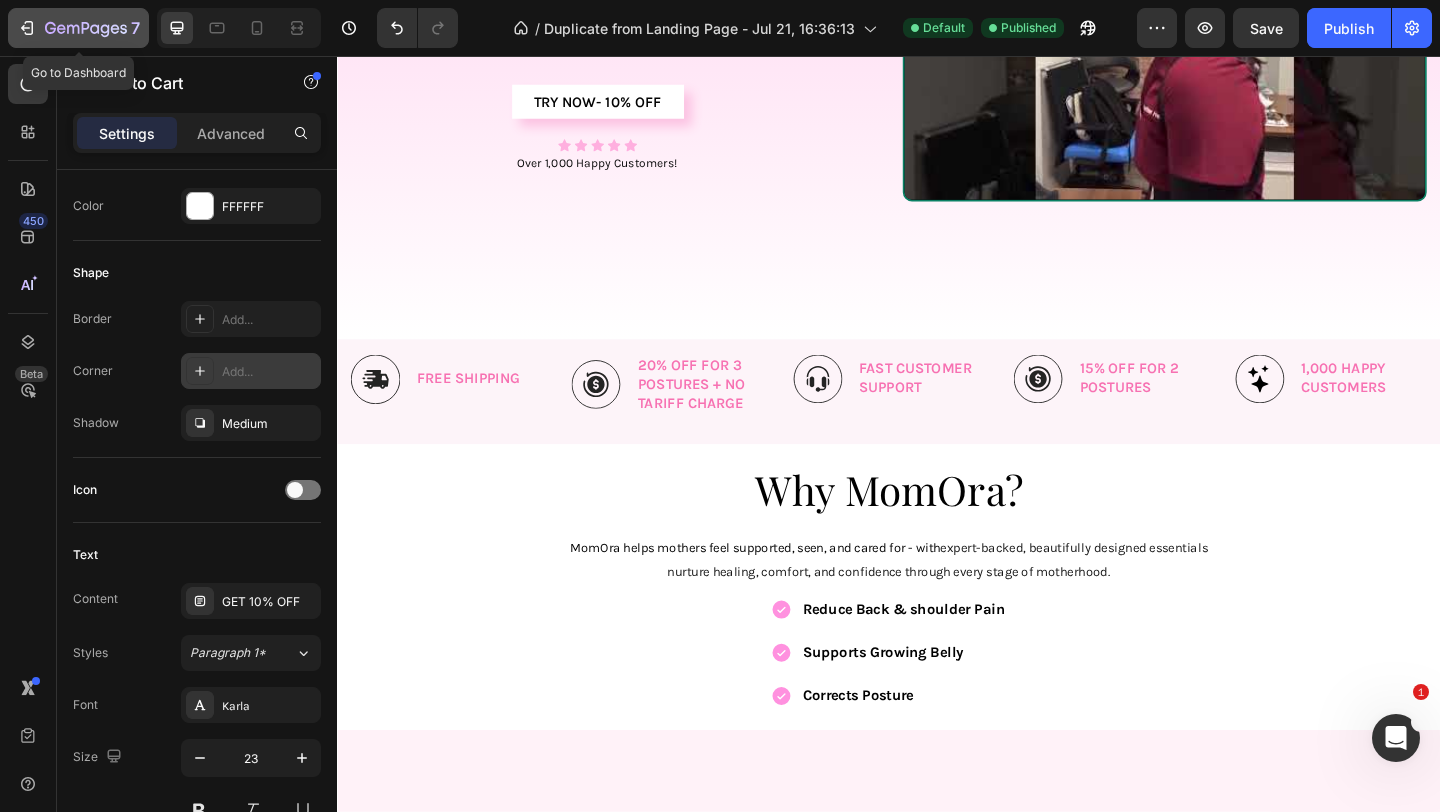 click 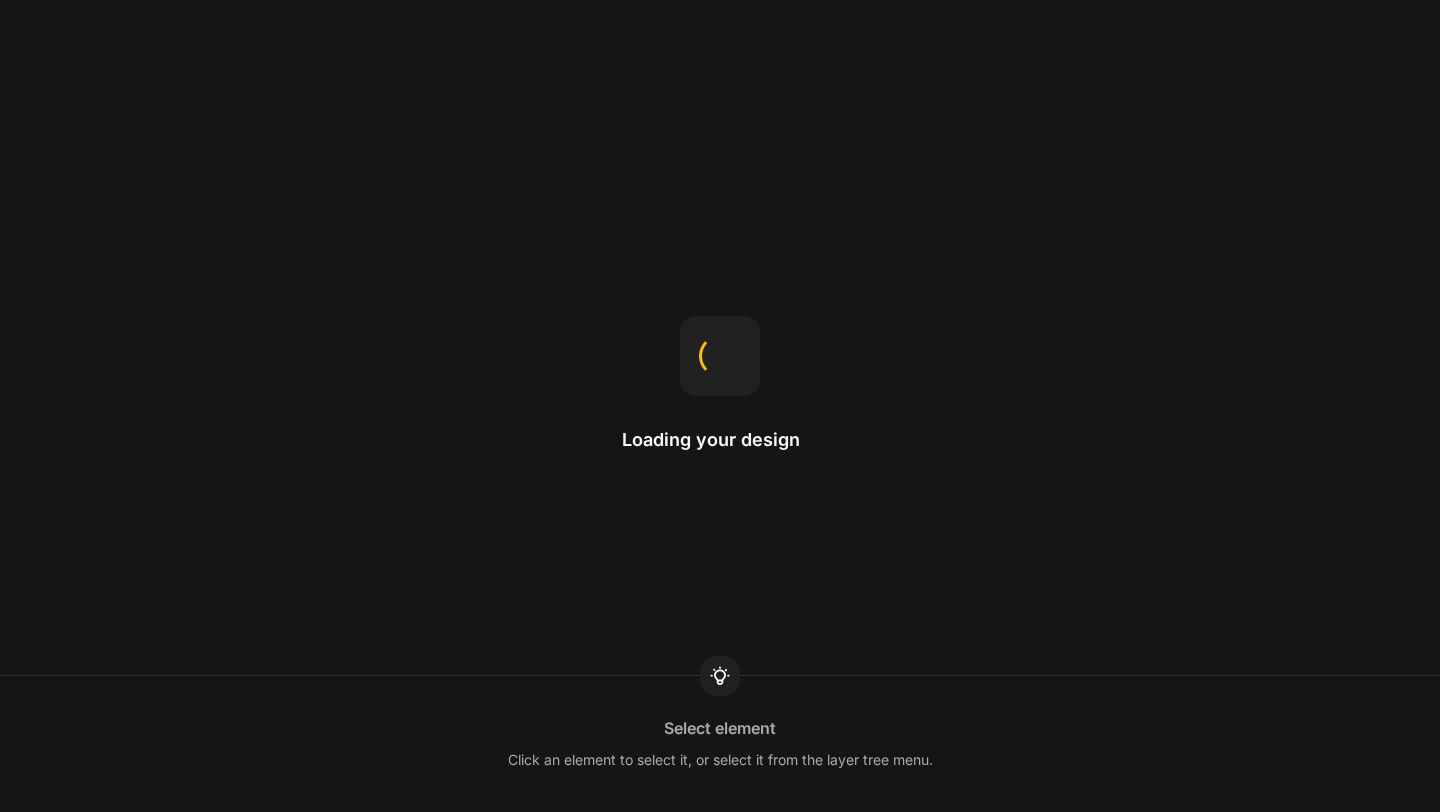 scroll, scrollTop: 0, scrollLeft: 0, axis: both 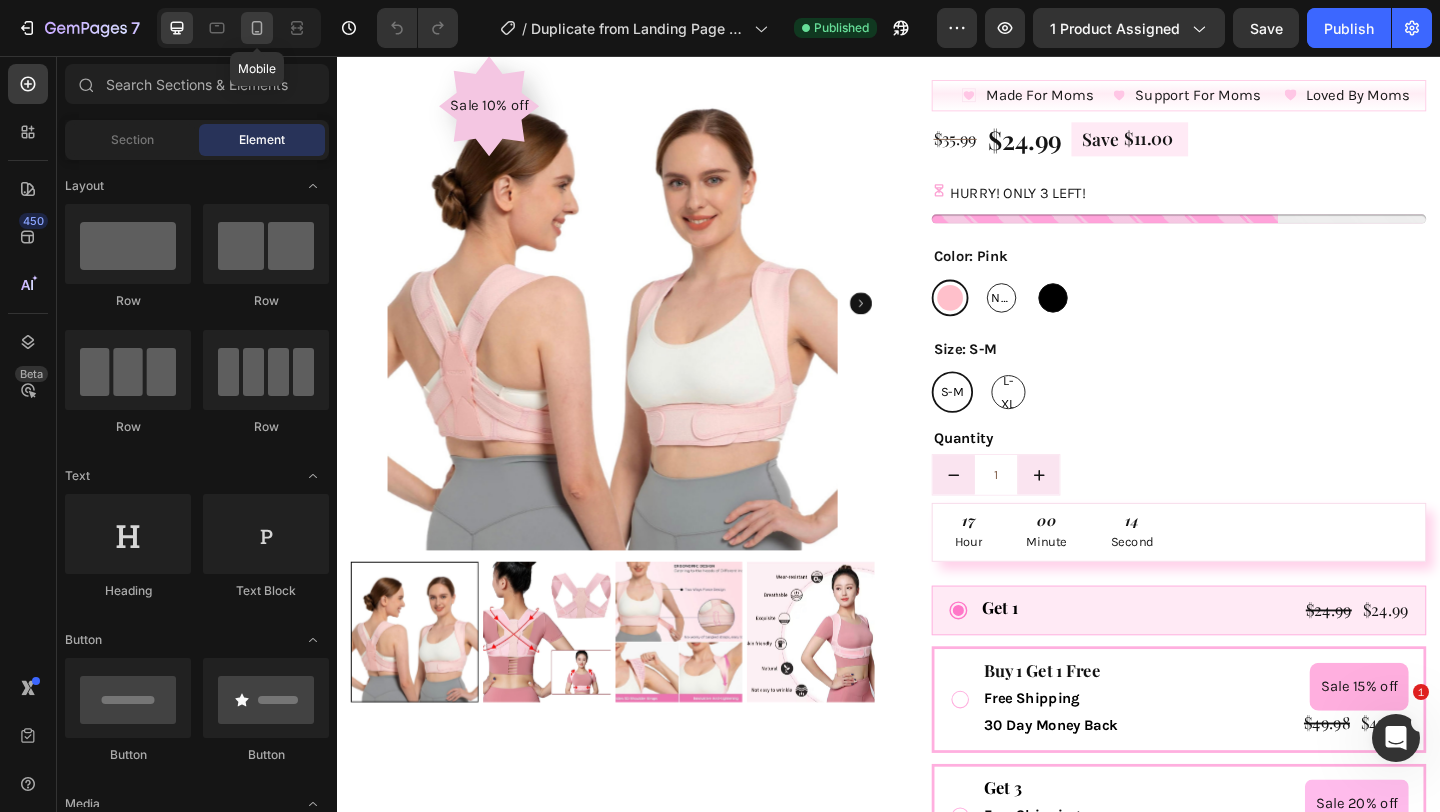 click 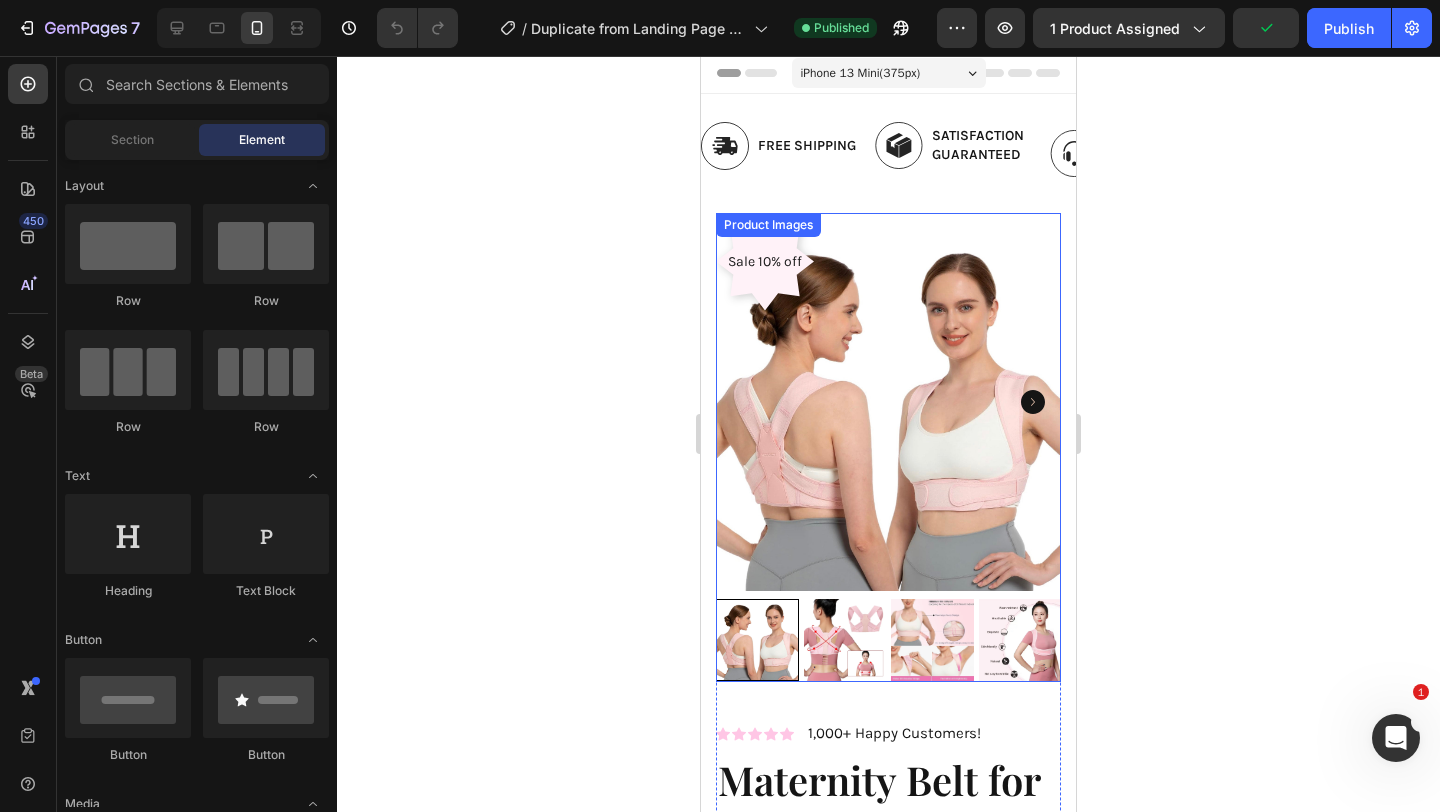 scroll, scrollTop: 0, scrollLeft: 0, axis: both 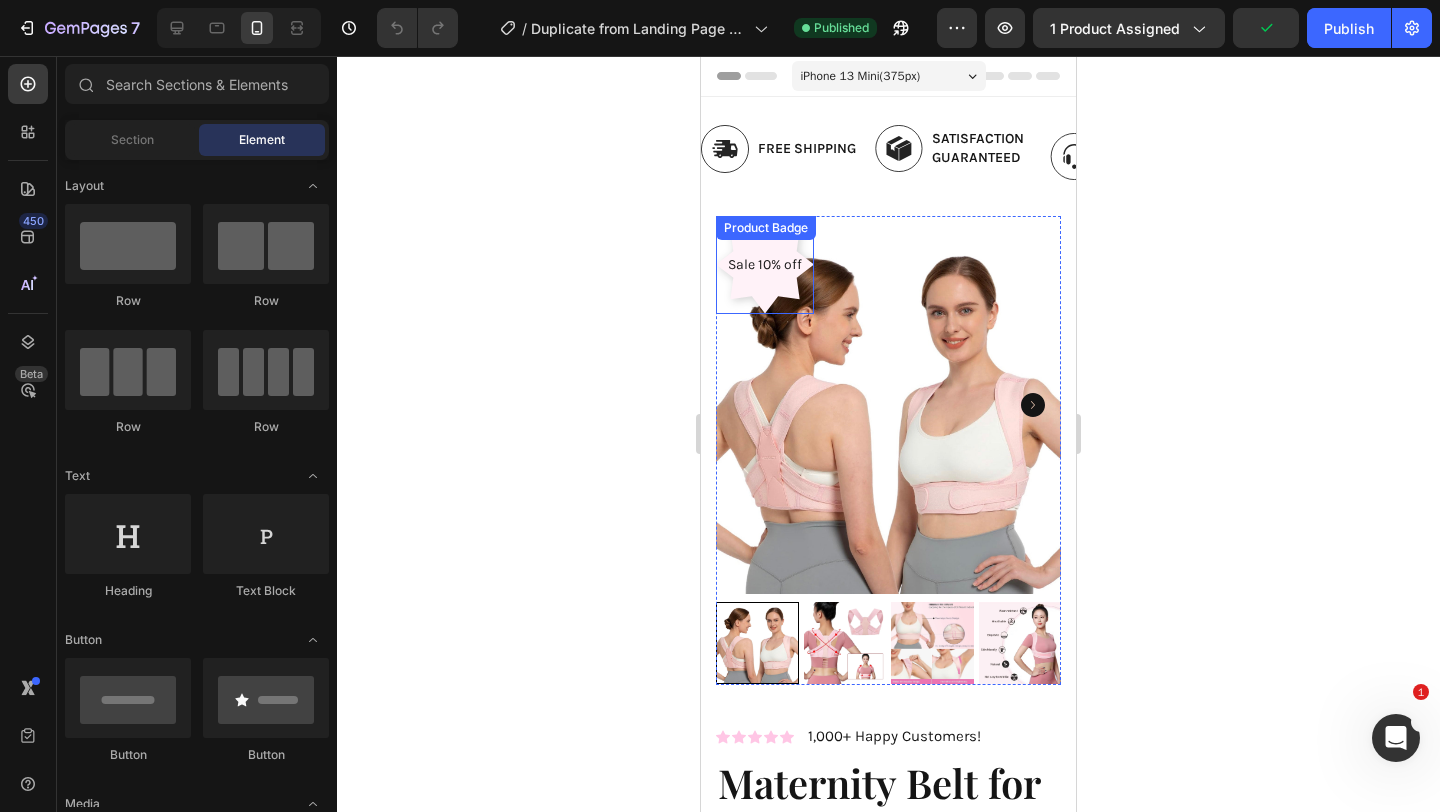 click on "Sale 10% off" at bounding box center (765, 264) 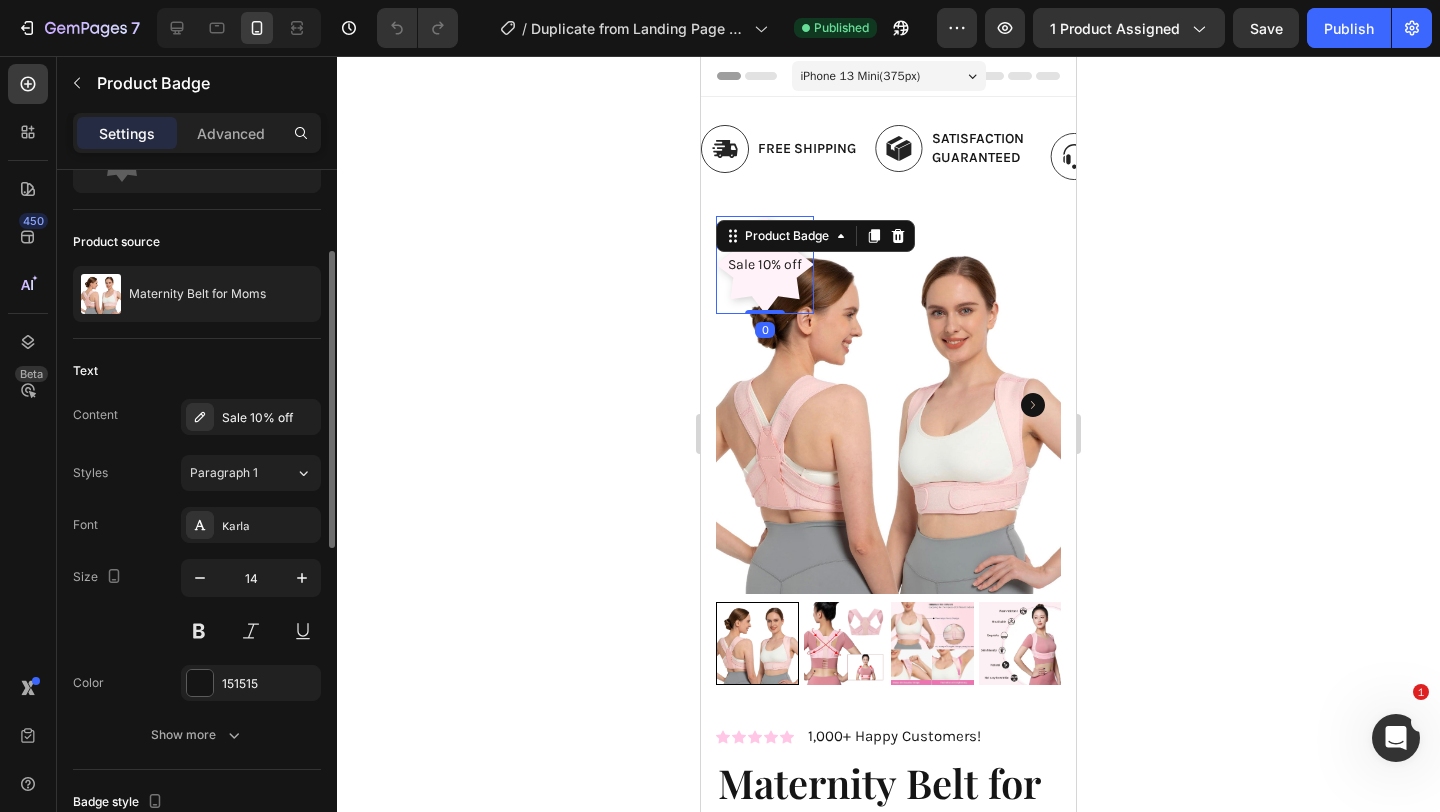 scroll, scrollTop: 186, scrollLeft: 0, axis: vertical 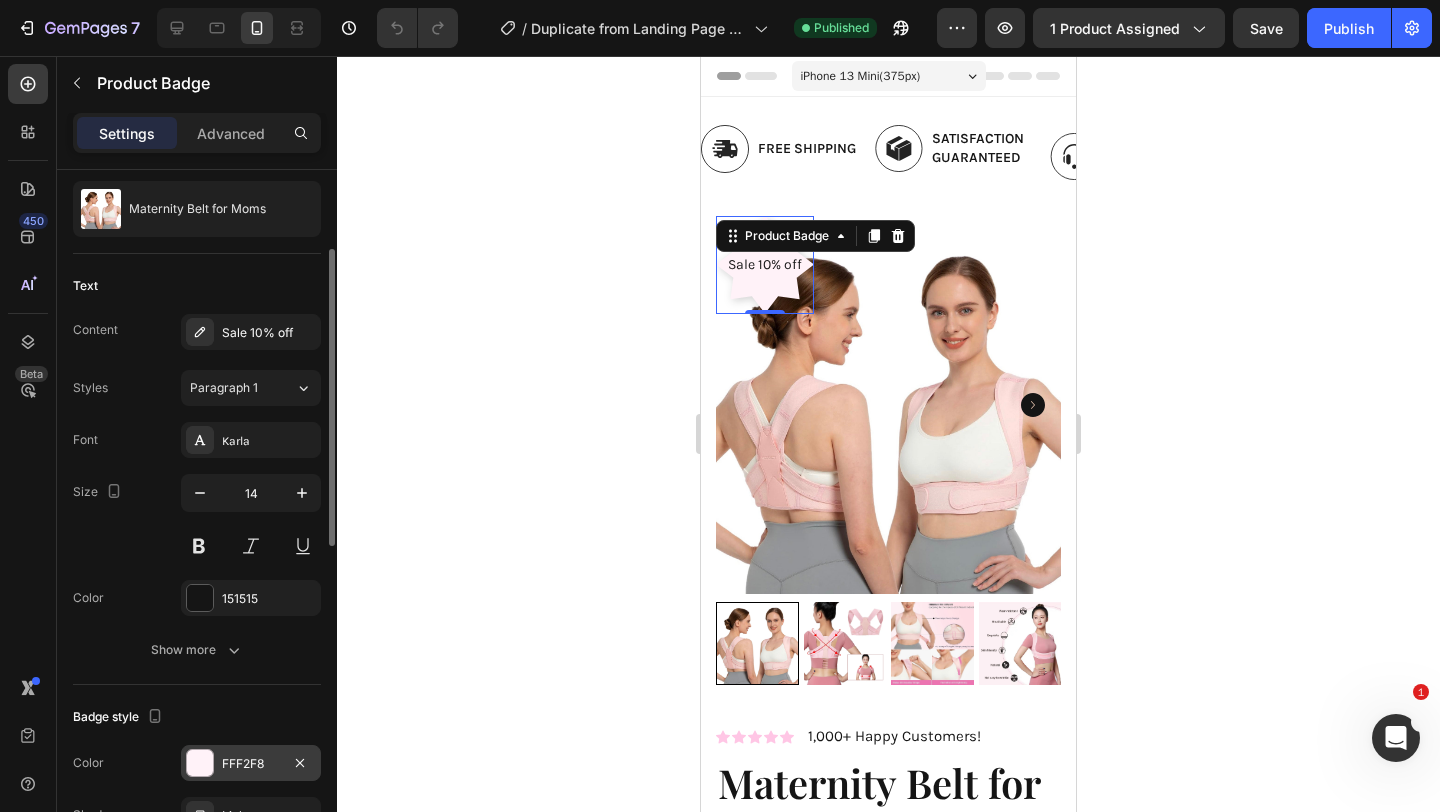 click on "FFF2F8" at bounding box center [251, 764] 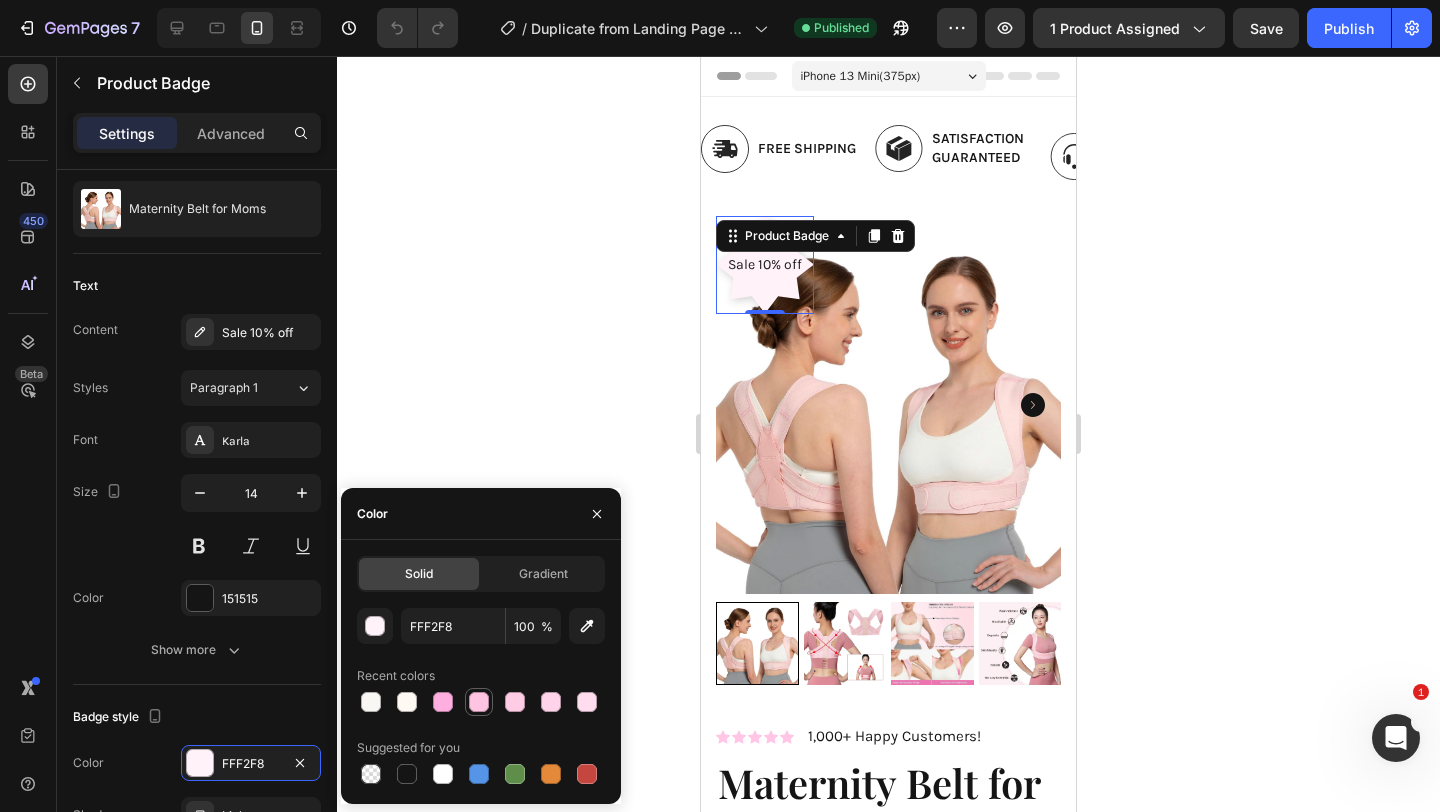 click at bounding box center [479, 702] 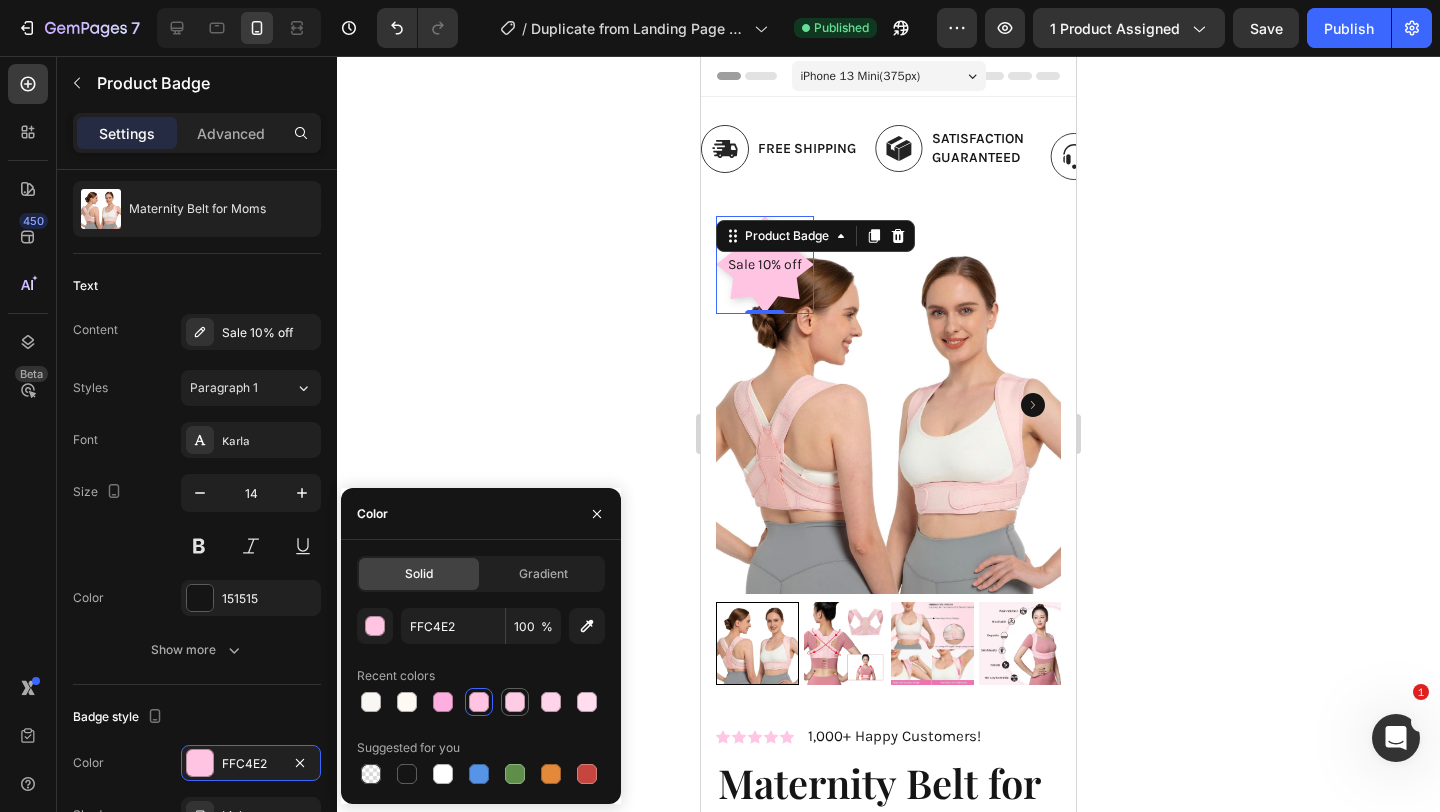 click at bounding box center (515, 702) 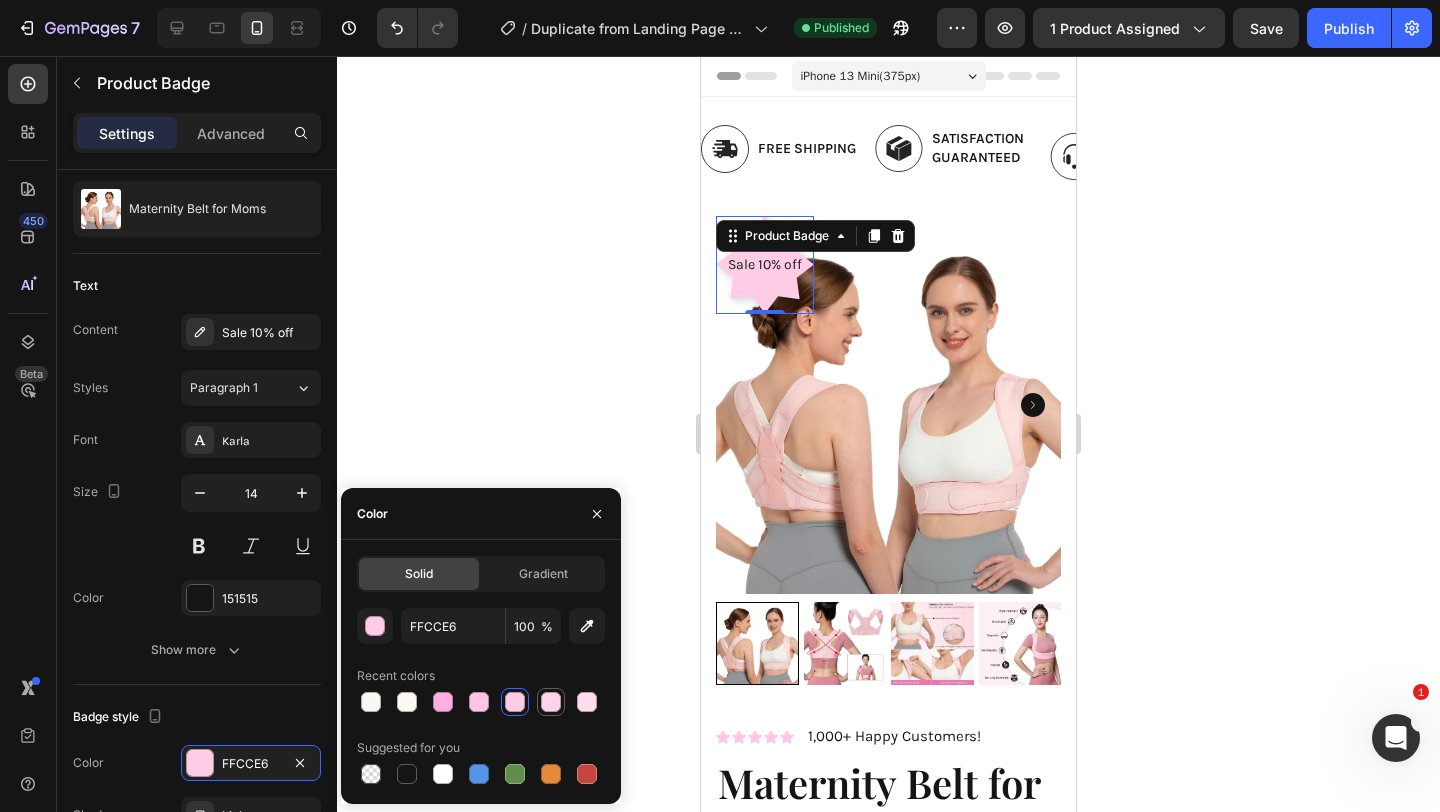 click at bounding box center [551, 702] 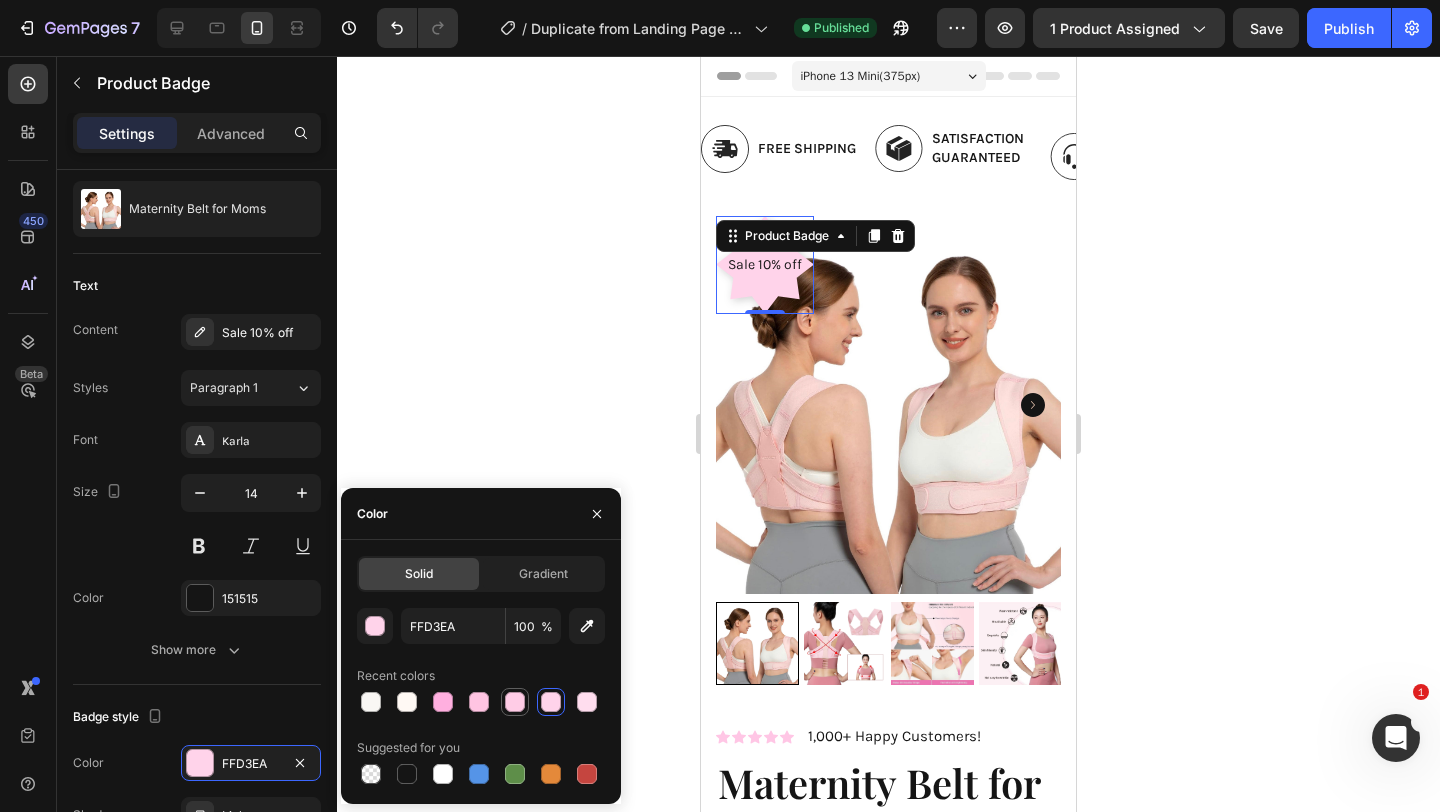 click at bounding box center [515, 702] 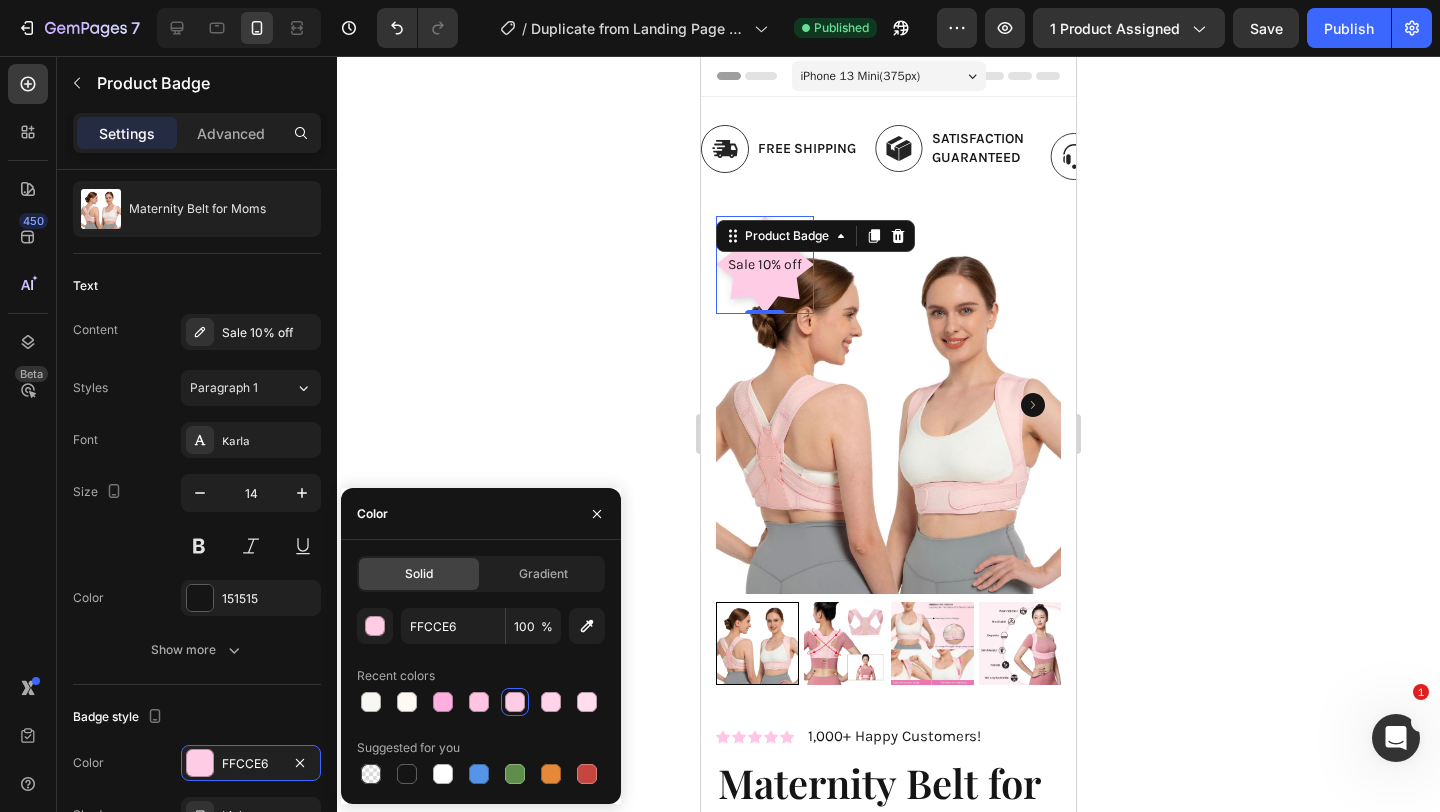 click 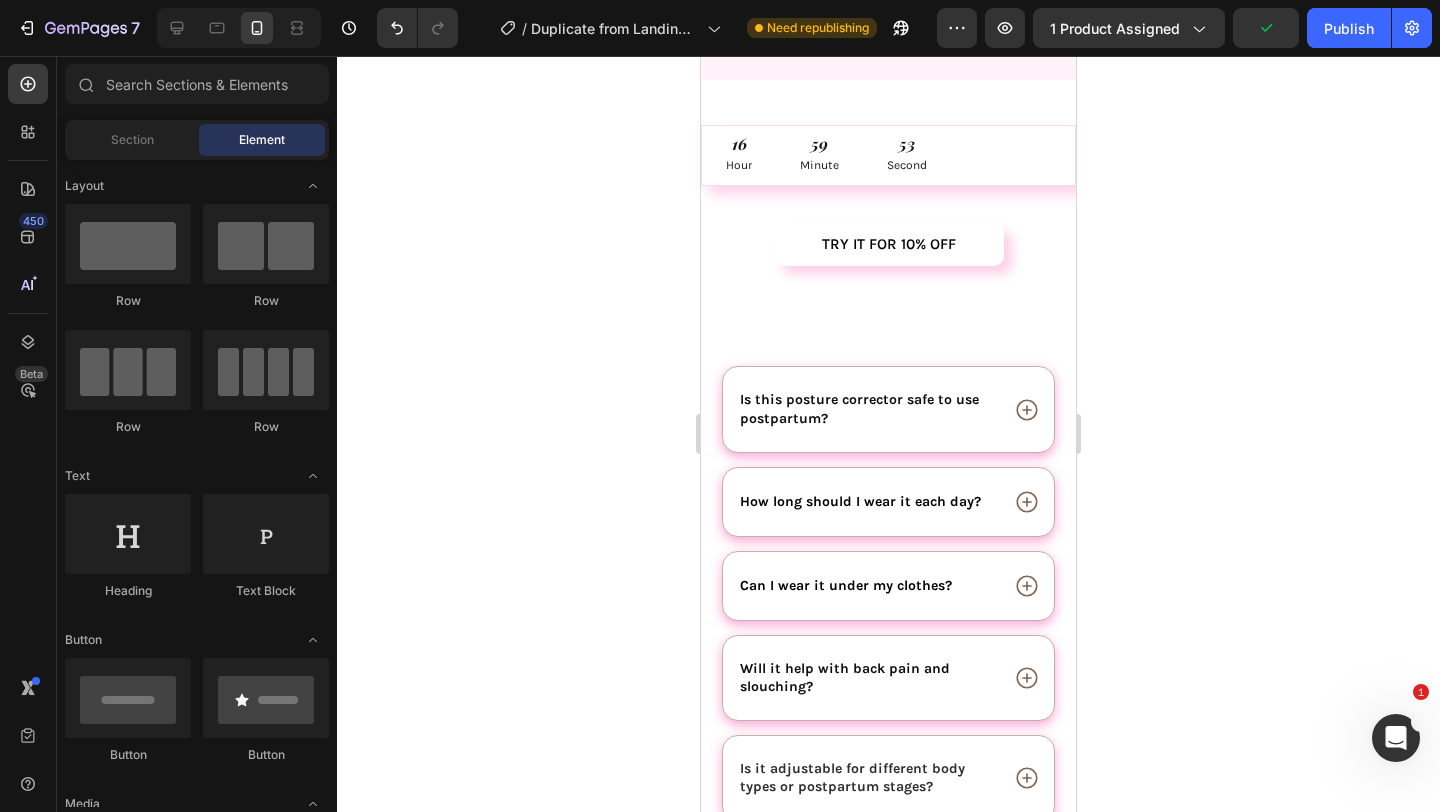 scroll, scrollTop: 6450, scrollLeft: 0, axis: vertical 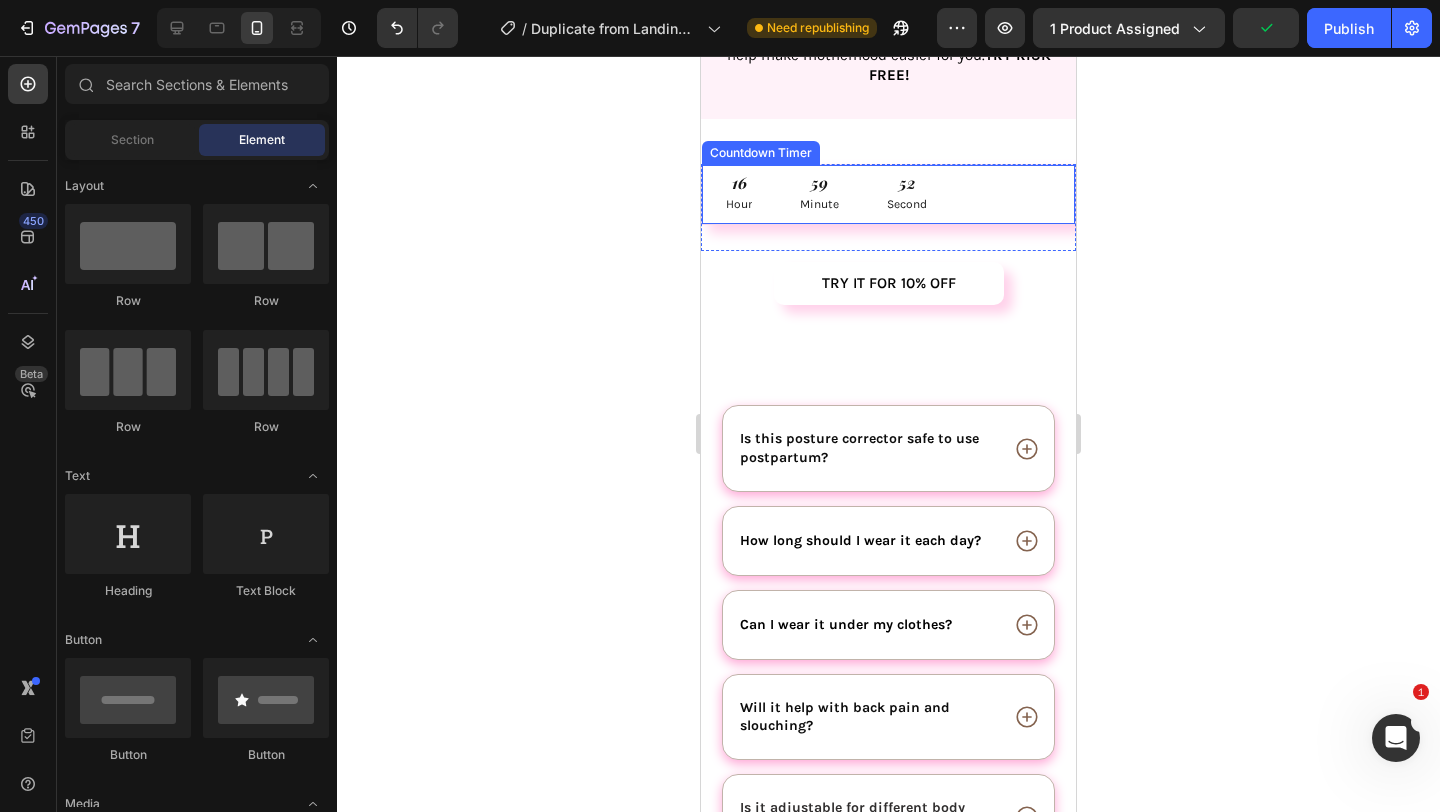 click on "59 Minute" at bounding box center (819, 194) 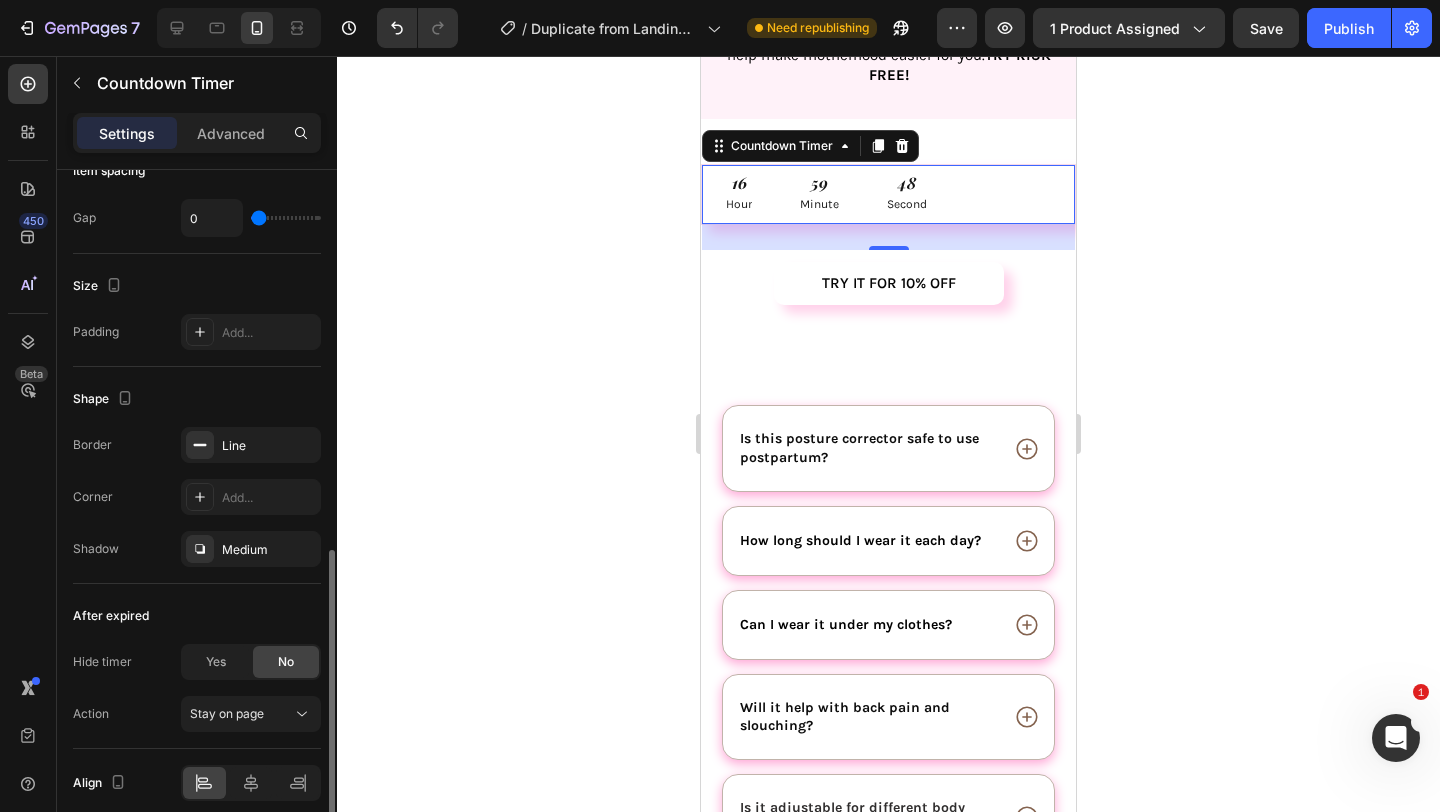 scroll, scrollTop: 1019, scrollLeft: 0, axis: vertical 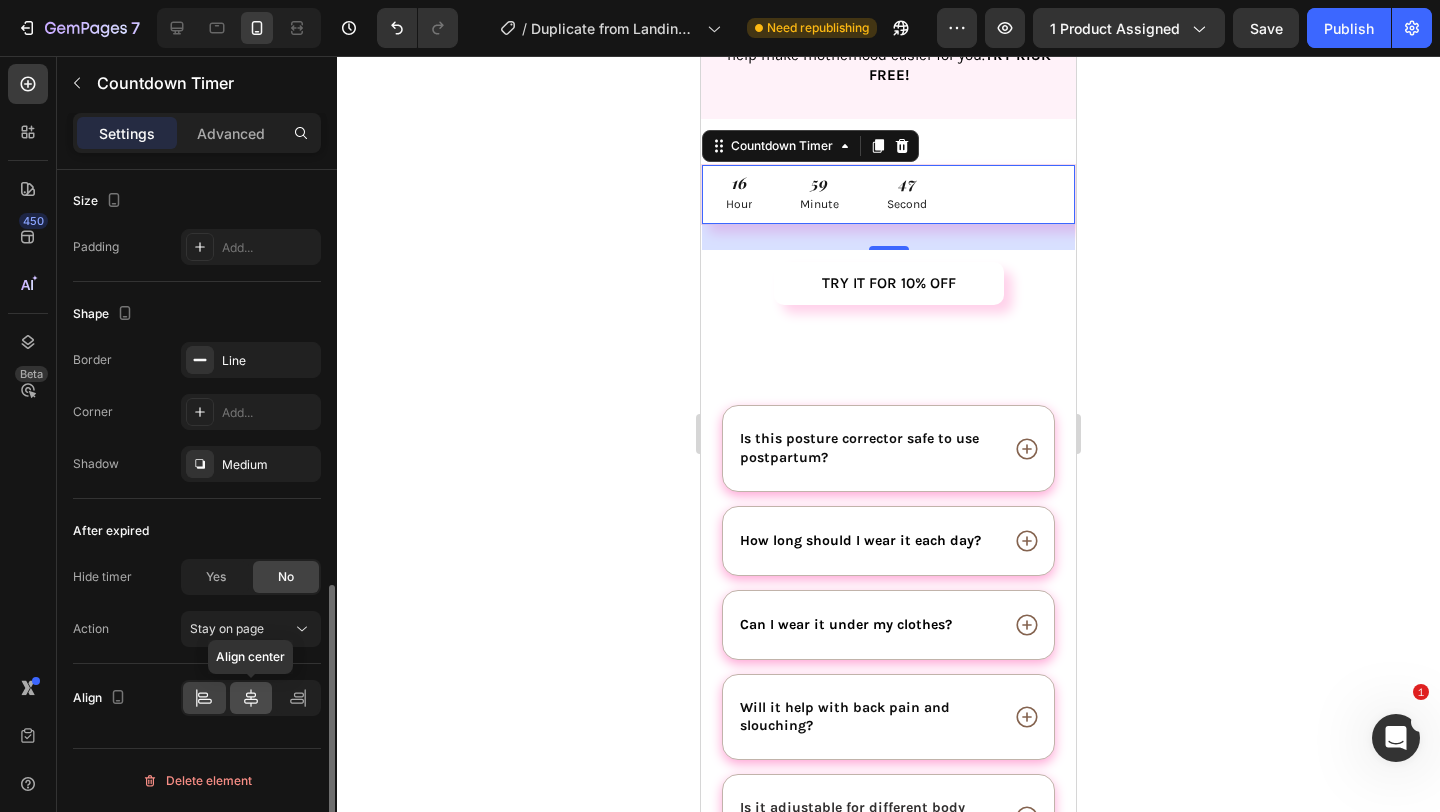 click 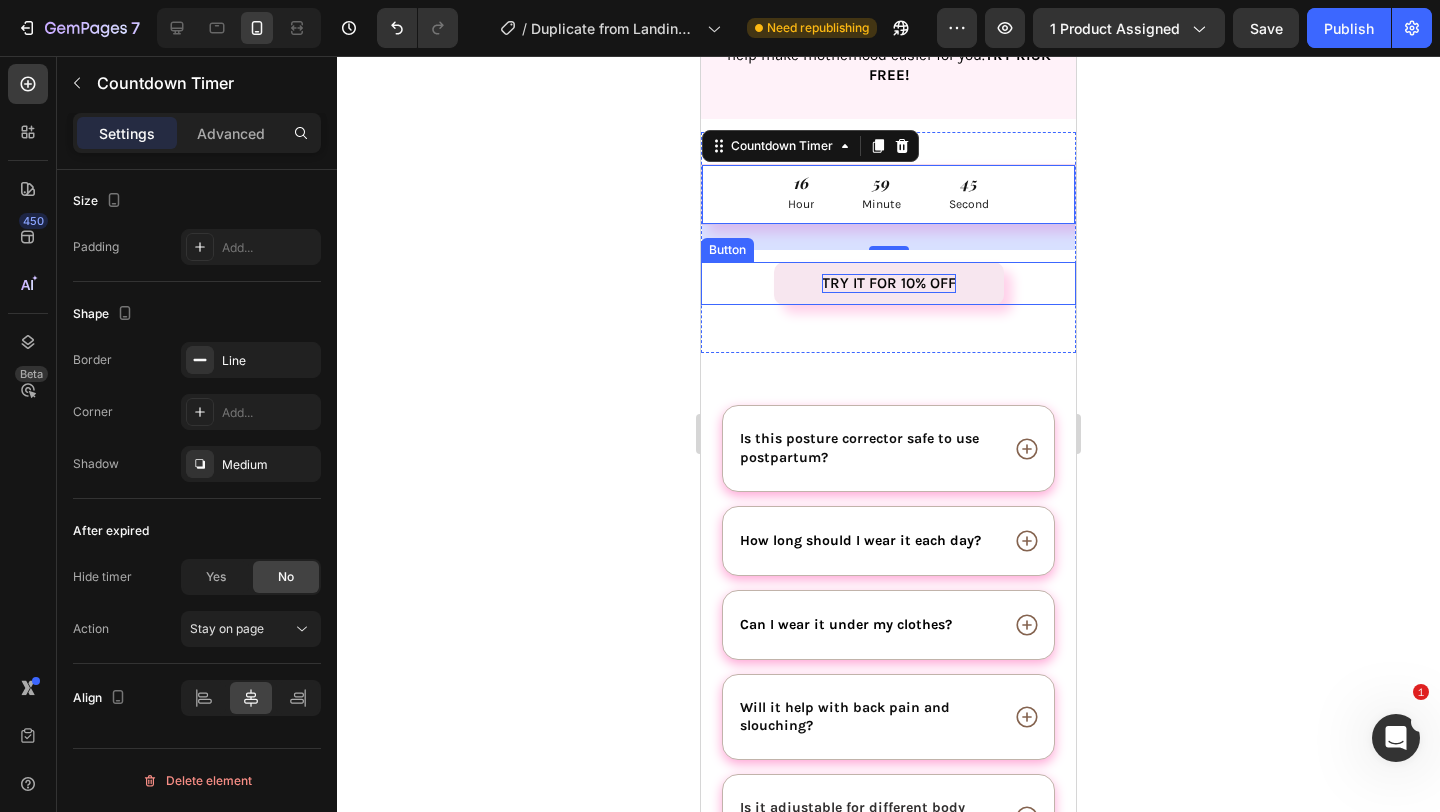 click on "TRY IT FOR 10% OFF" at bounding box center (889, 283) 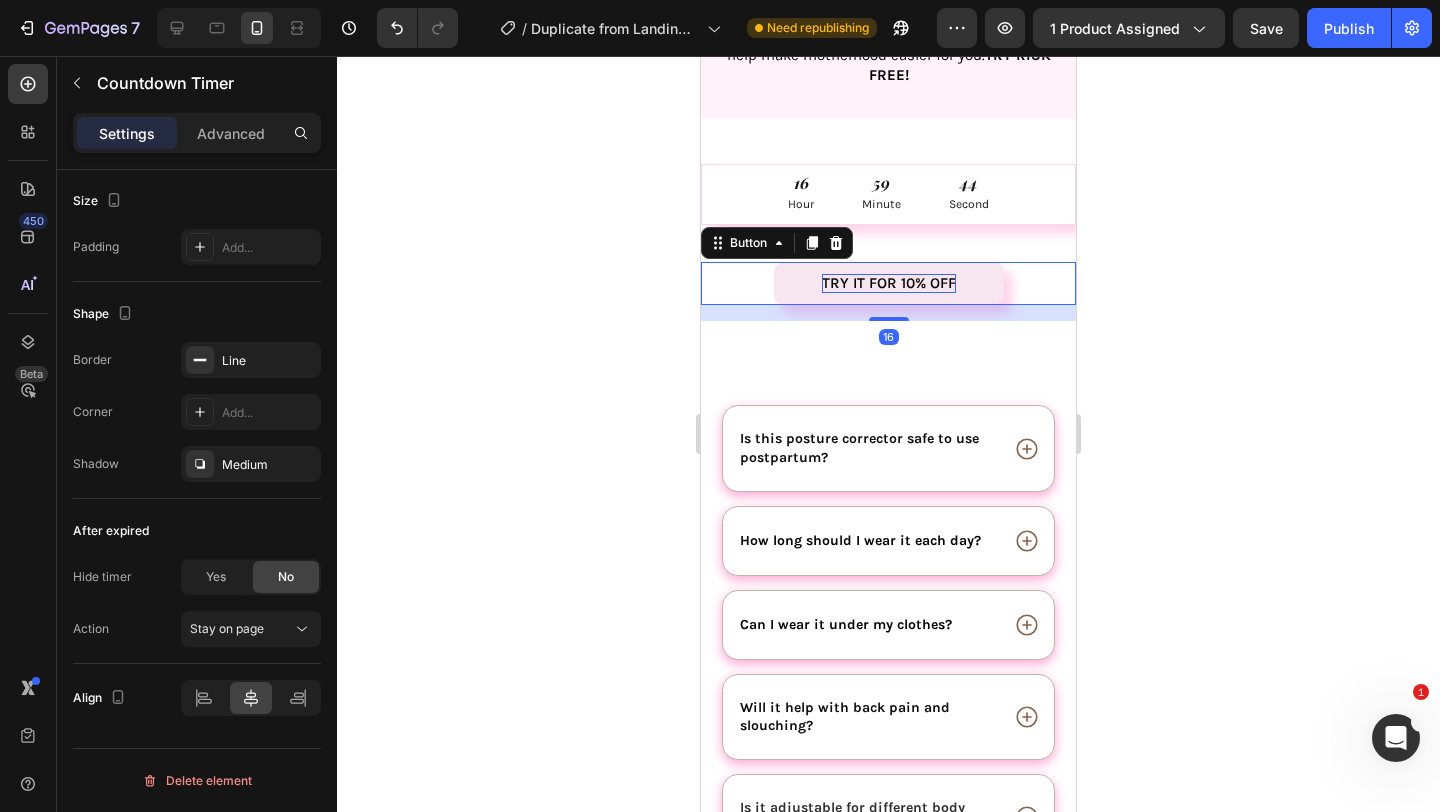 scroll, scrollTop: 0, scrollLeft: 0, axis: both 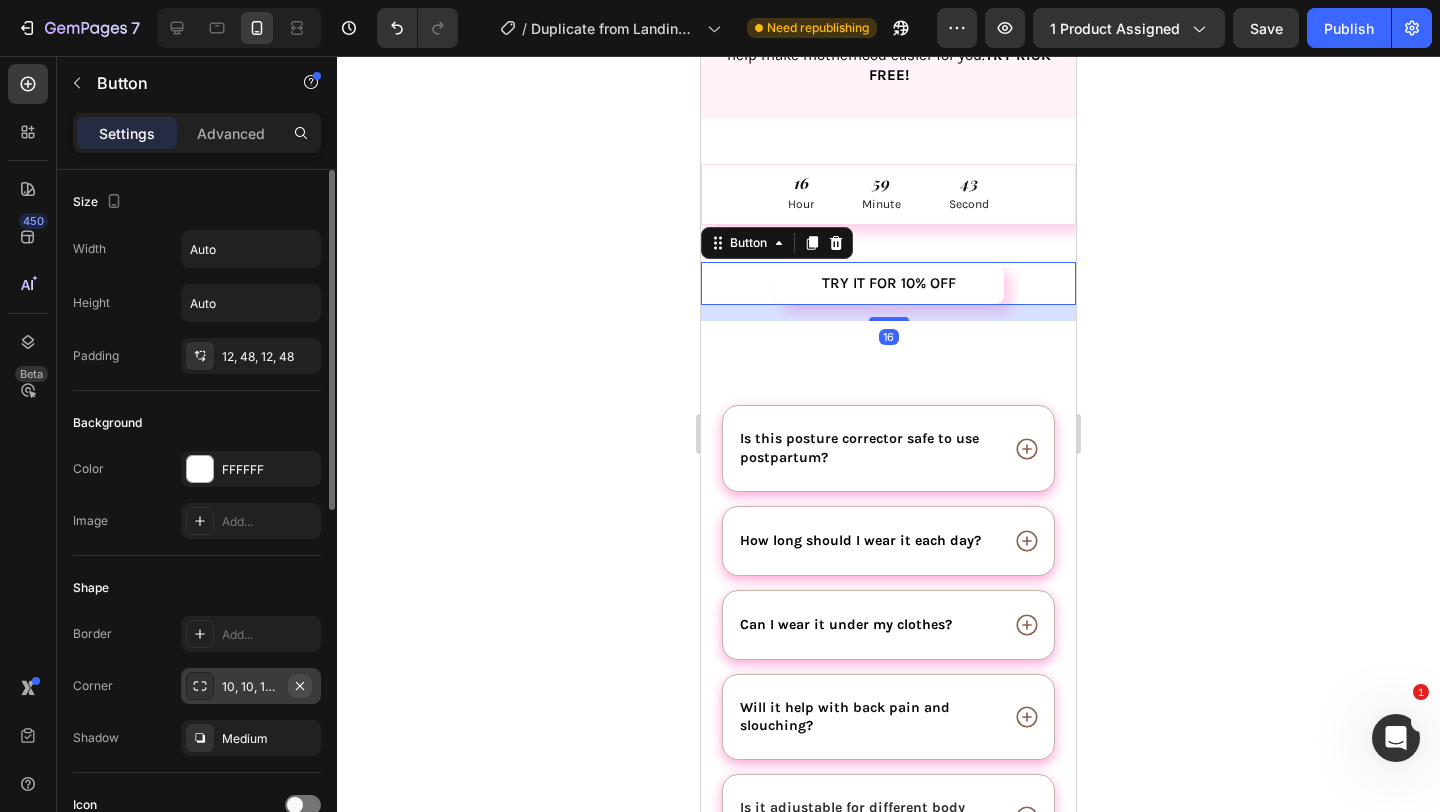 click 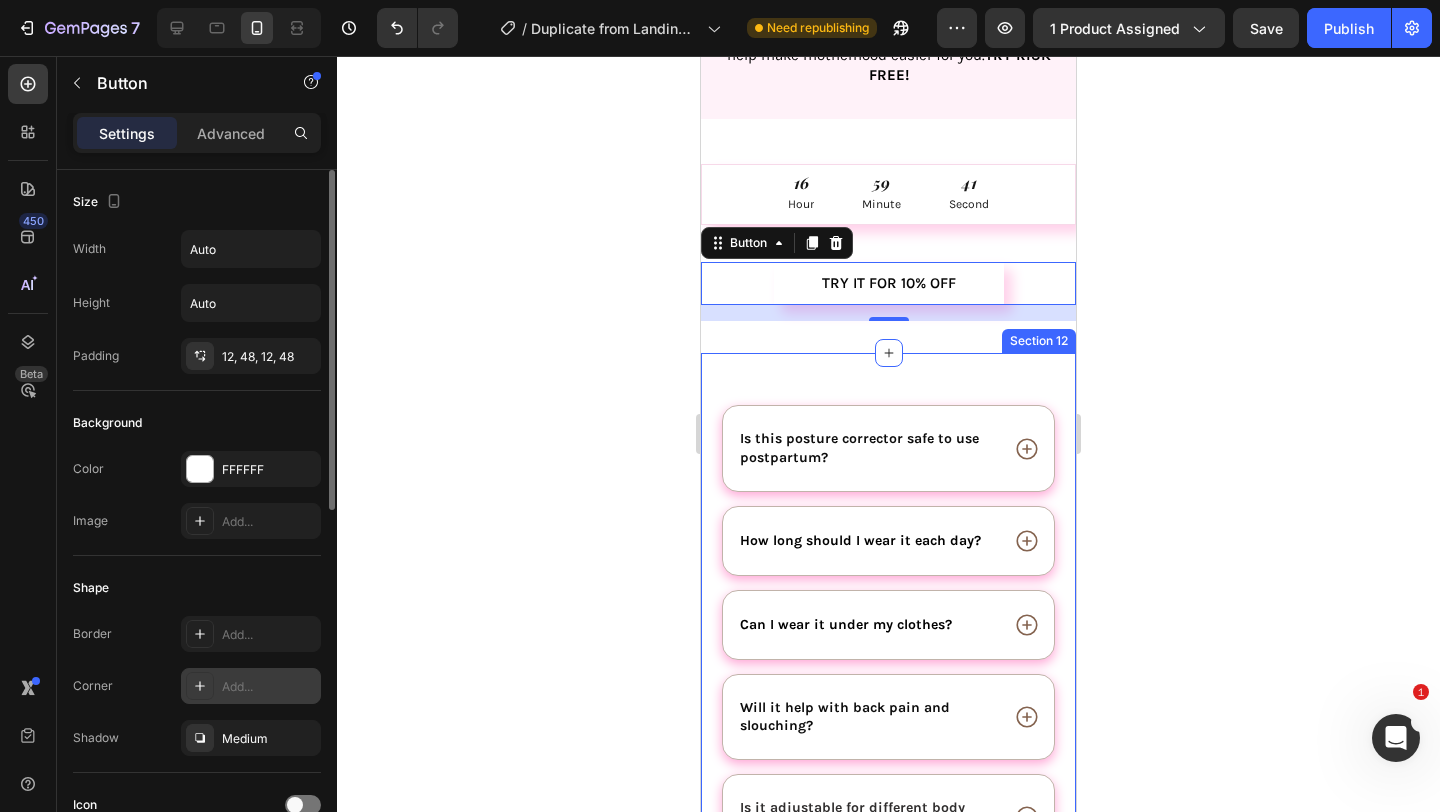 click on "Is this posture corrector safe to use postpartum?
How long should I wear it each day?
Can I wear it under my clothes?
Will it help with back pain and slouching?
Is it adjustable for different body types or postpartum stages? Accordion Row Section 12" at bounding box center [888, 633] 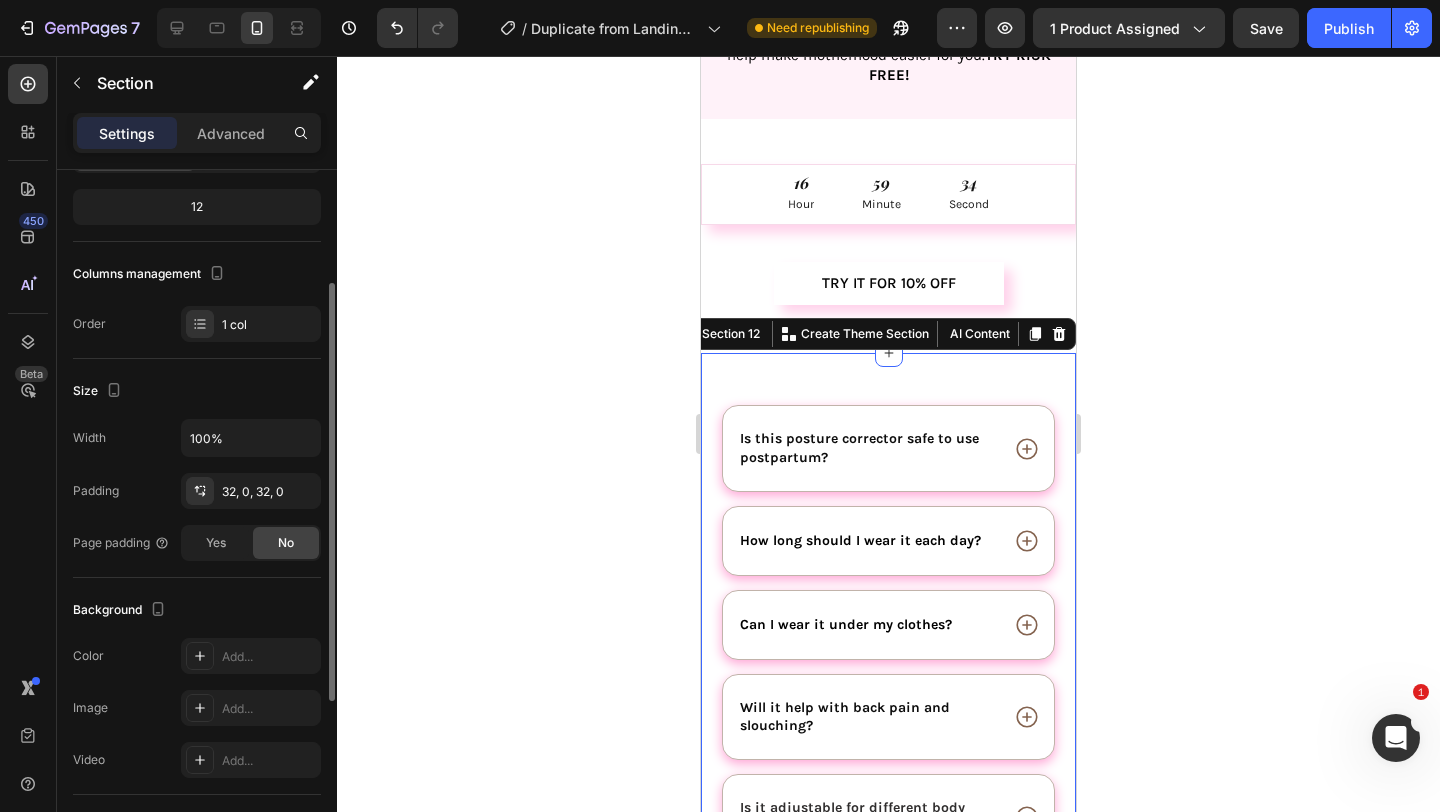 scroll, scrollTop: 159, scrollLeft: 0, axis: vertical 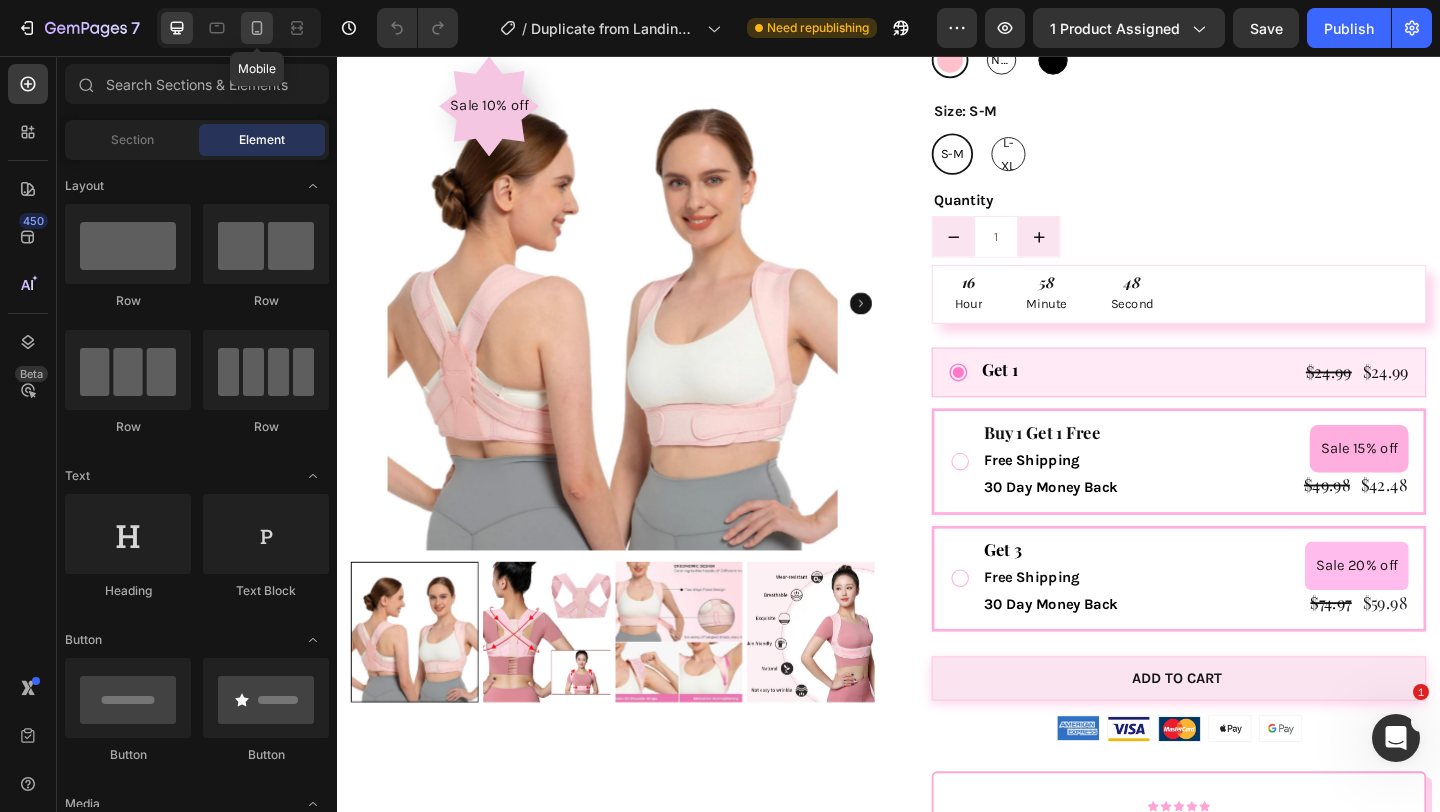 click 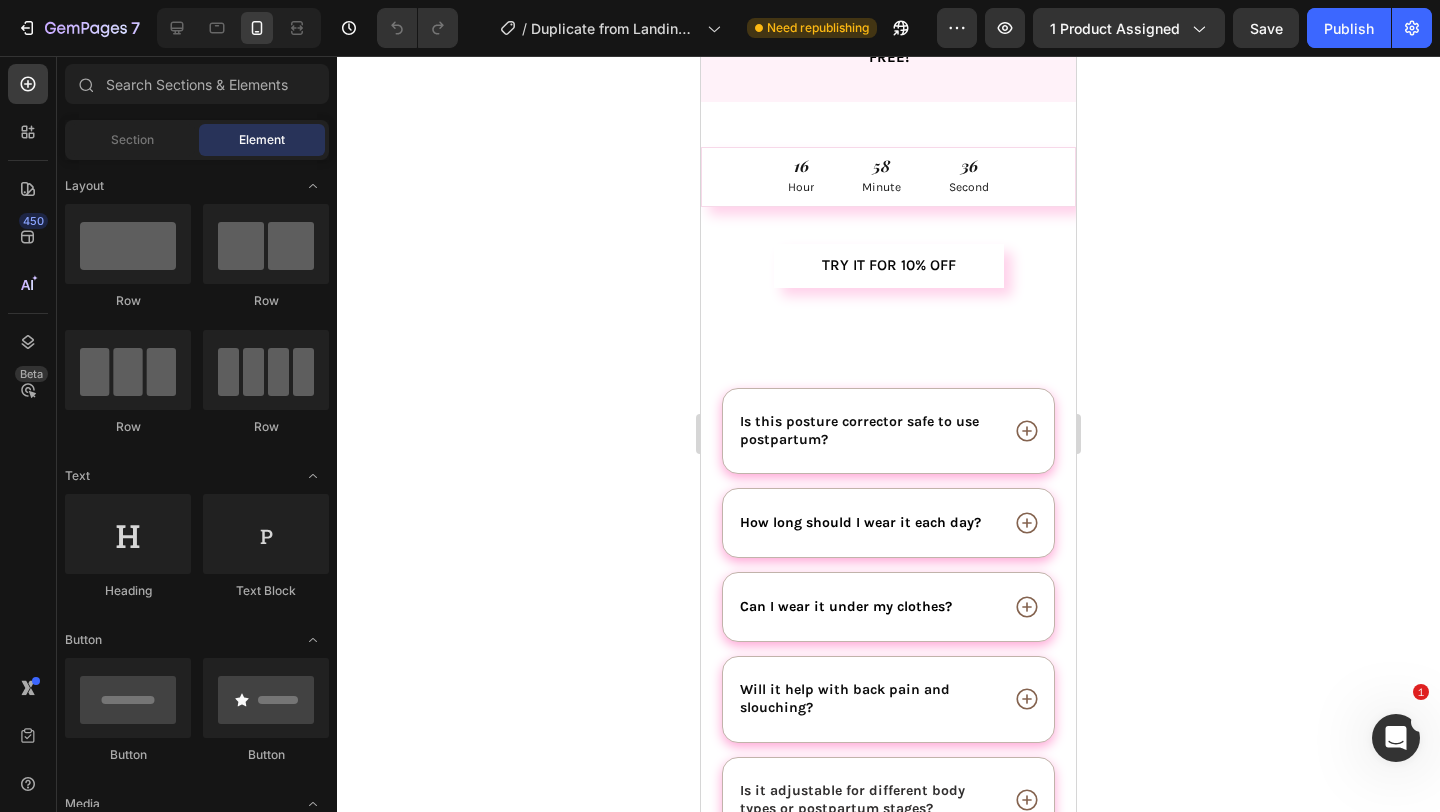 scroll, scrollTop: 6481, scrollLeft: 0, axis: vertical 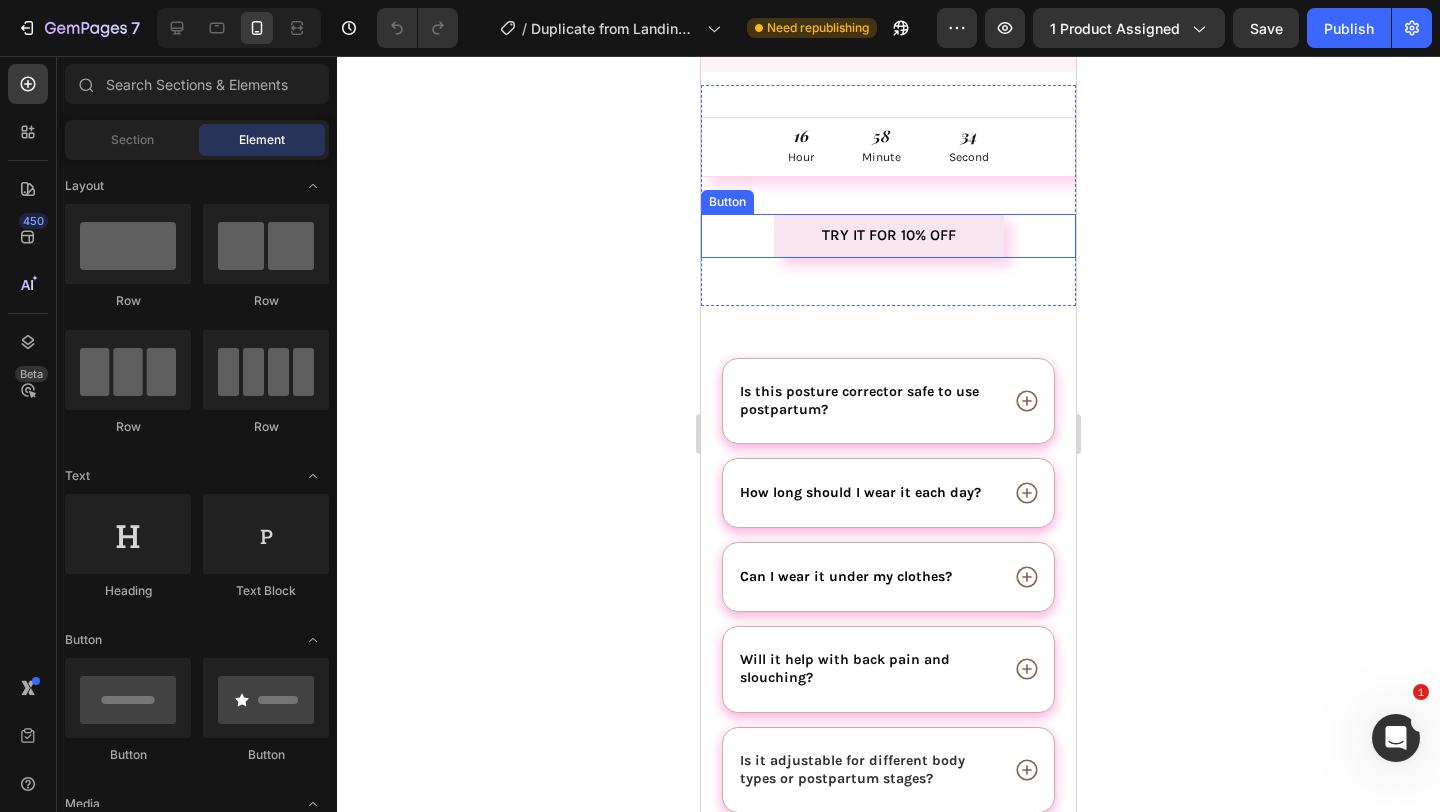 click on "TRY IT FOR 10% OFF" at bounding box center (889, 236) 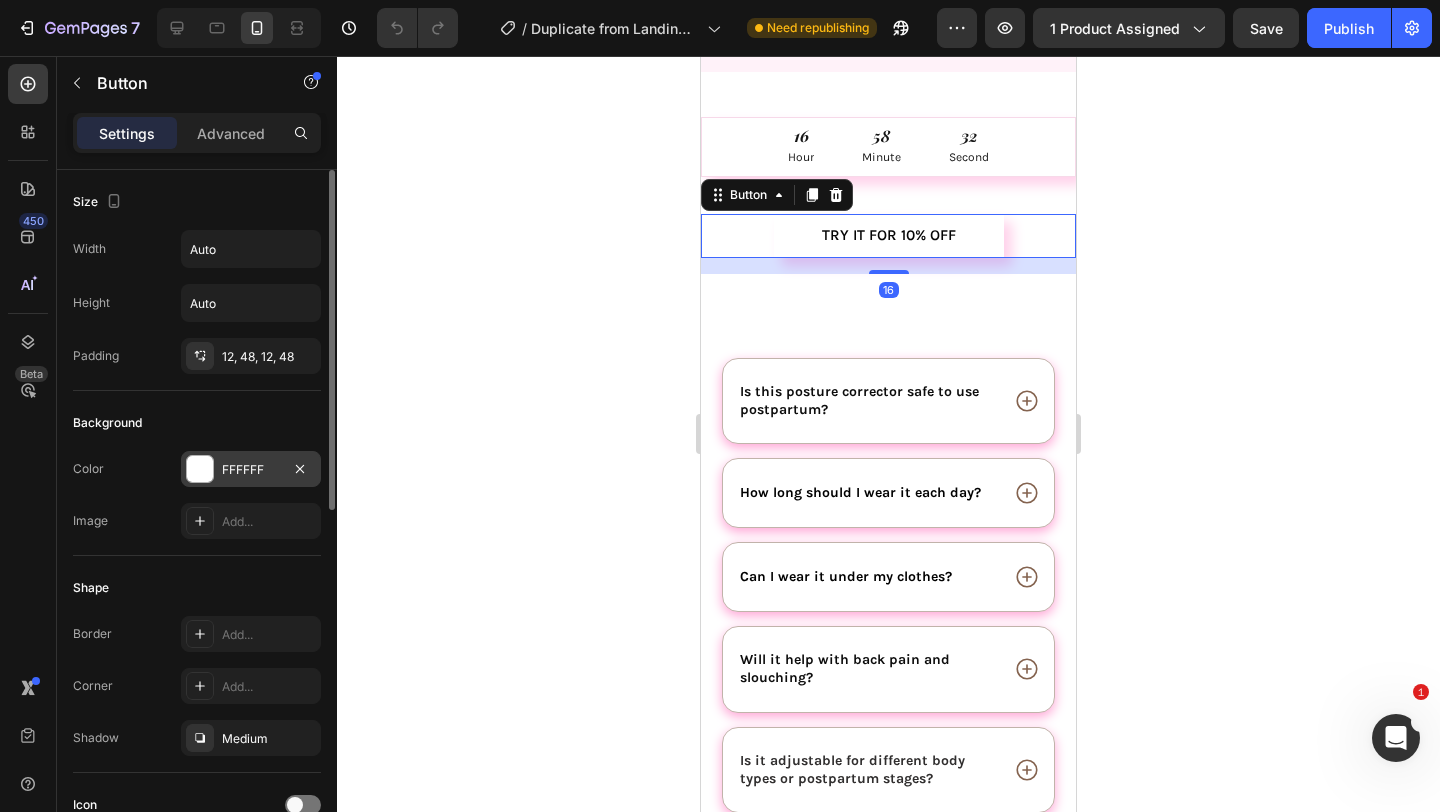 click on "FFFFFF" at bounding box center [251, 470] 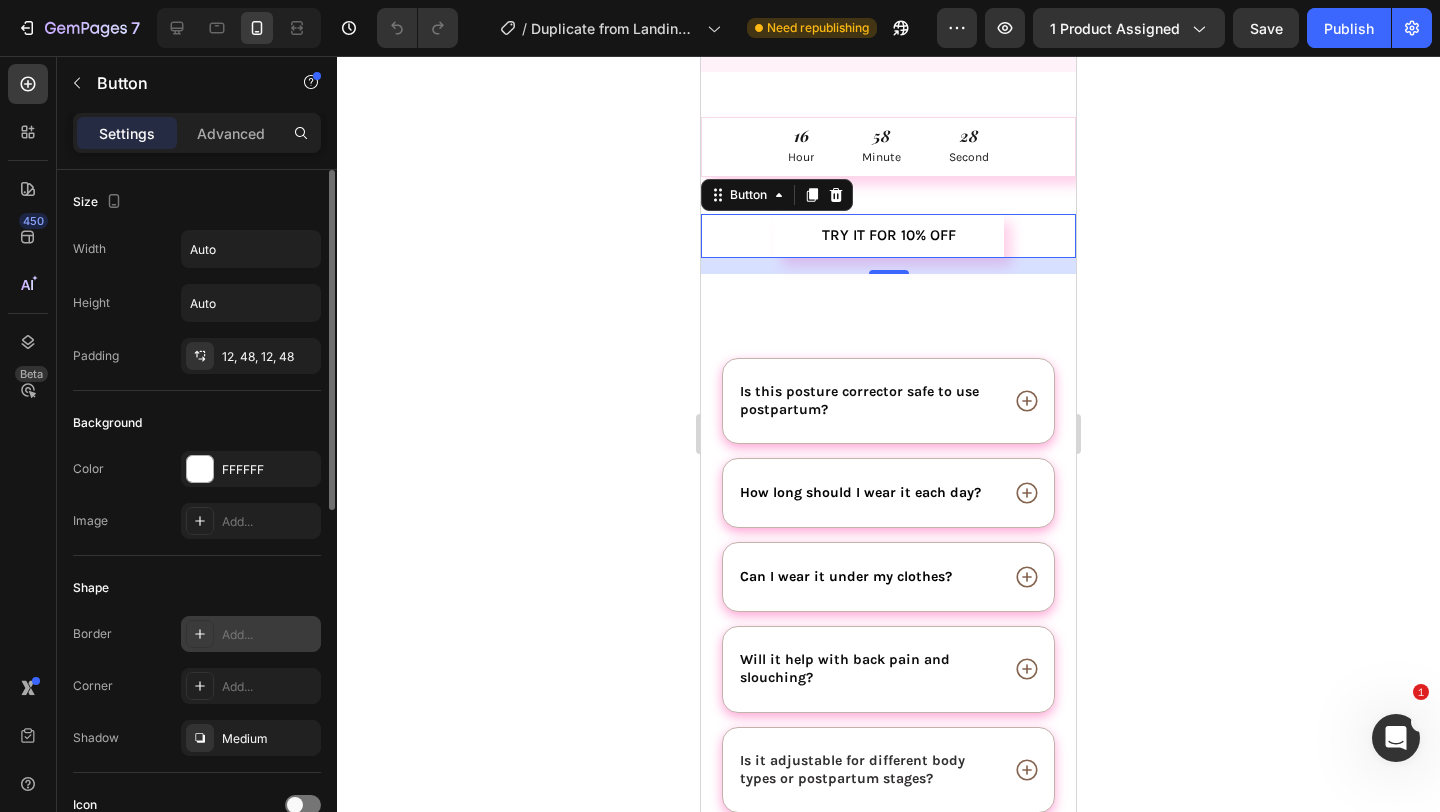 click on "Add..." at bounding box center (269, 635) 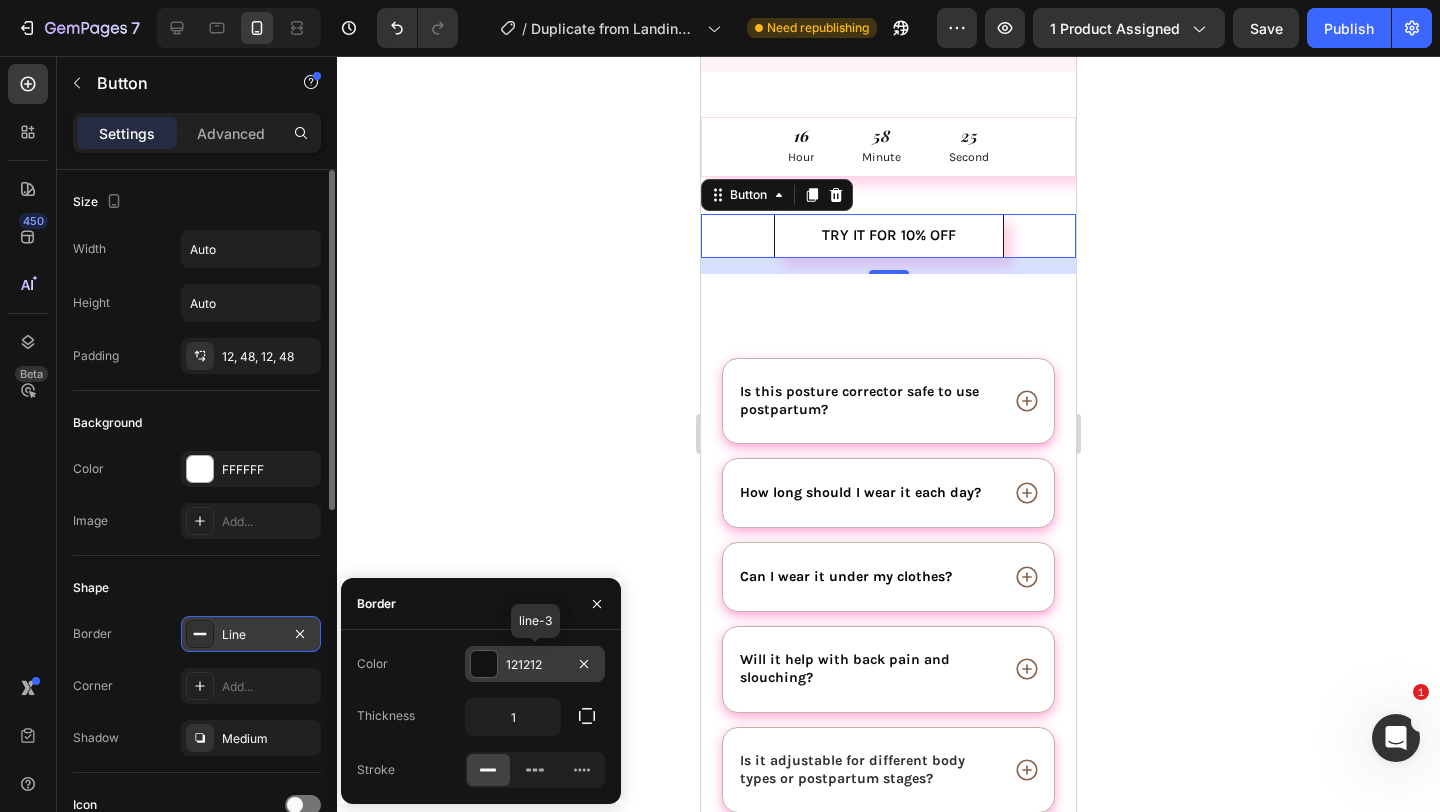click at bounding box center [484, 664] 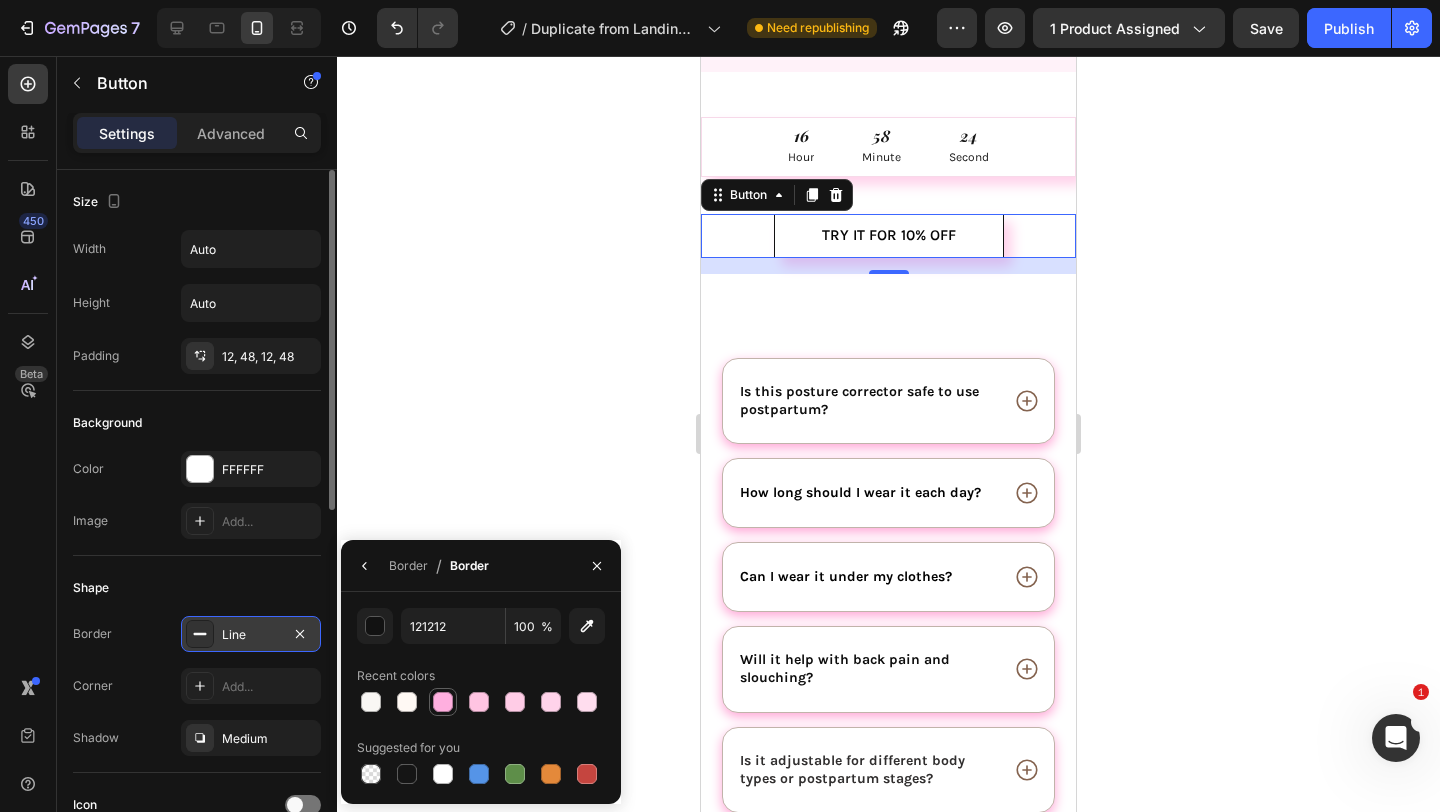 click at bounding box center (443, 702) 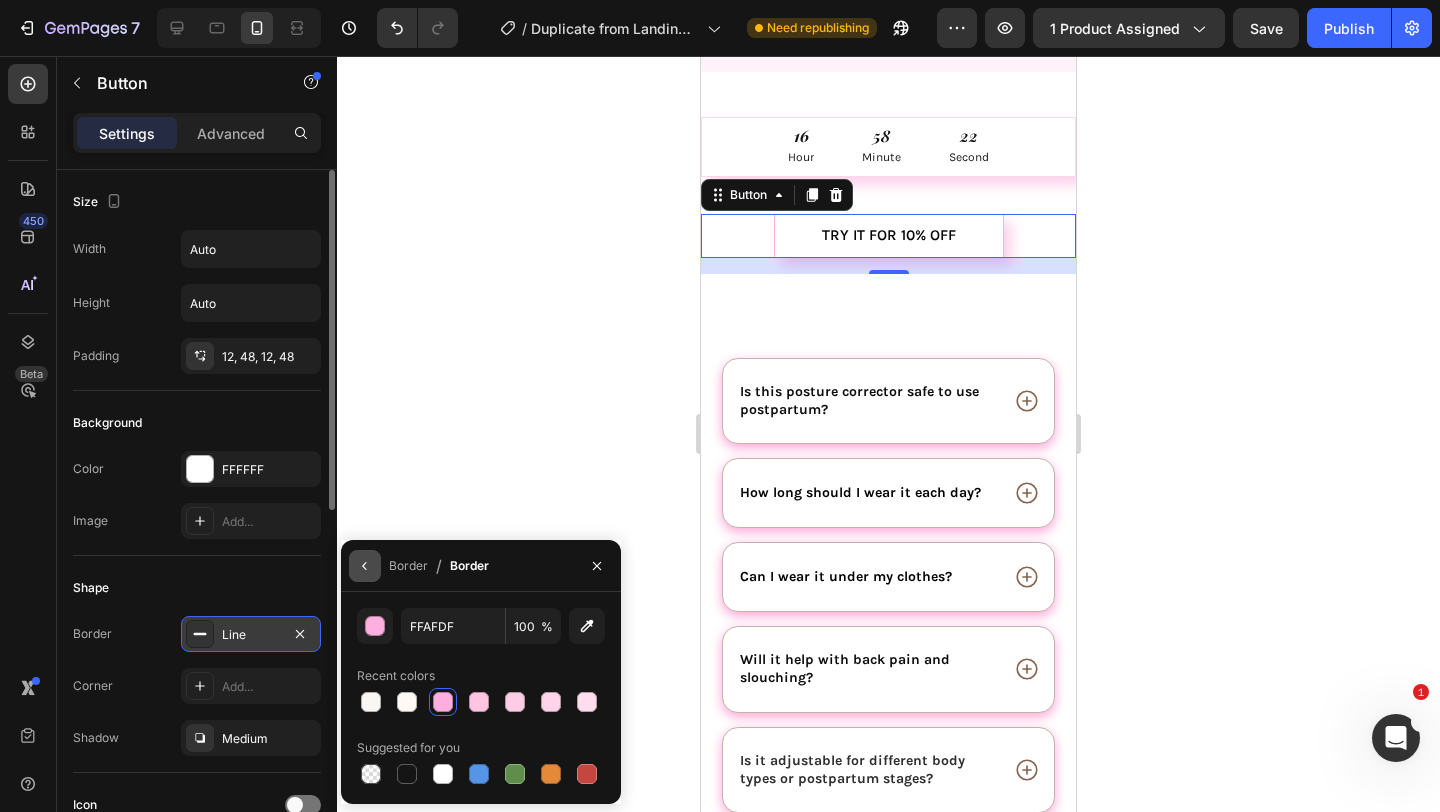 click 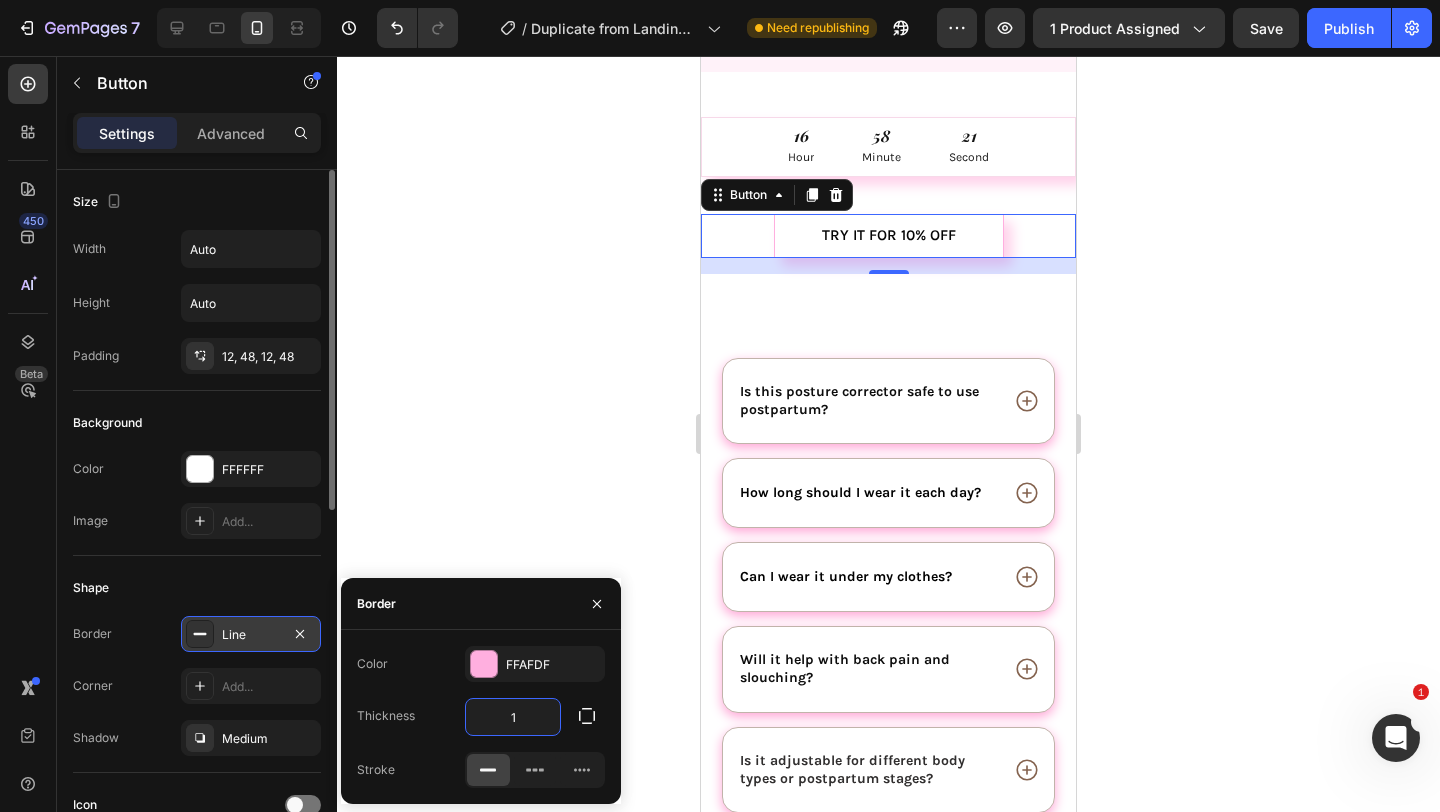 click on "1" at bounding box center (513, 717) 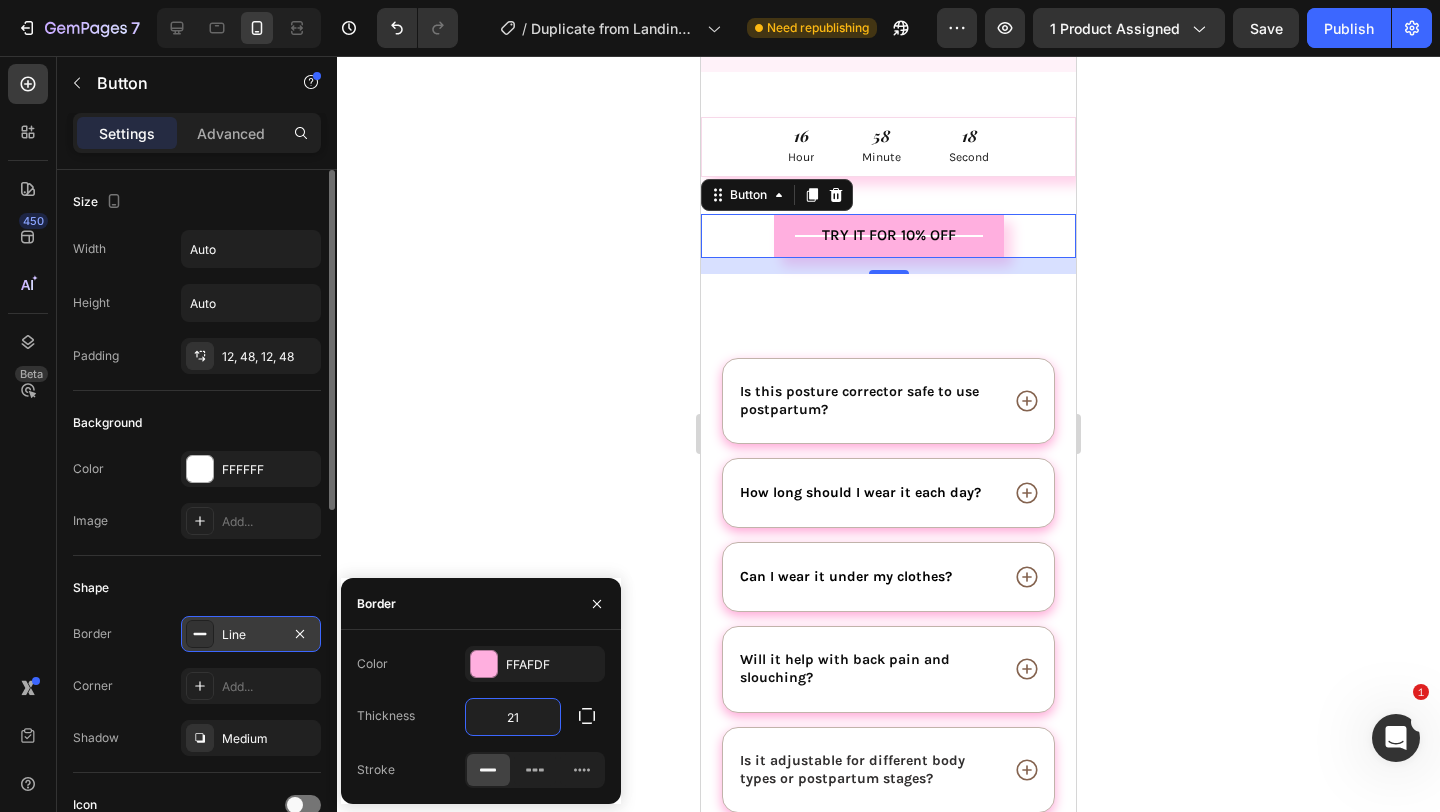 type on "2" 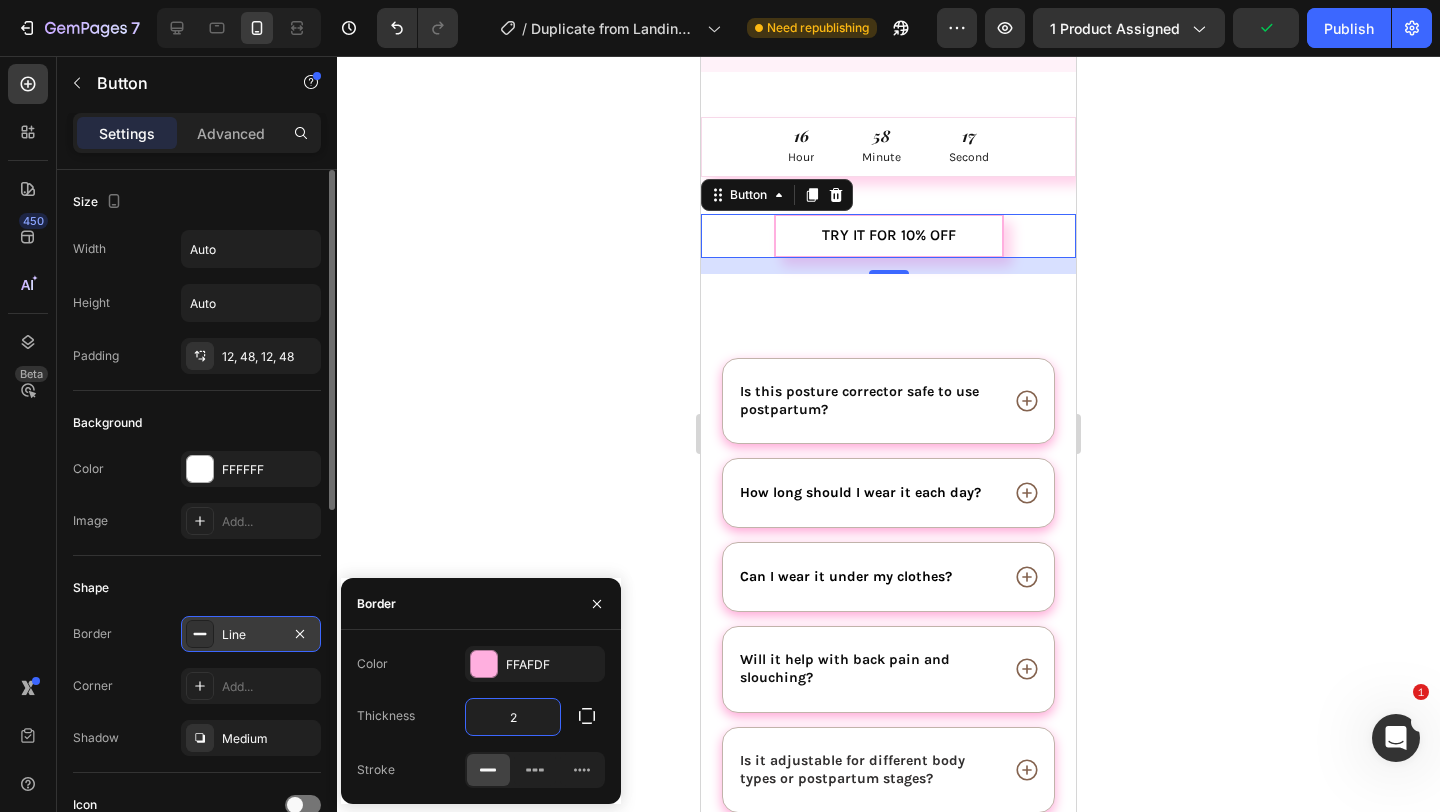 click 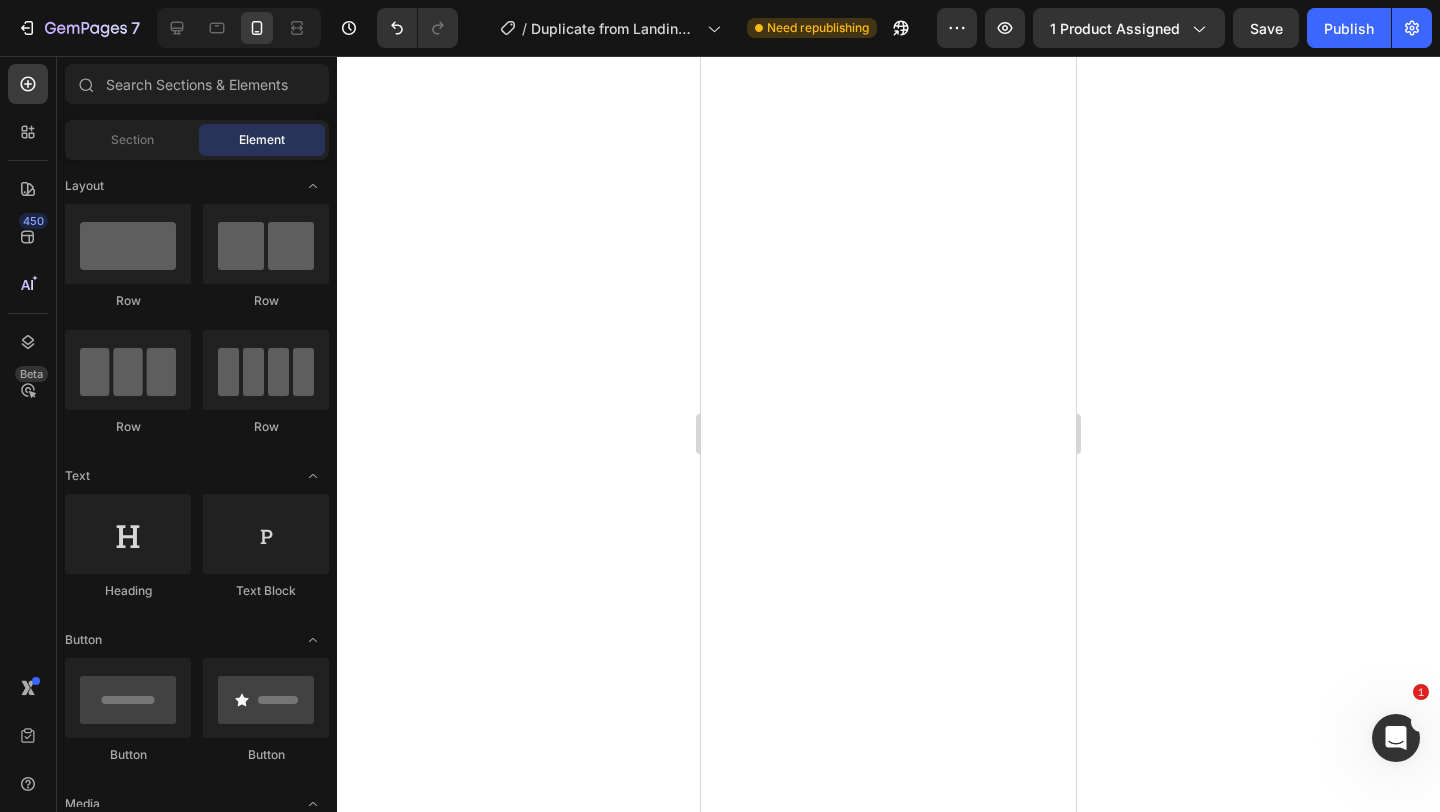 scroll, scrollTop: 1296, scrollLeft: 0, axis: vertical 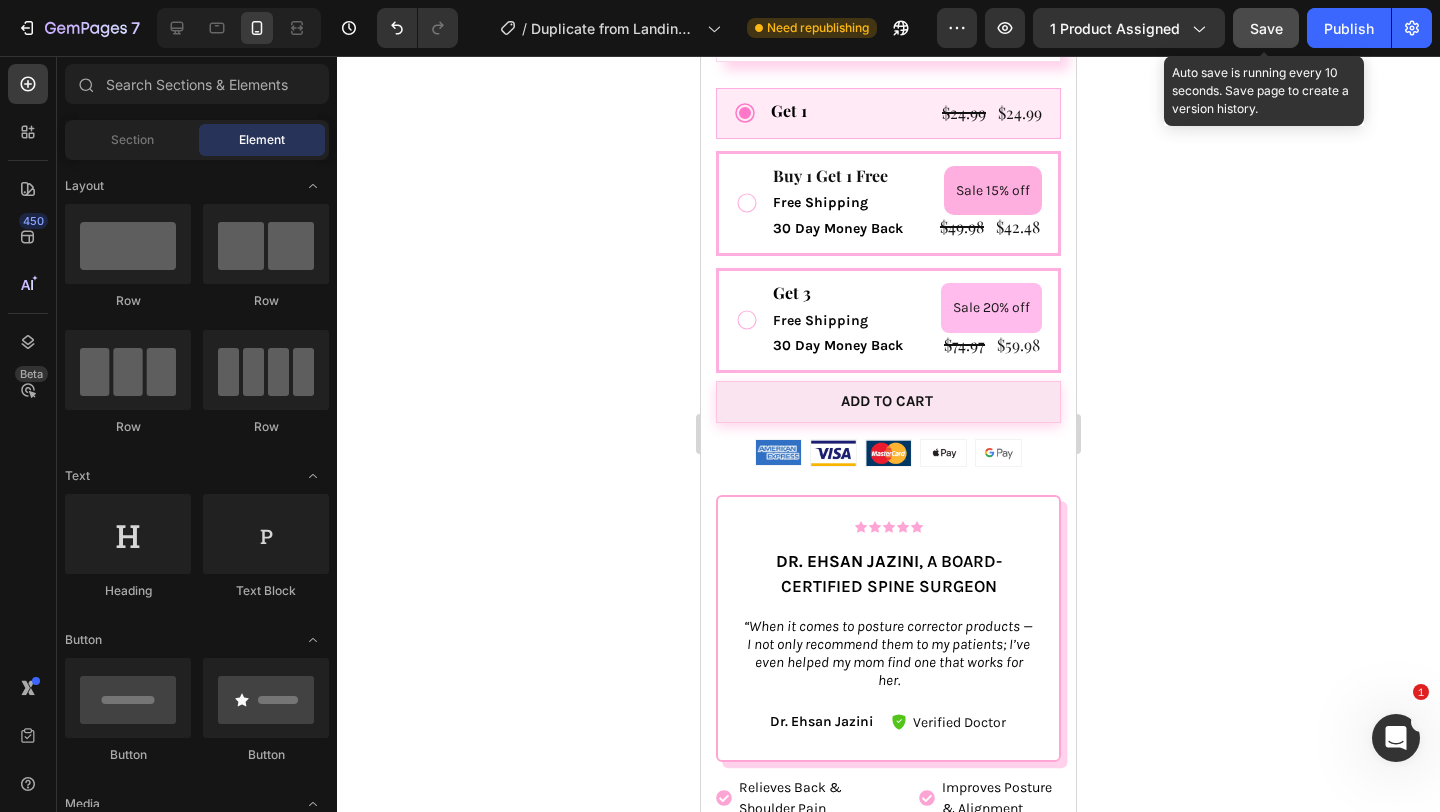 click on "Save" at bounding box center [1266, 28] 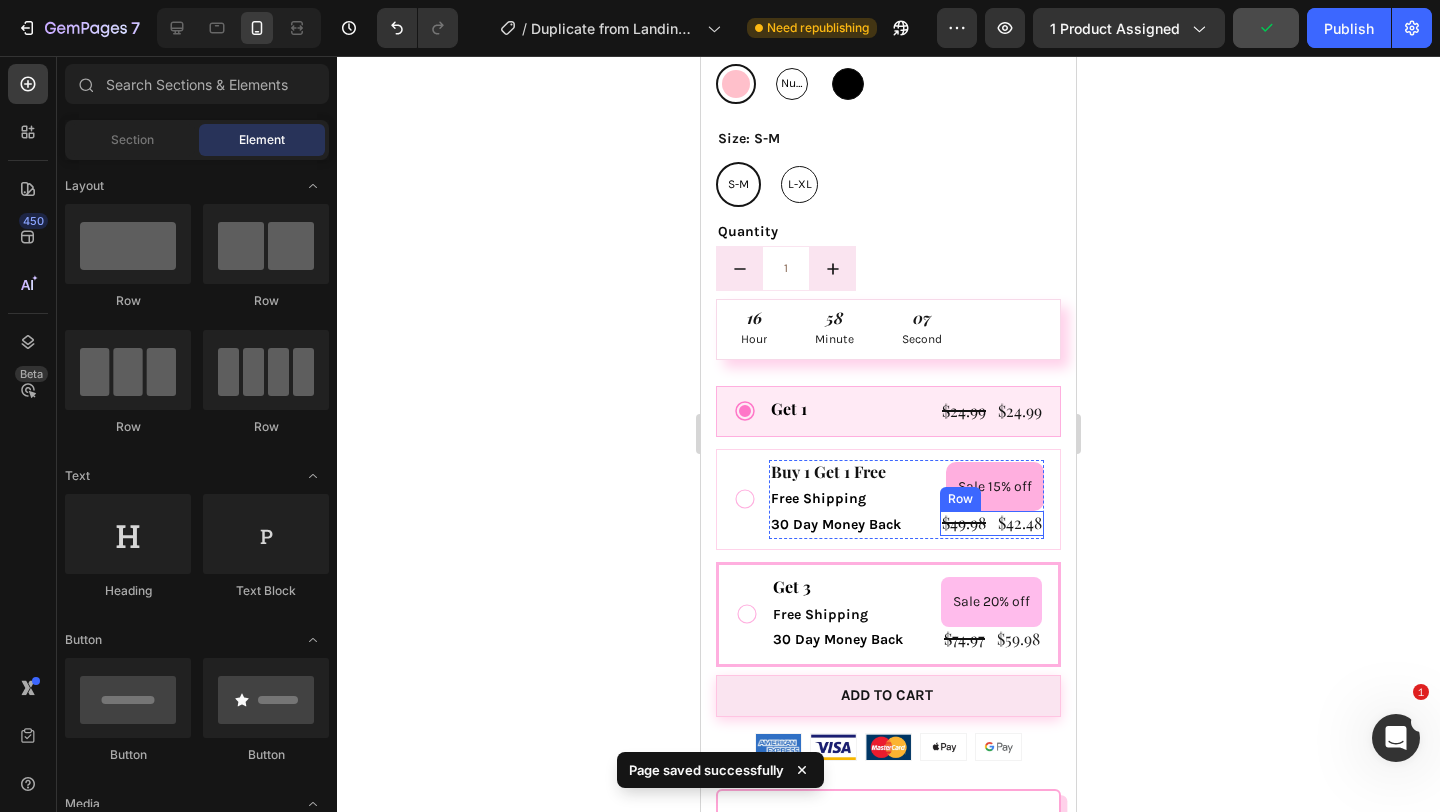 scroll, scrollTop: 1030, scrollLeft: 0, axis: vertical 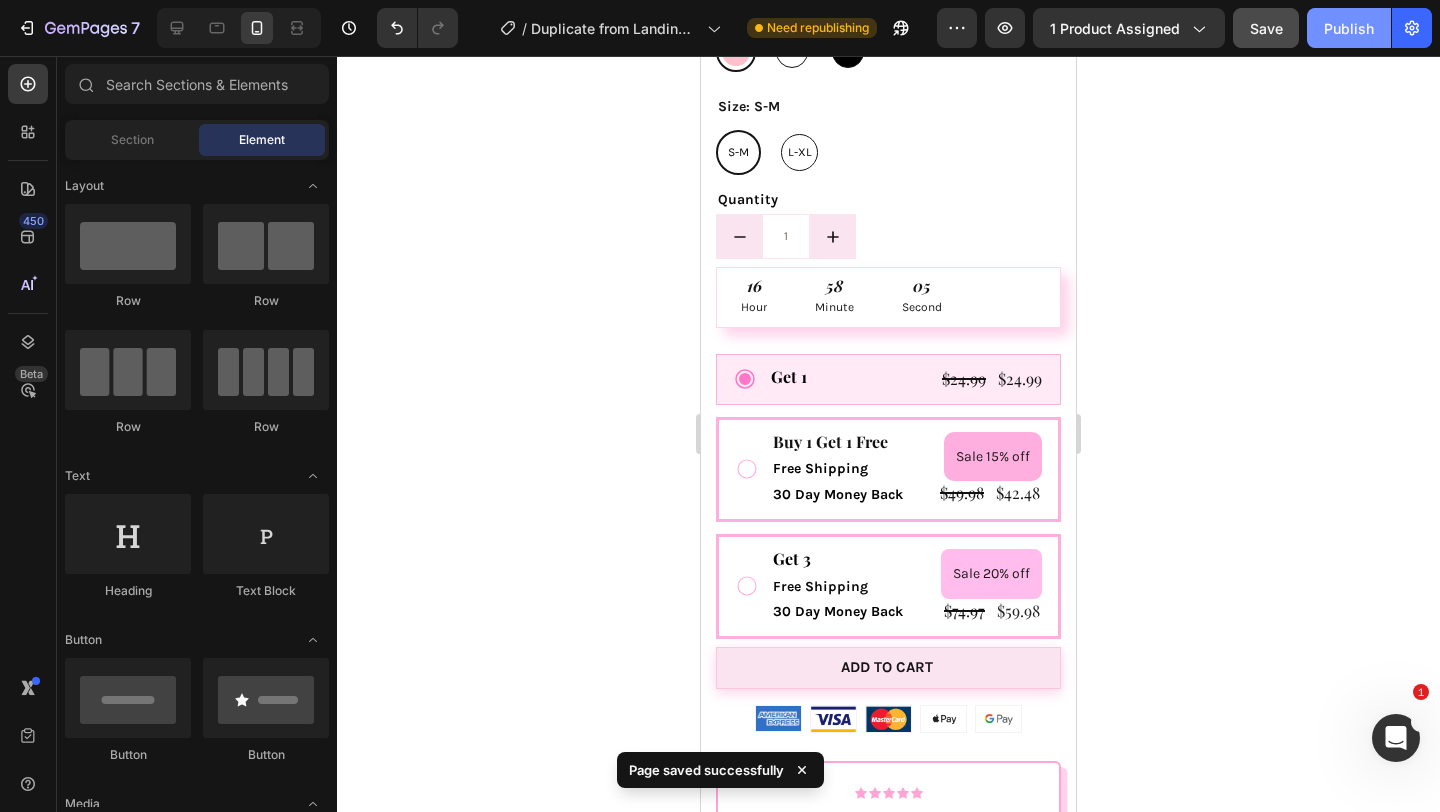 click on "Publish" at bounding box center (1349, 28) 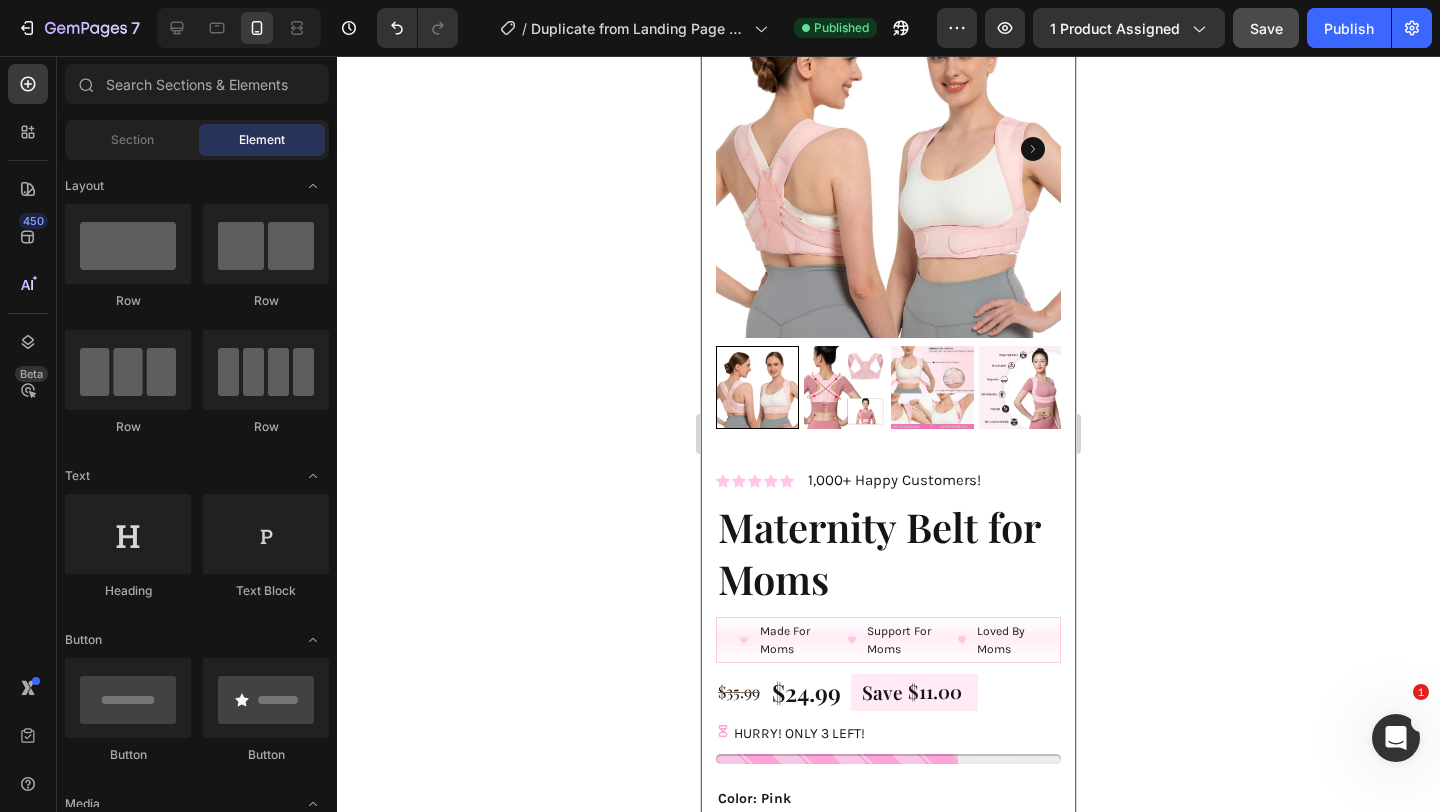 scroll, scrollTop: 0, scrollLeft: 0, axis: both 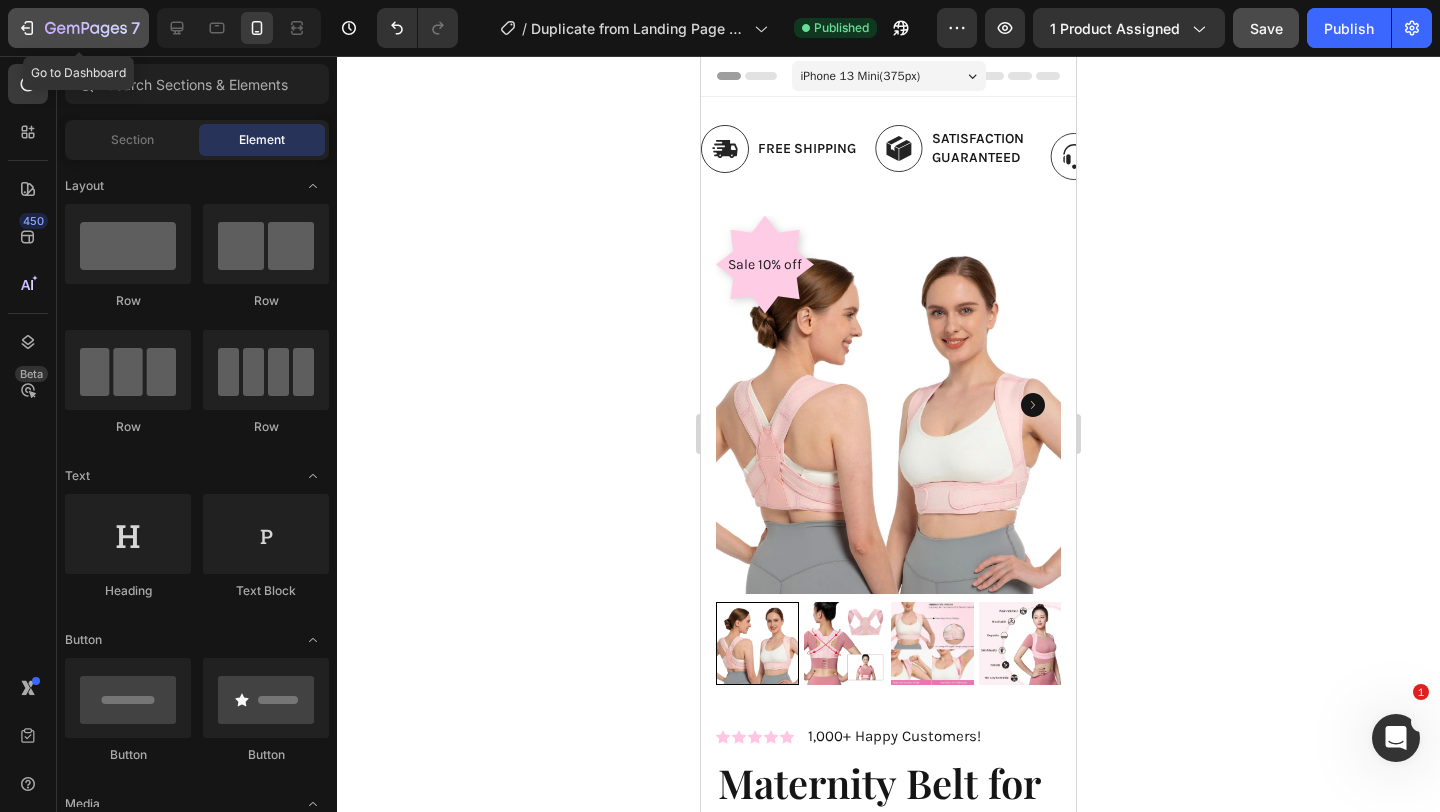 click on "7" 